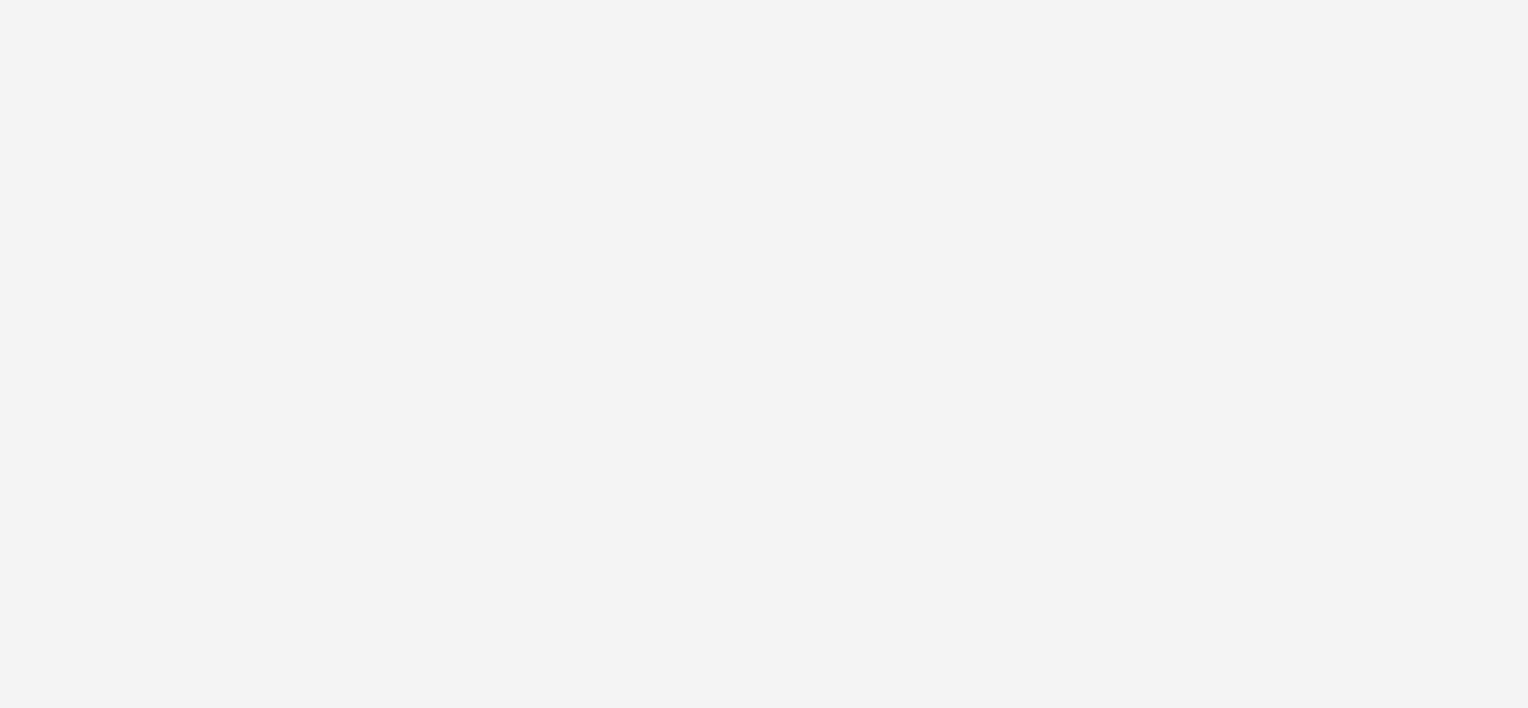 scroll, scrollTop: 0, scrollLeft: 0, axis: both 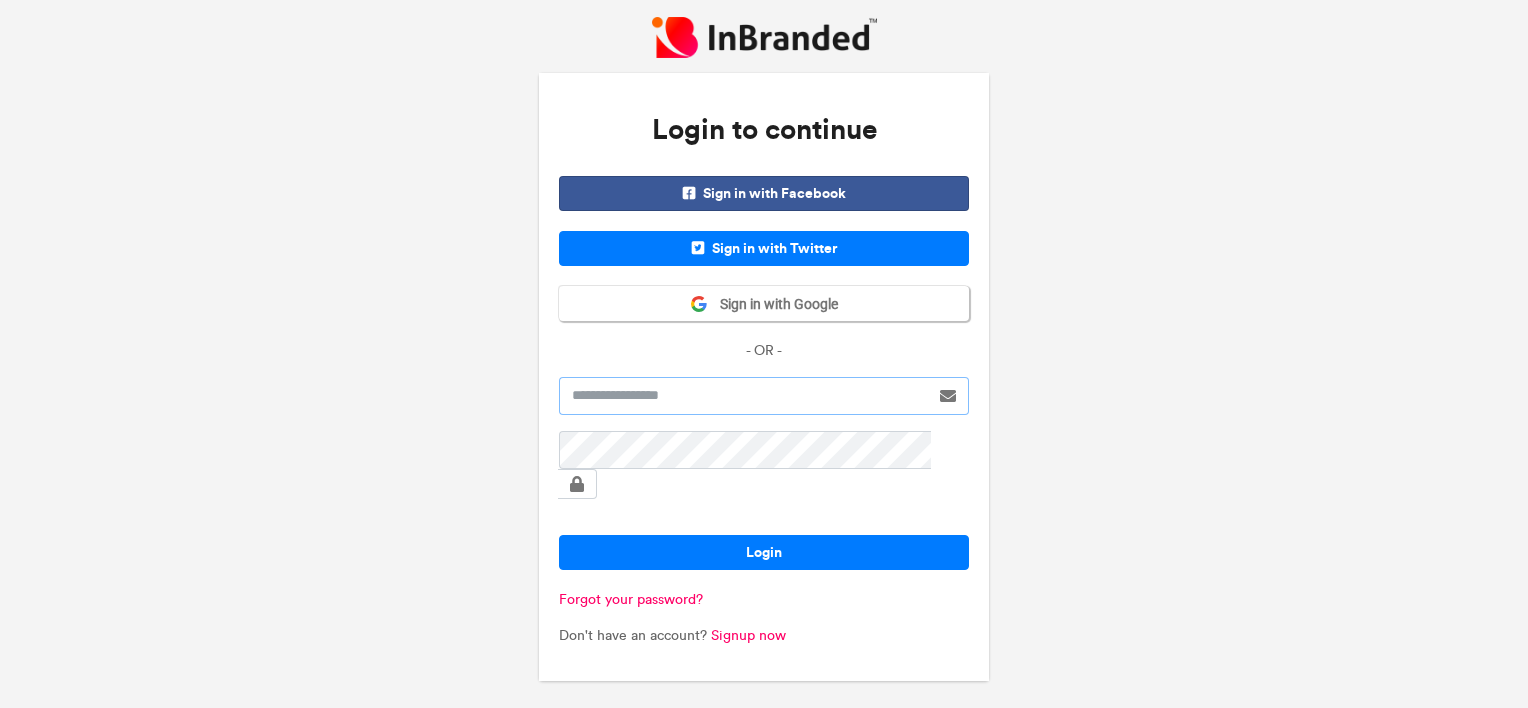 click at bounding box center (744, 396) 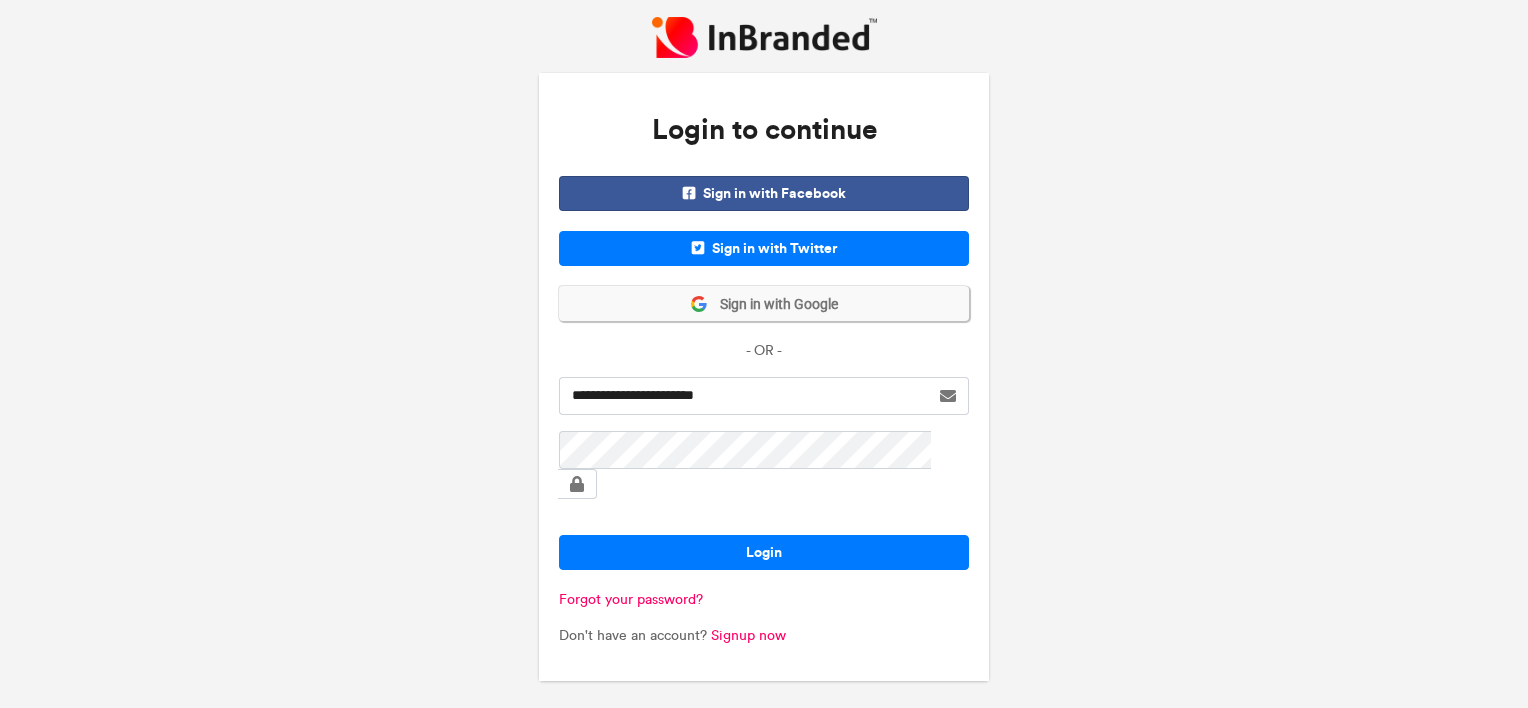 click on "Sign in with Google" at bounding box center (773, 305) 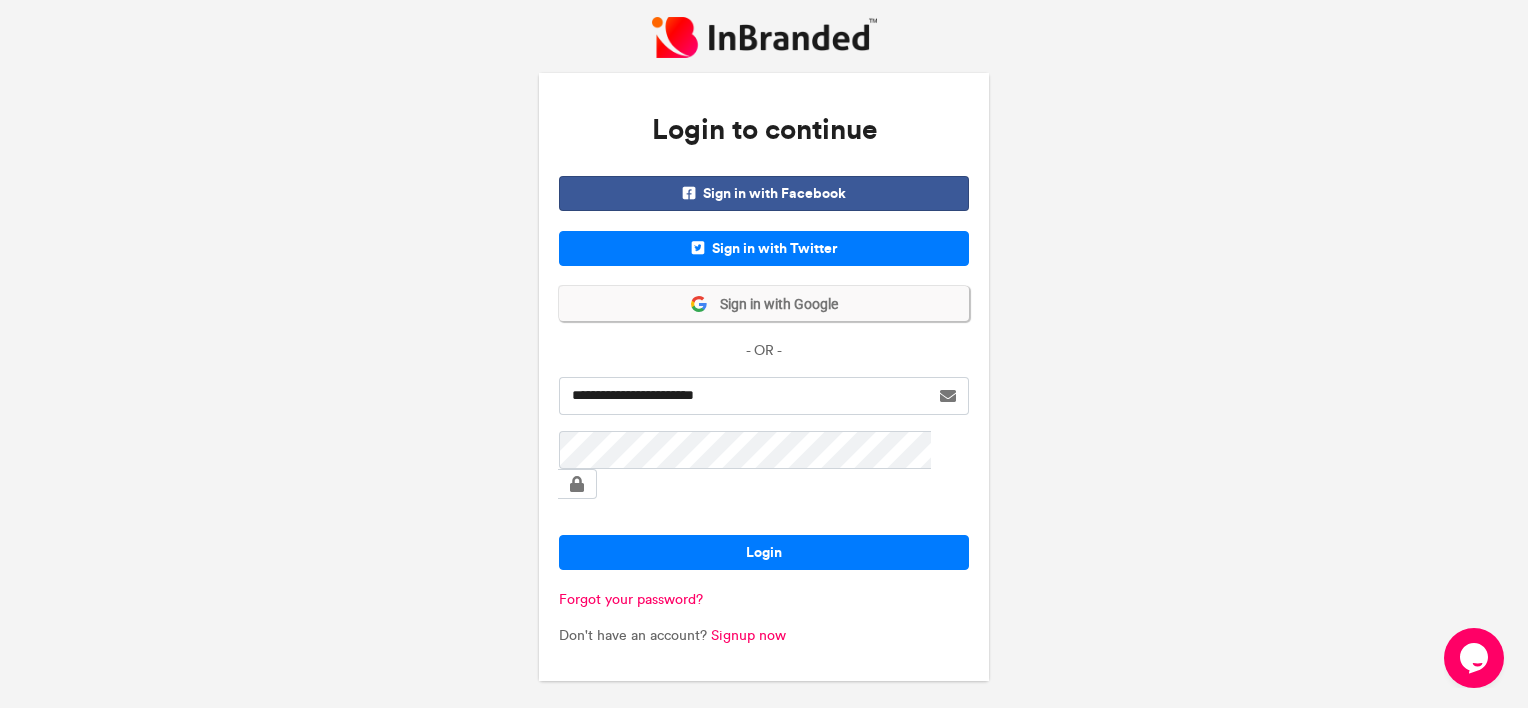 scroll, scrollTop: 0, scrollLeft: 0, axis: both 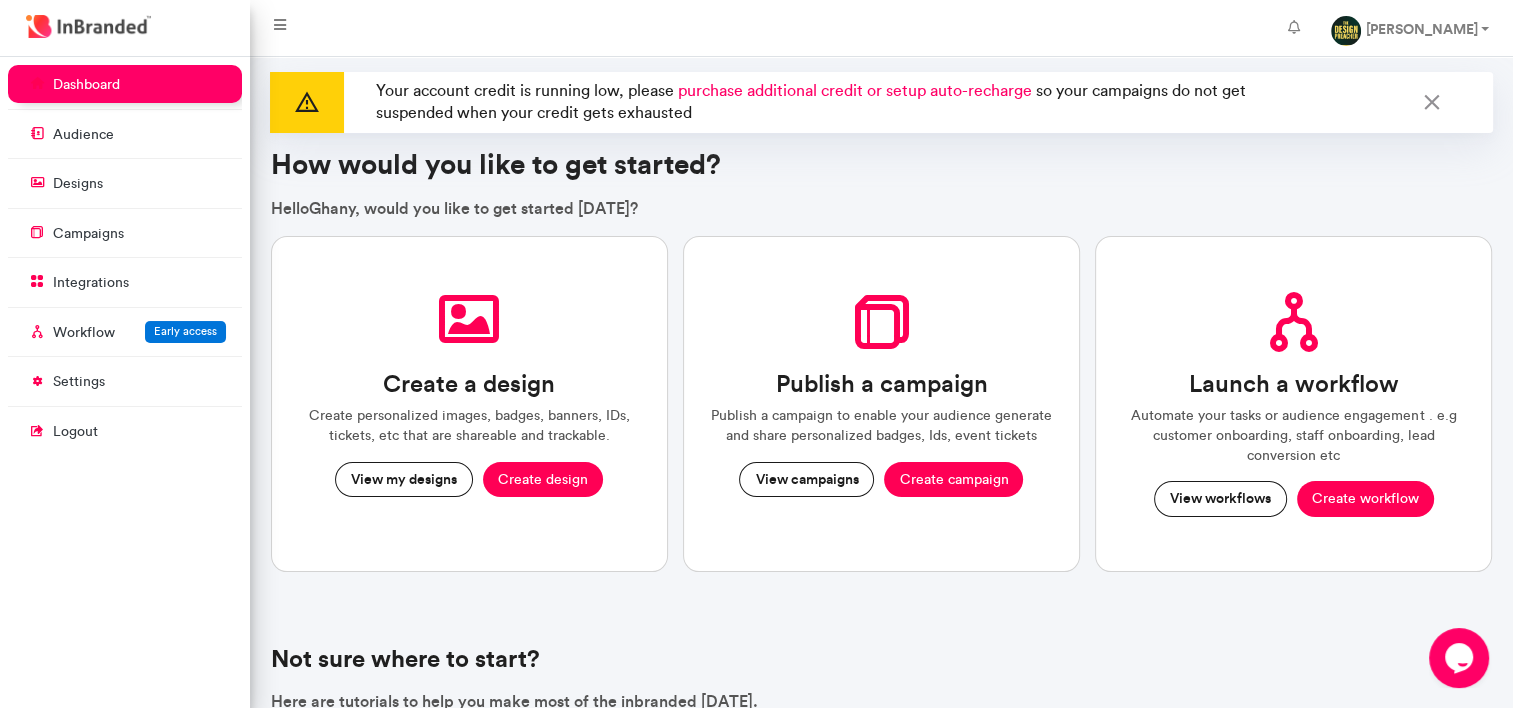 click at bounding box center [306, 102] 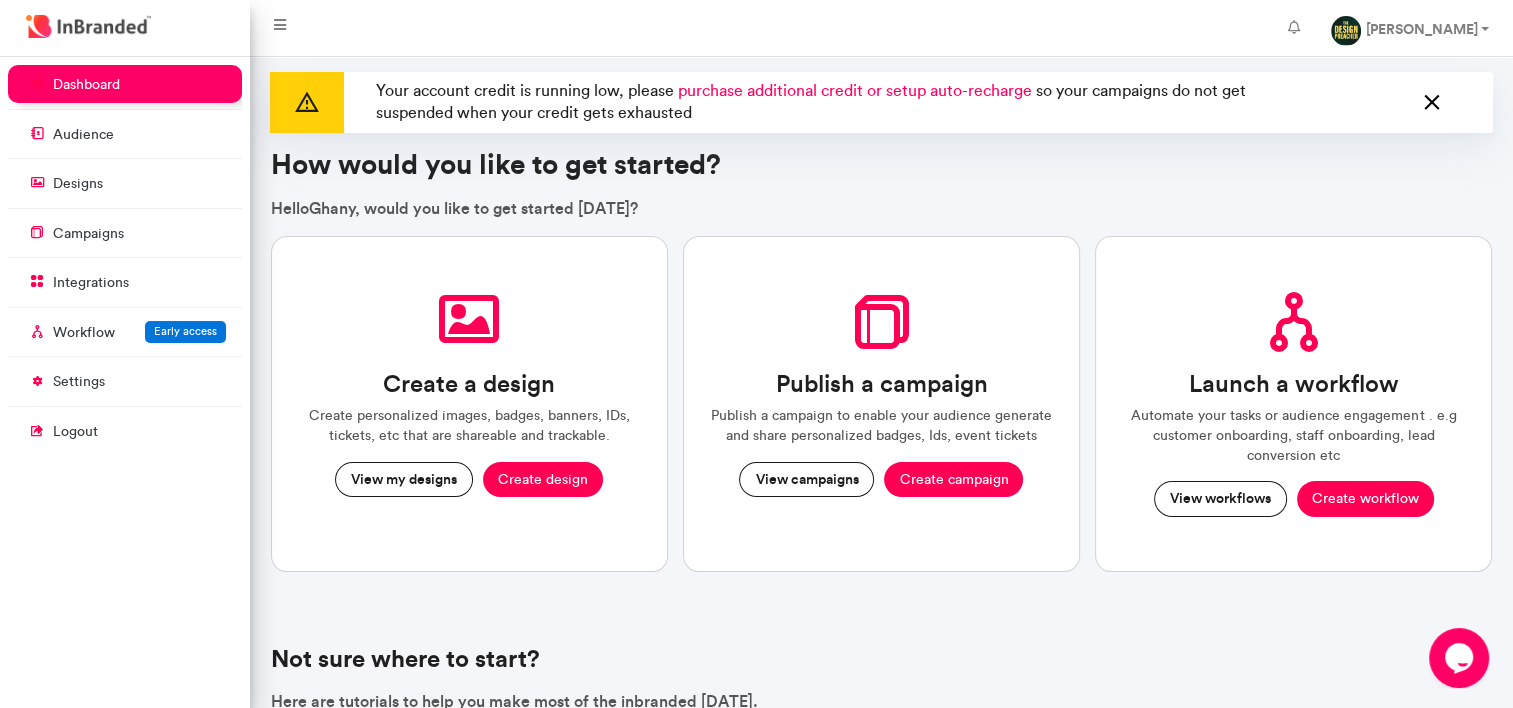 click at bounding box center [1432, 103] 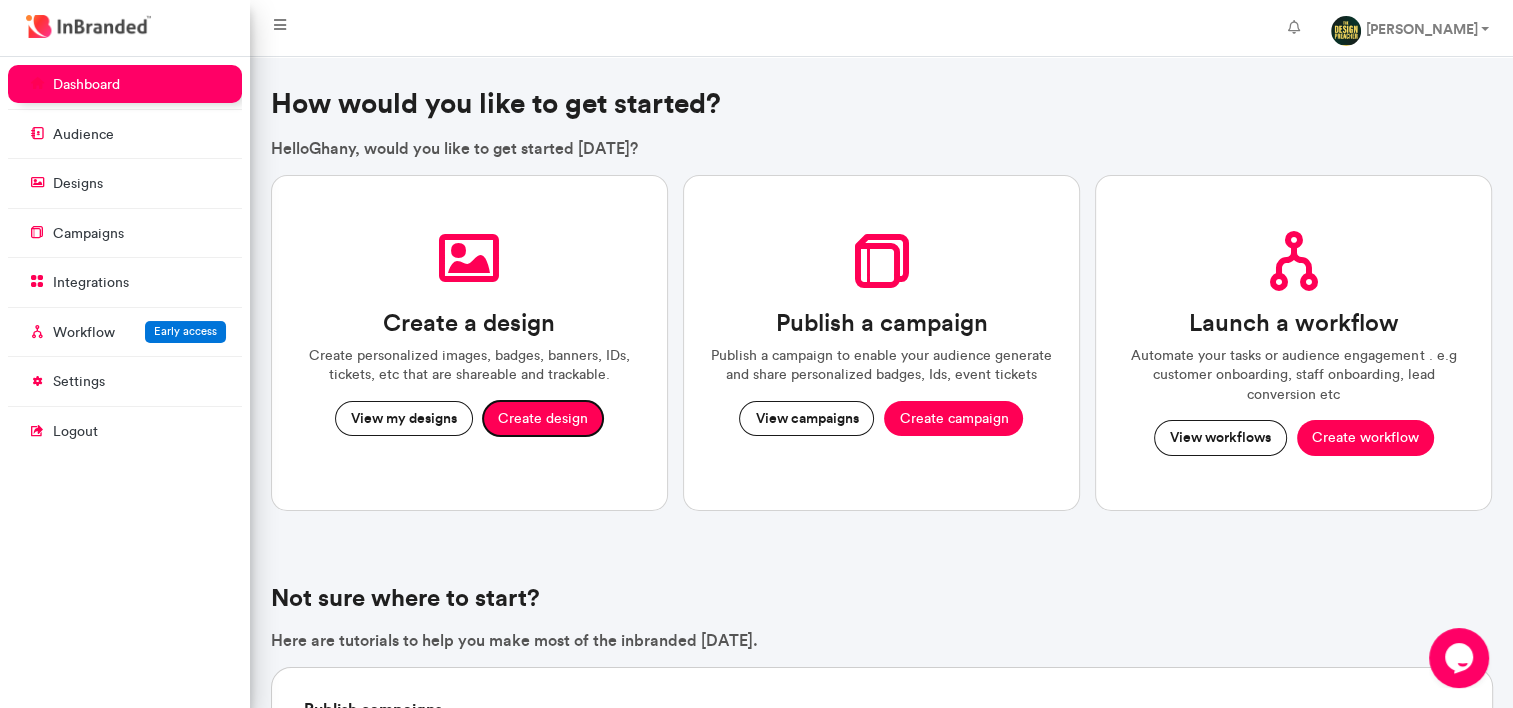 click on "Create design" at bounding box center [543, 419] 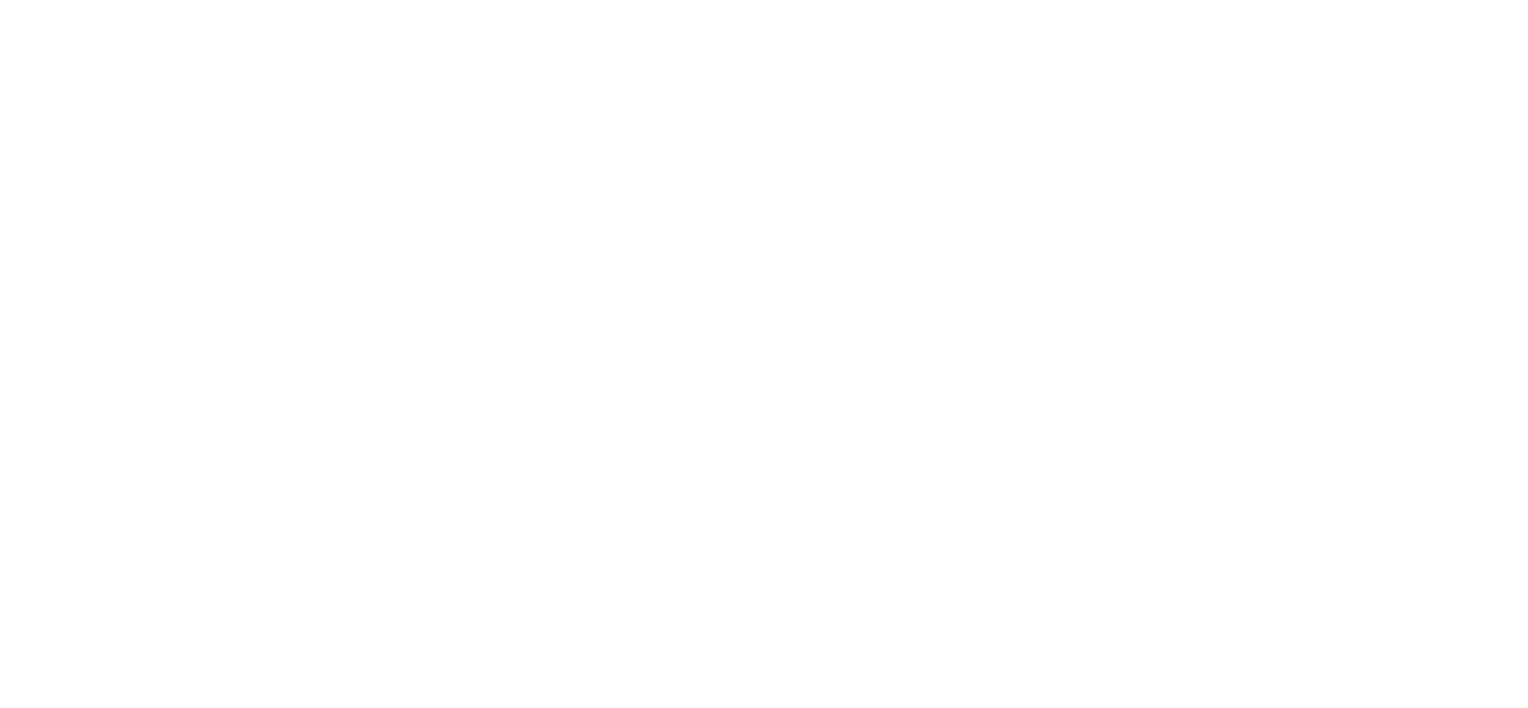 scroll, scrollTop: 0, scrollLeft: 0, axis: both 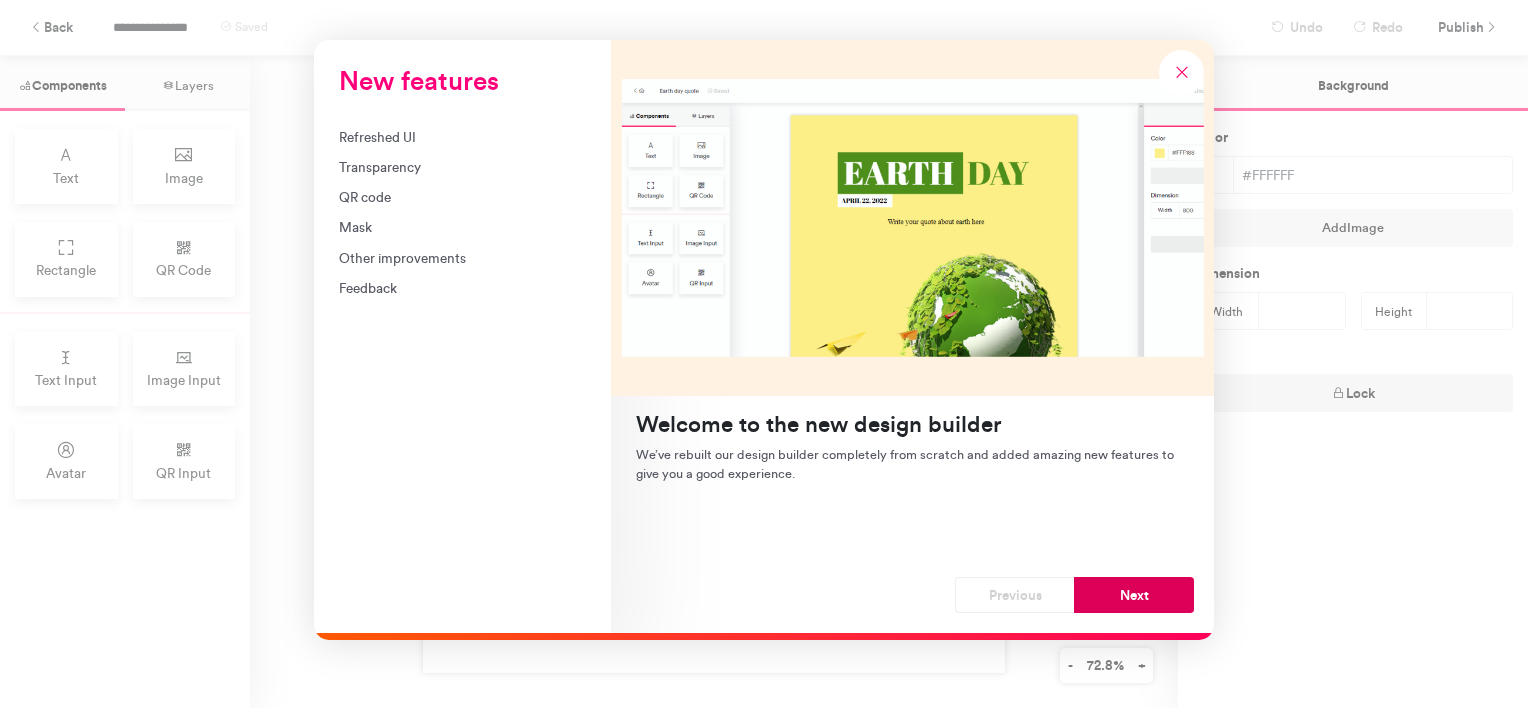 click on "Next" at bounding box center (1134, 595) 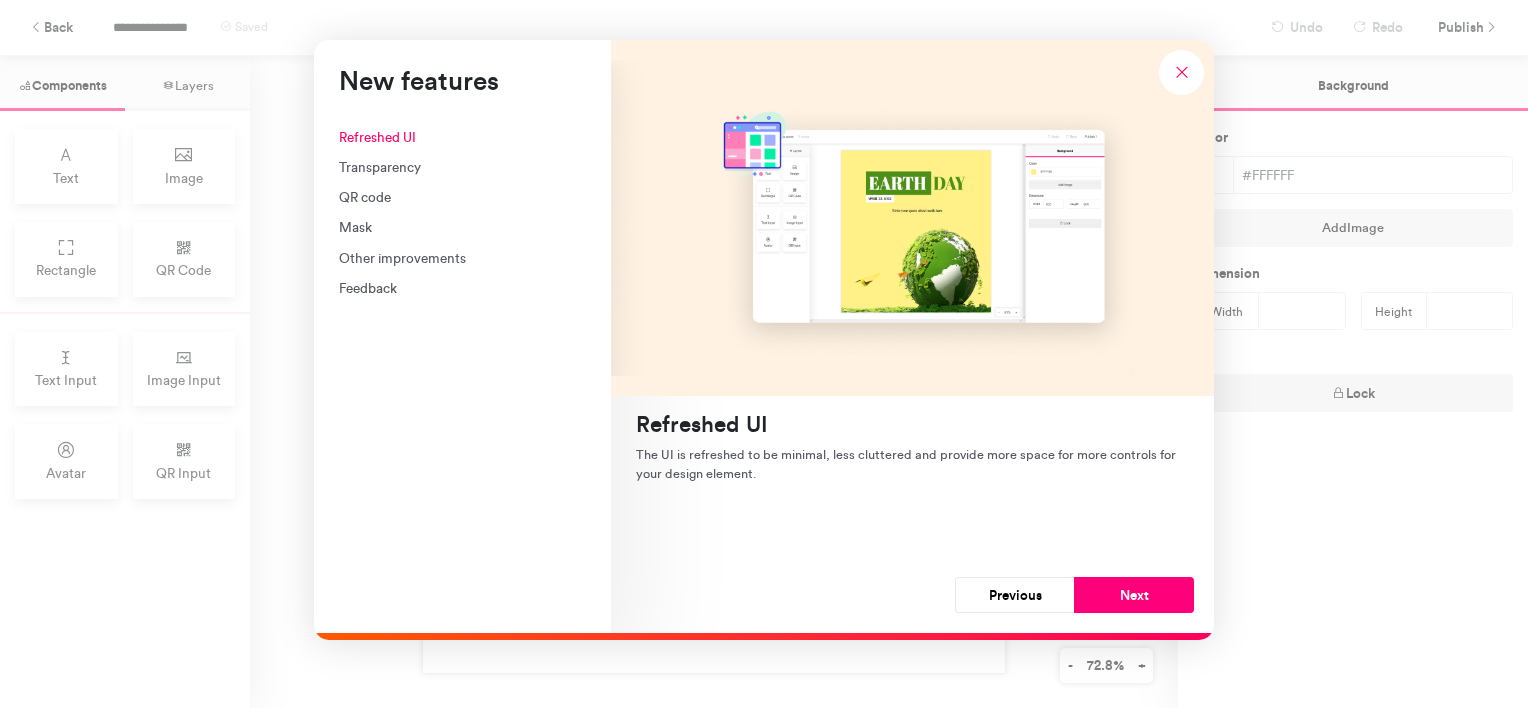 click on "Next" at bounding box center (1134, 595) 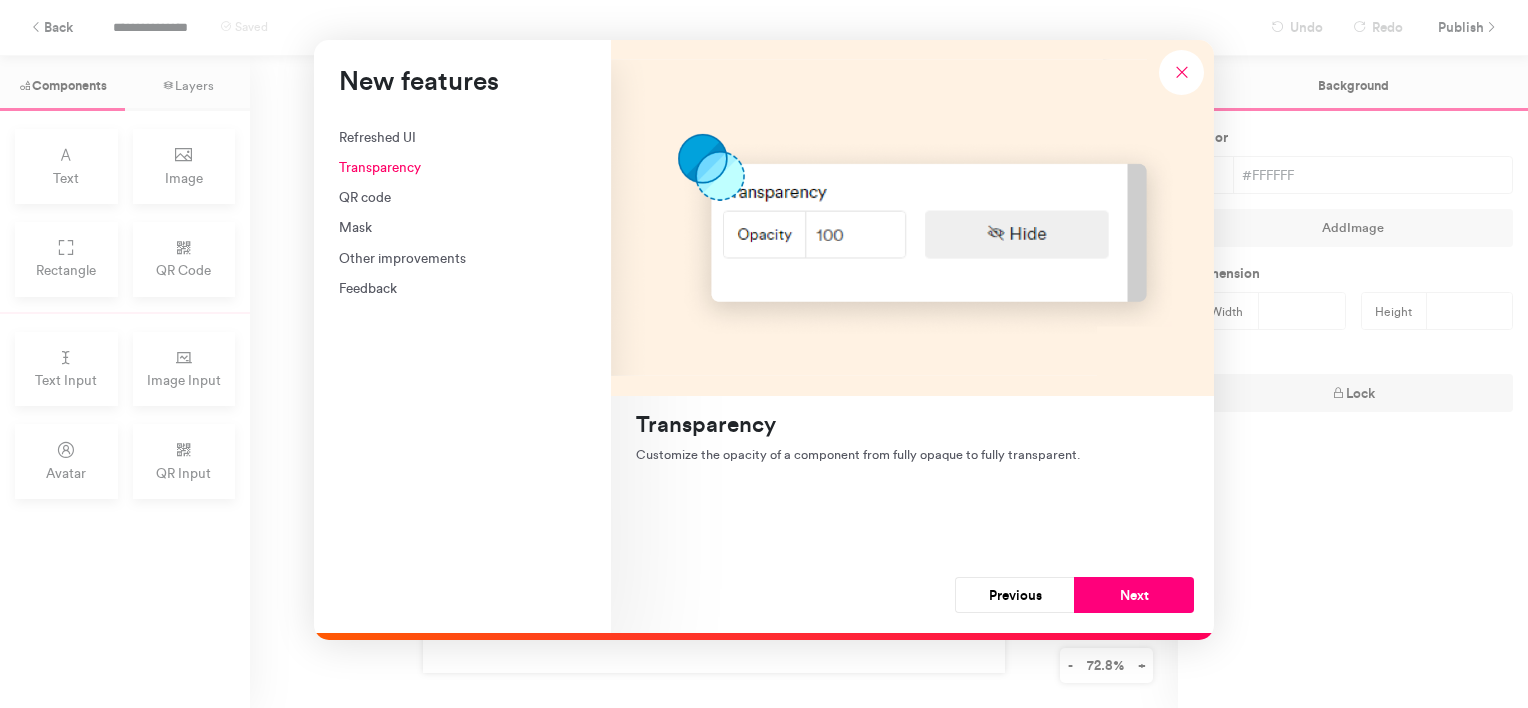 click on "Next" at bounding box center [1134, 595] 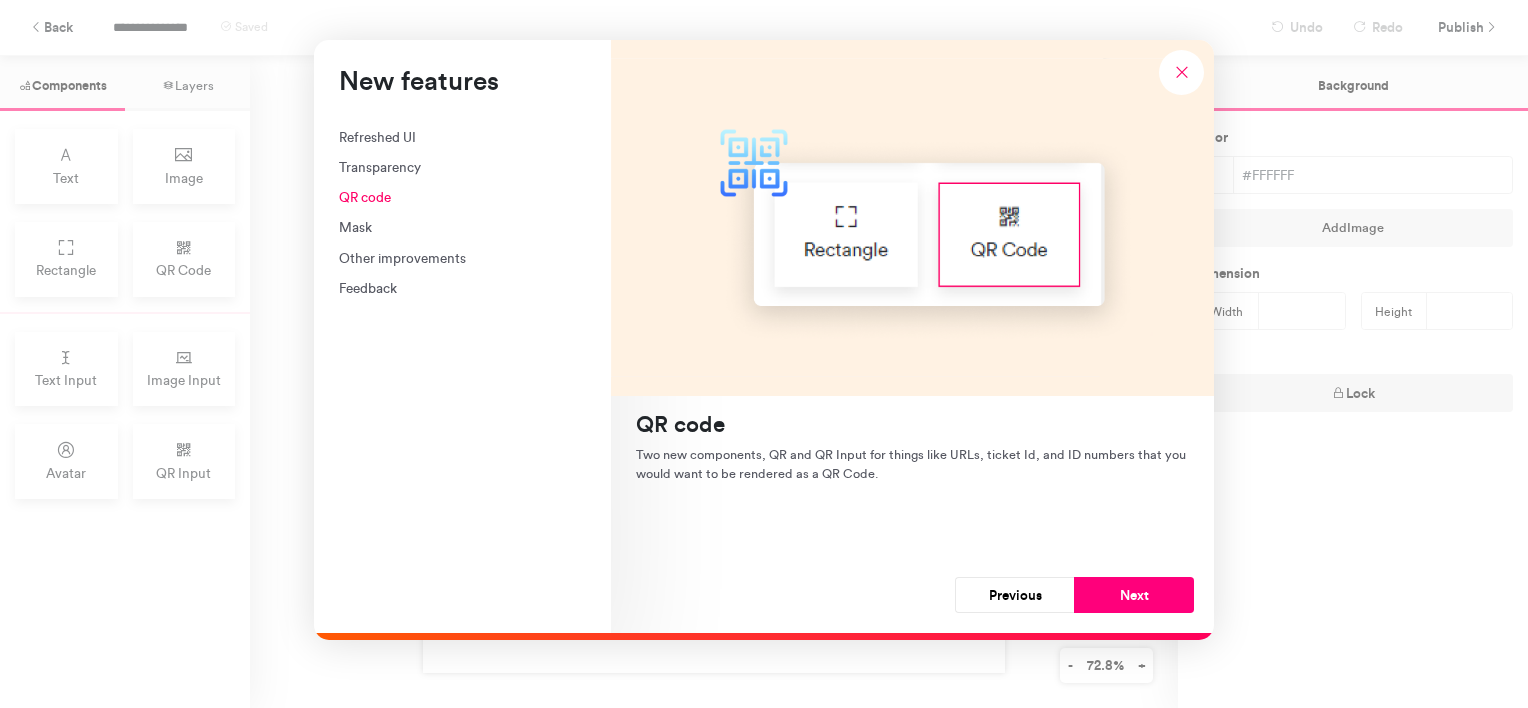 click on "Next" at bounding box center [1134, 595] 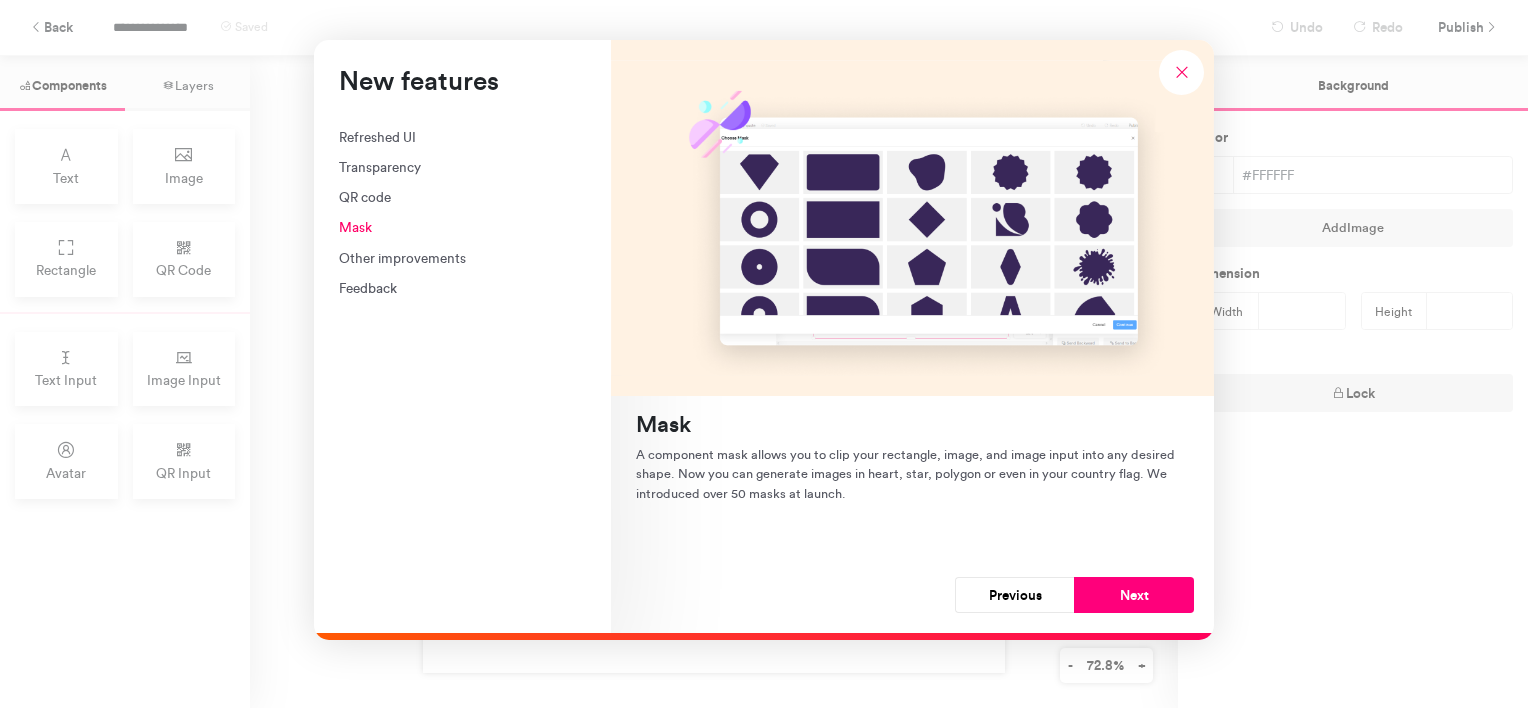 click on "Next" at bounding box center [1134, 595] 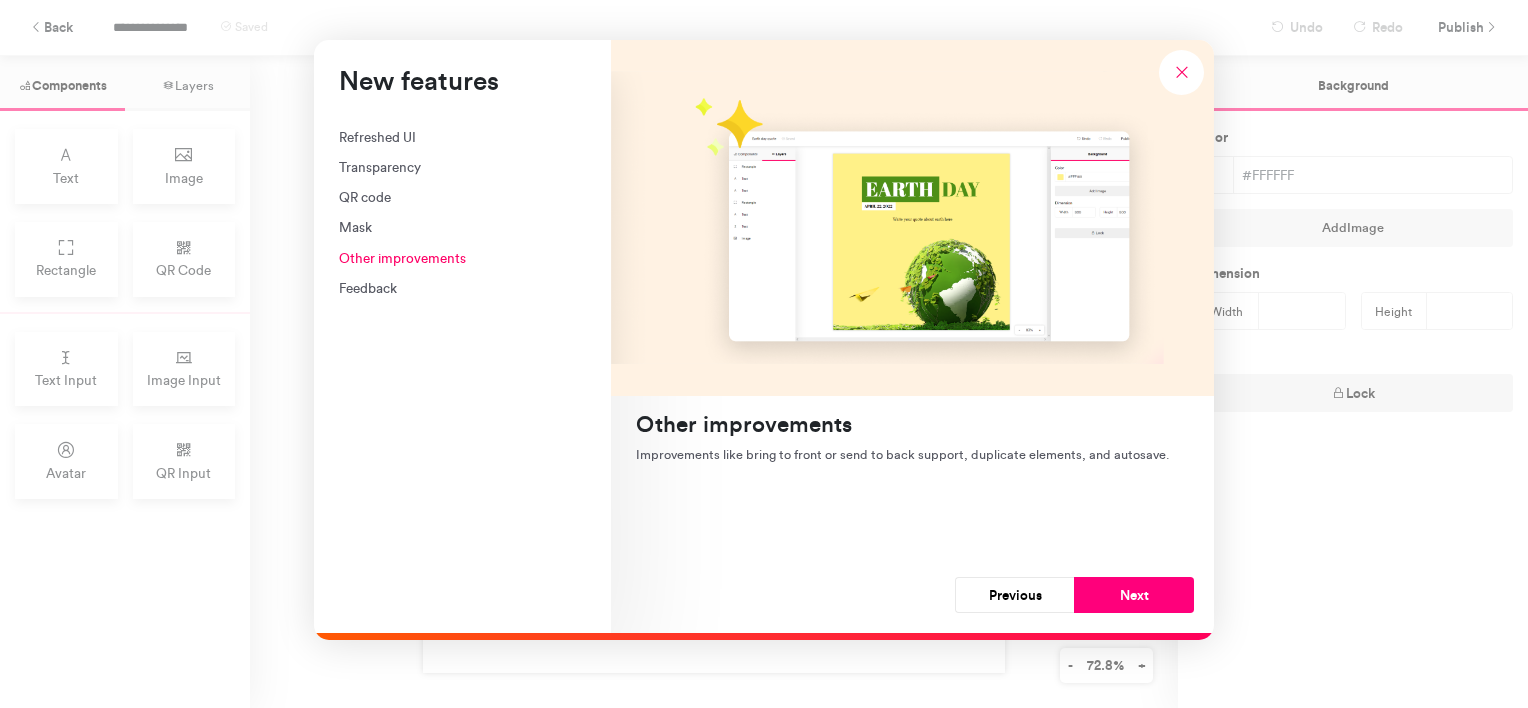 click on "Next" at bounding box center (1134, 595) 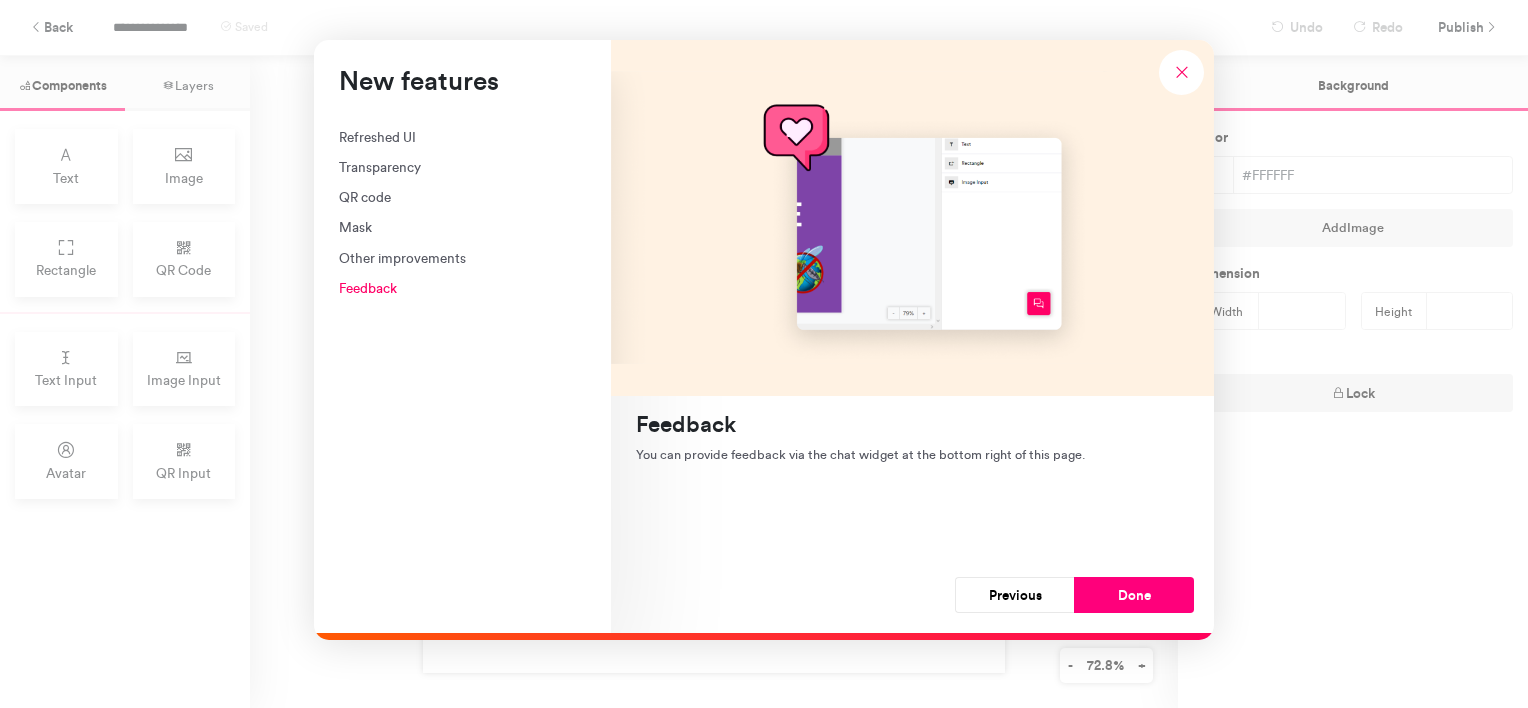 click on "Done" at bounding box center [1134, 595] 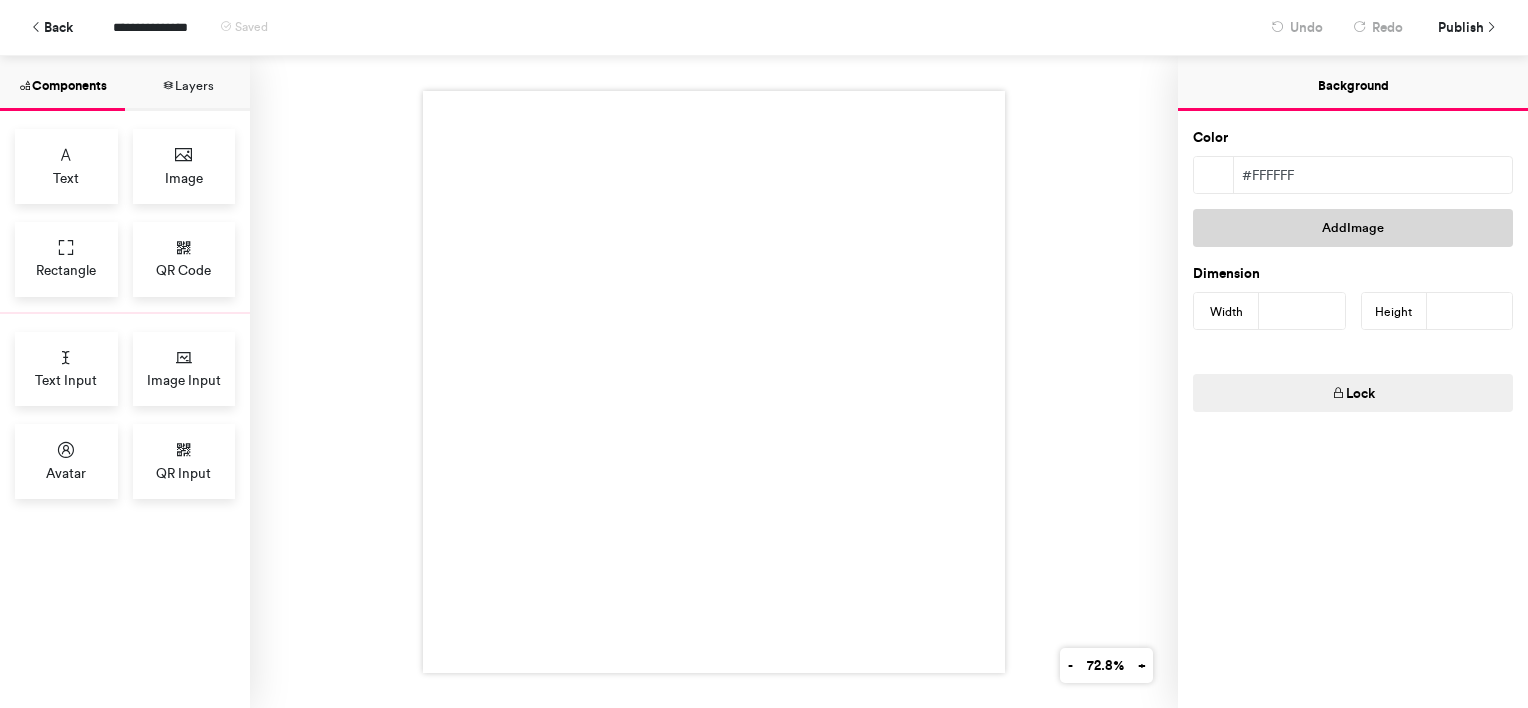 click on "Add  Image" at bounding box center [1353, 228] 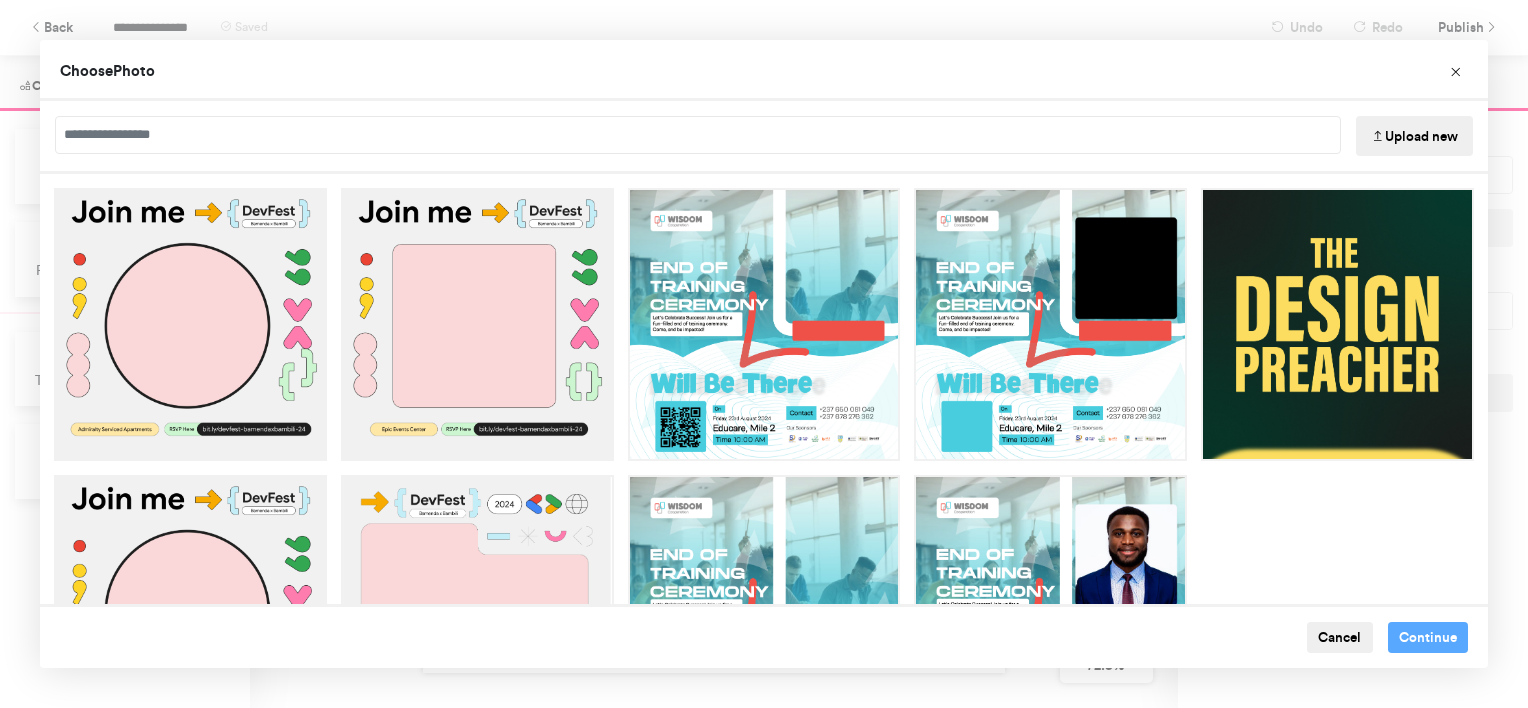 click on "Upload new" at bounding box center [1414, 136] 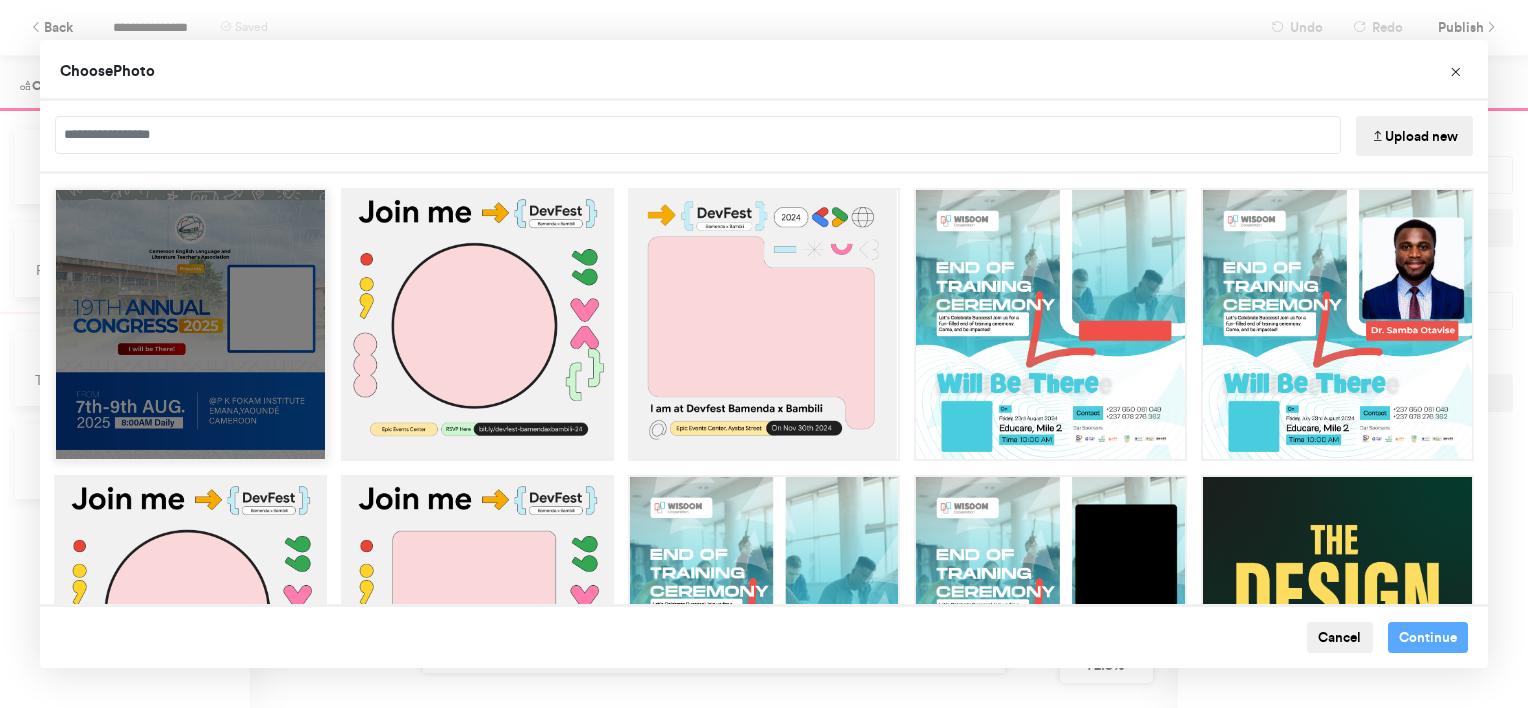 click at bounding box center [190, 324] 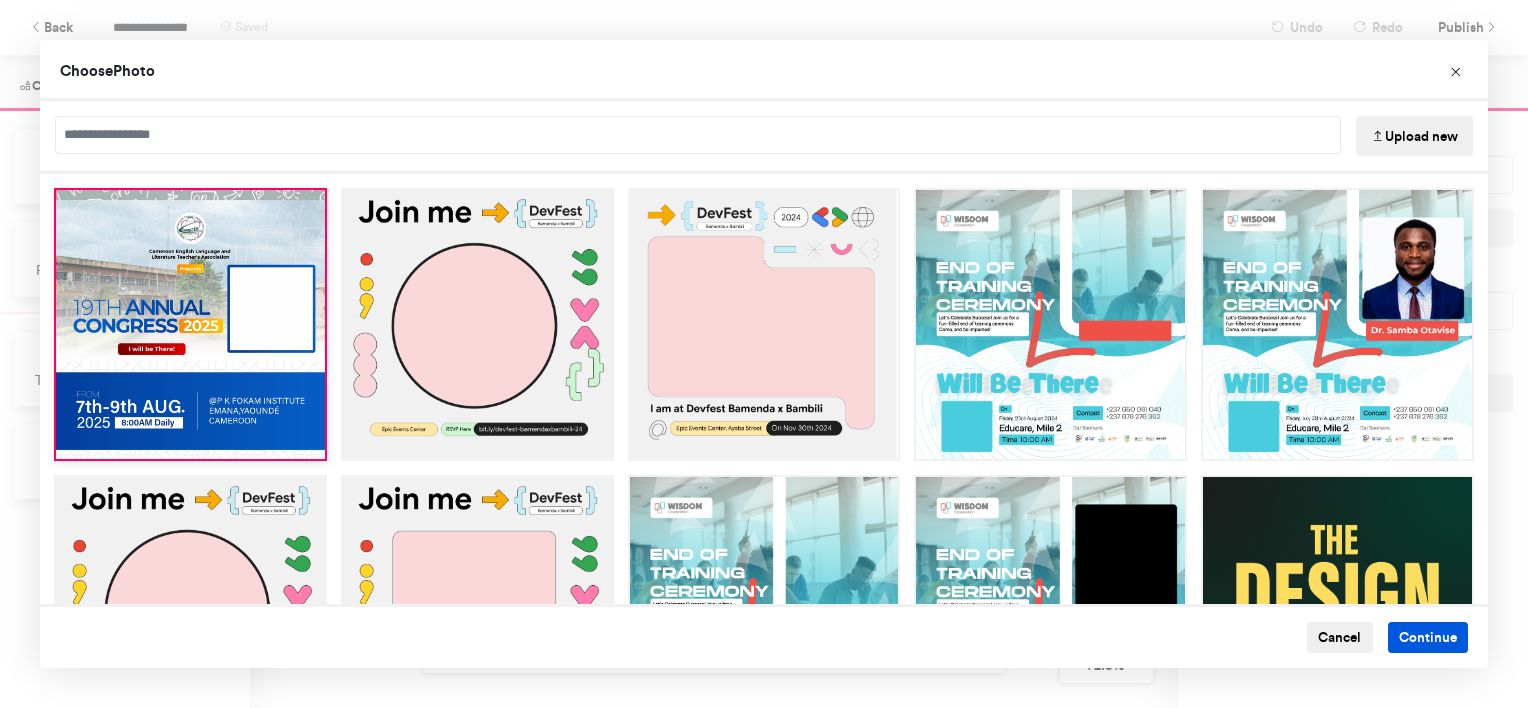 click on "Continue" at bounding box center [1428, 638] 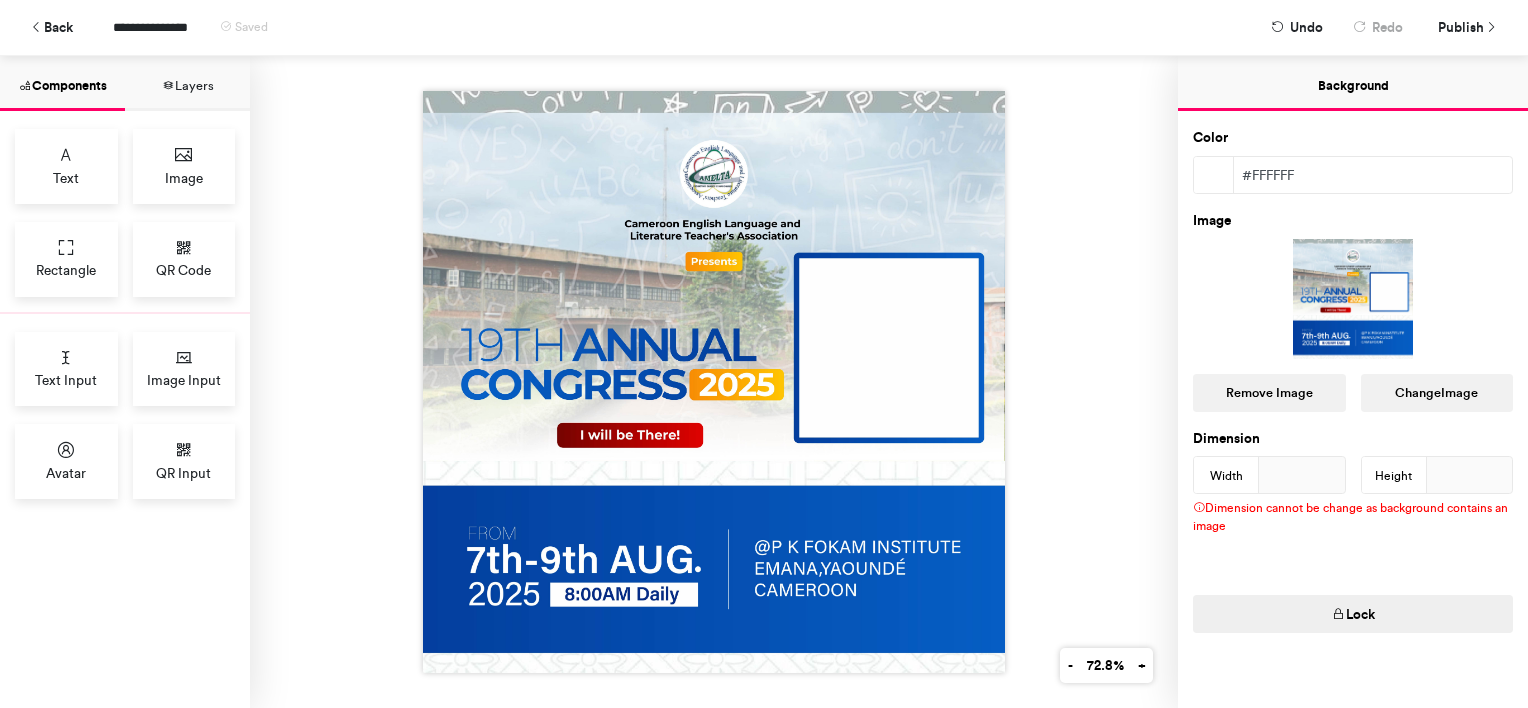 drag, startPoint x: 71, startPoint y: 460, endPoint x: 838, endPoint y: 319, distance: 779.85254 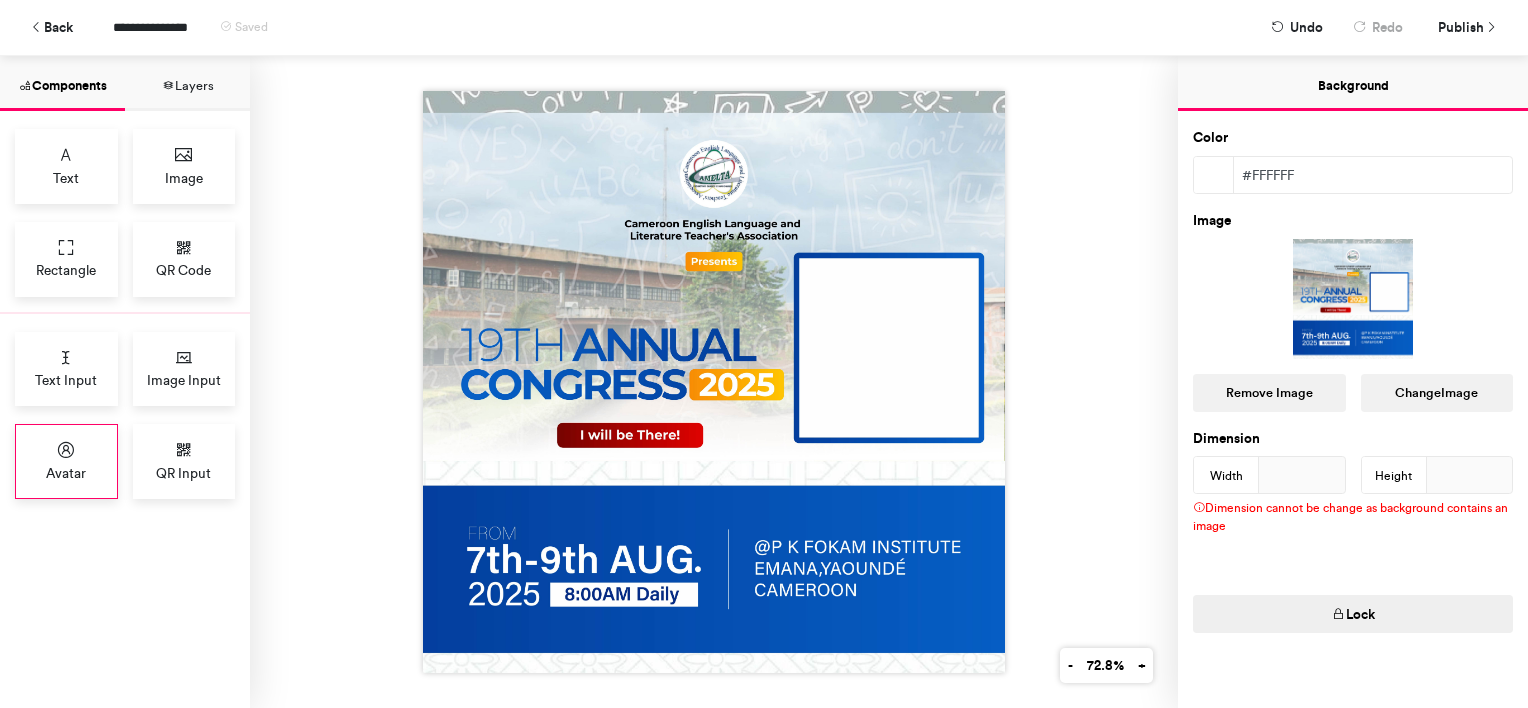 click on "Avatar" at bounding box center (66, 461) 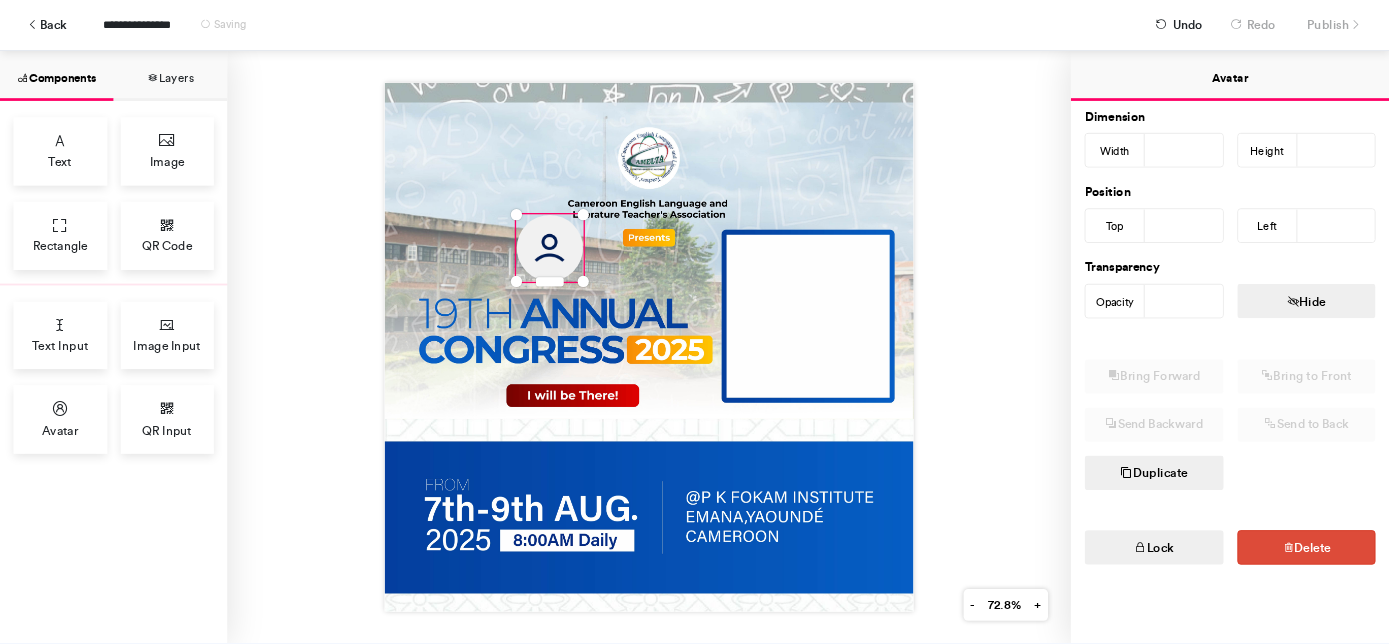 scroll, scrollTop: 0, scrollLeft: 0, axis: both 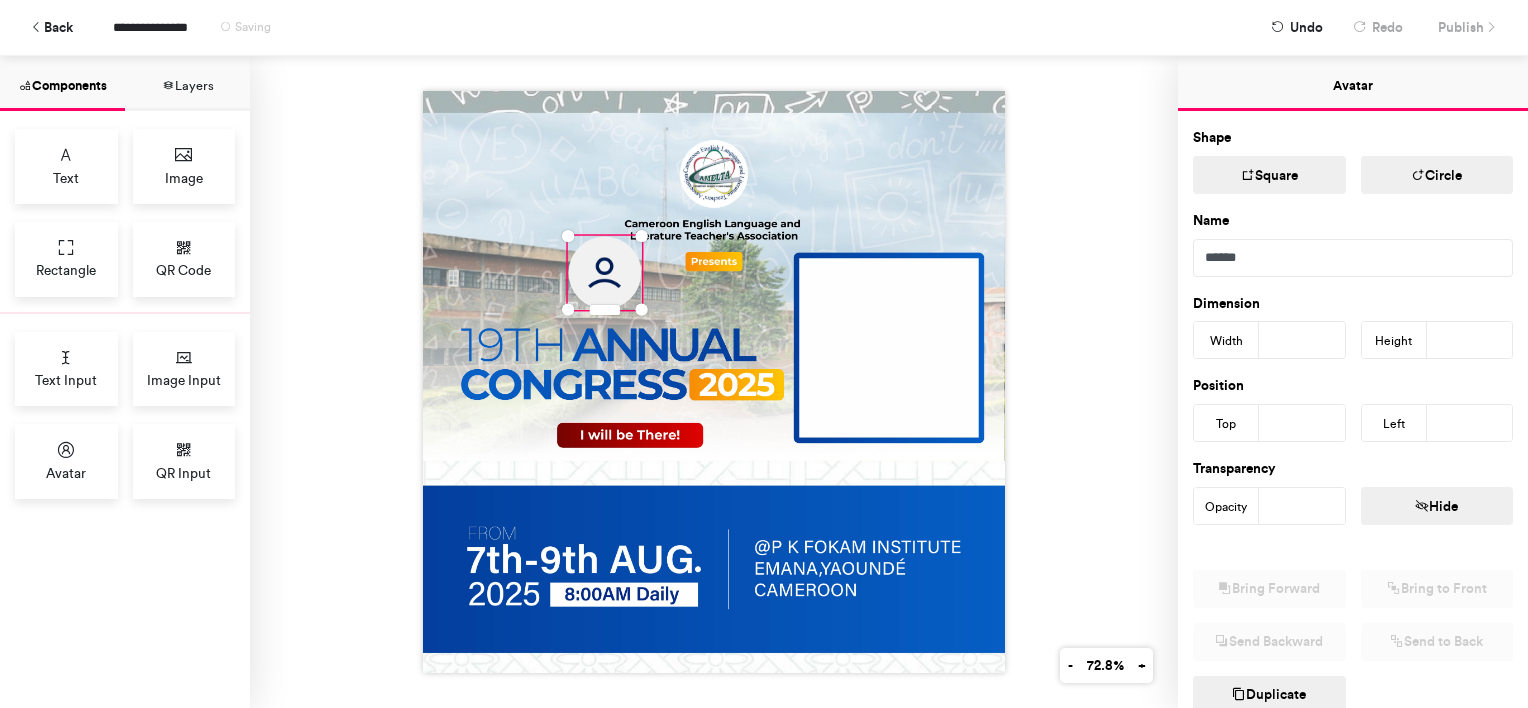 click on "Square" at bounding box center [1269, 175] 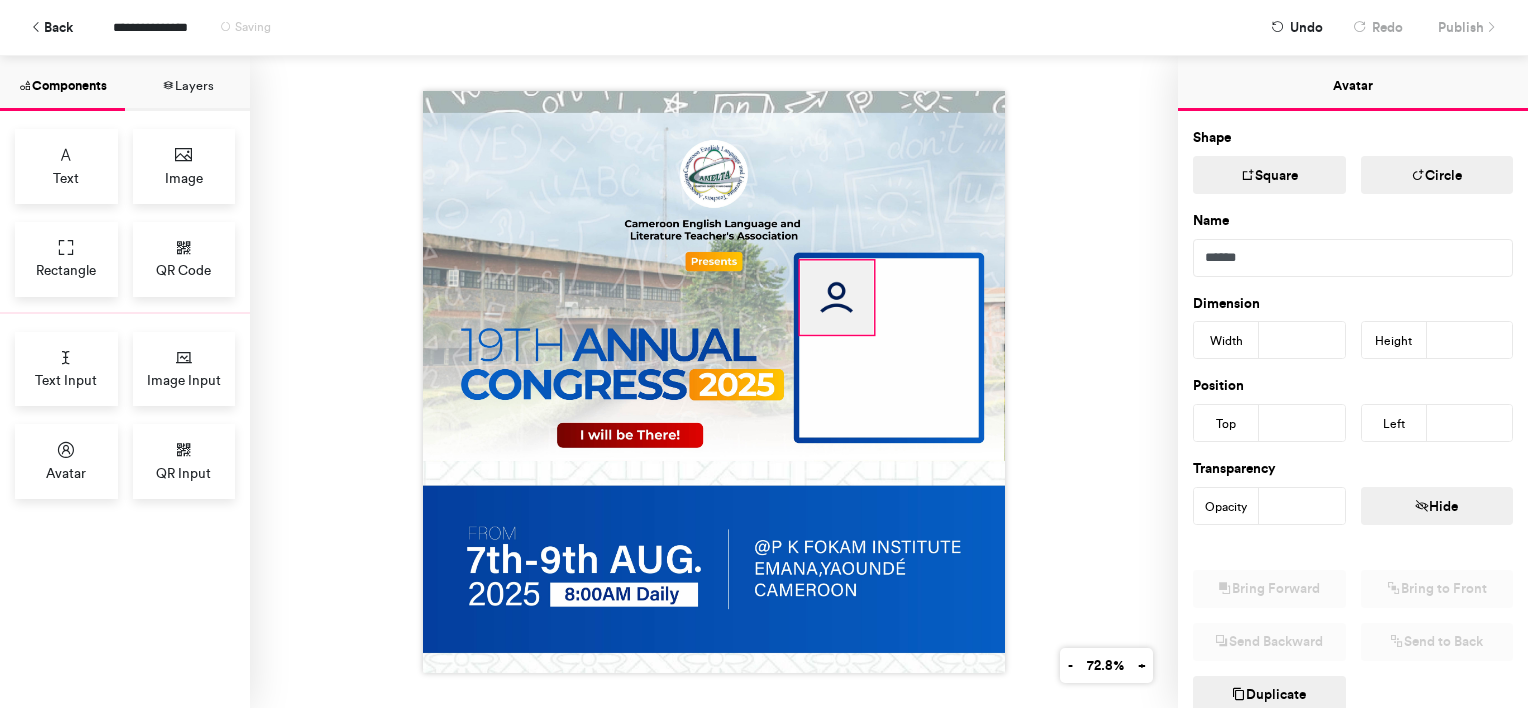 drag, startPoint x: 588, startPoint y: 250, endPoint x: 820, endPoint y: 275, distance: 233.3431 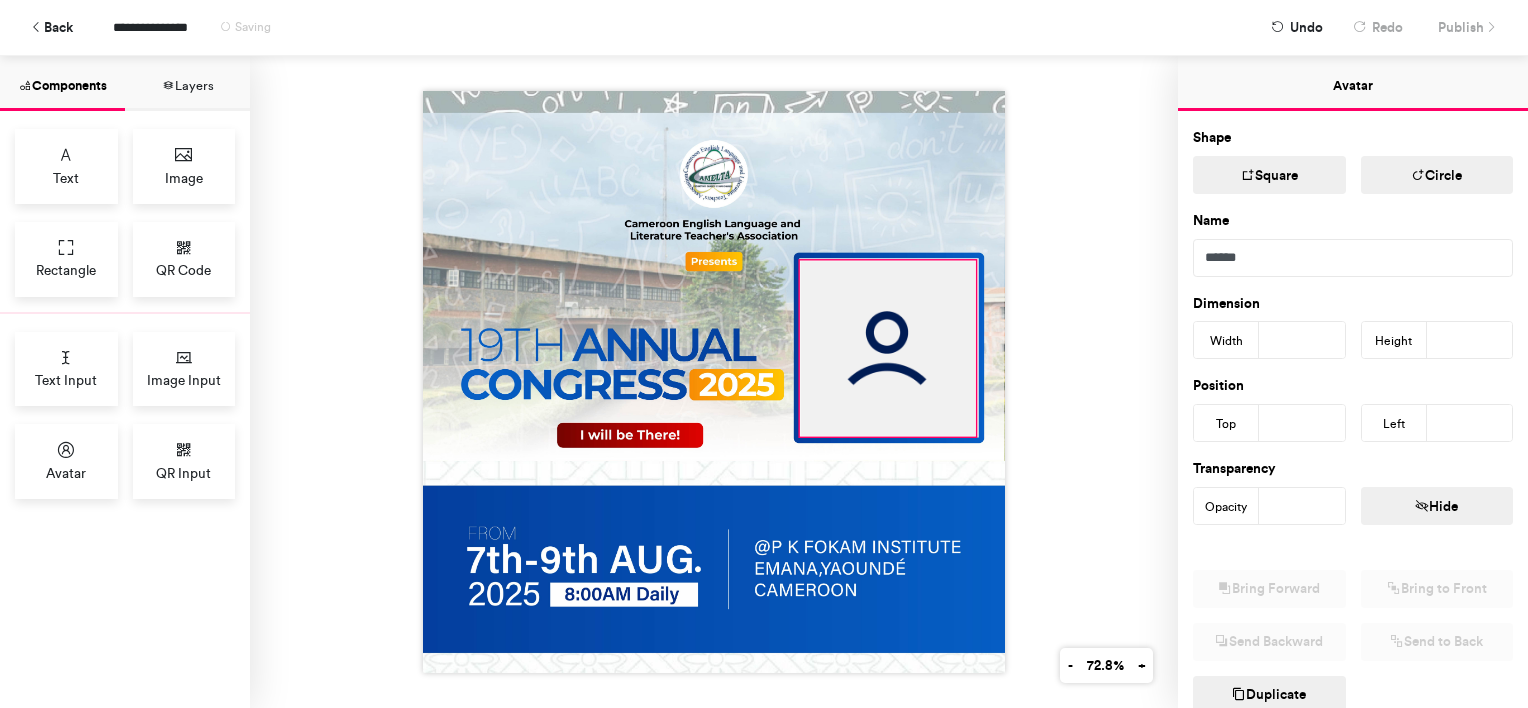 drag, startPoint x: 864, startPoint y: 323, endPoint x: 966, endPoint y: 440, distance: 155.2192 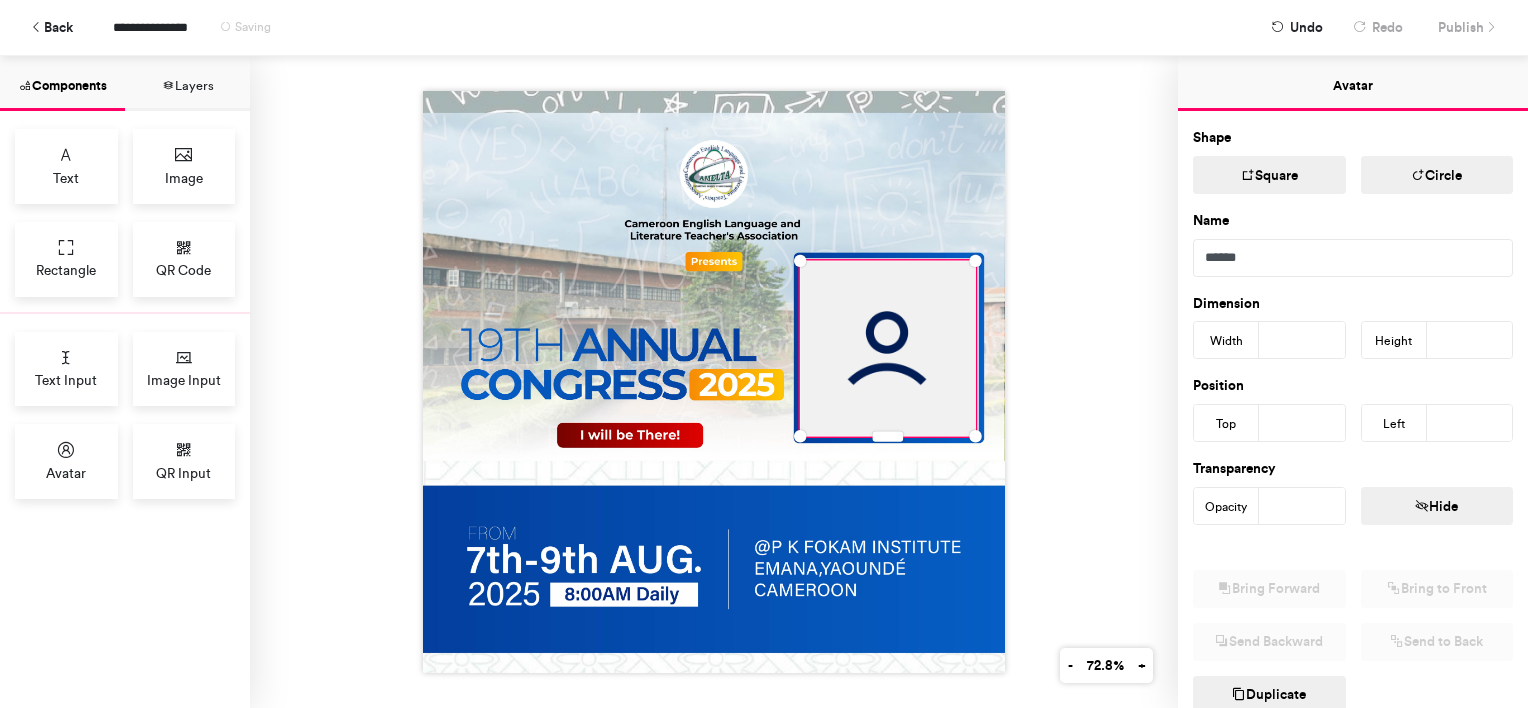 type 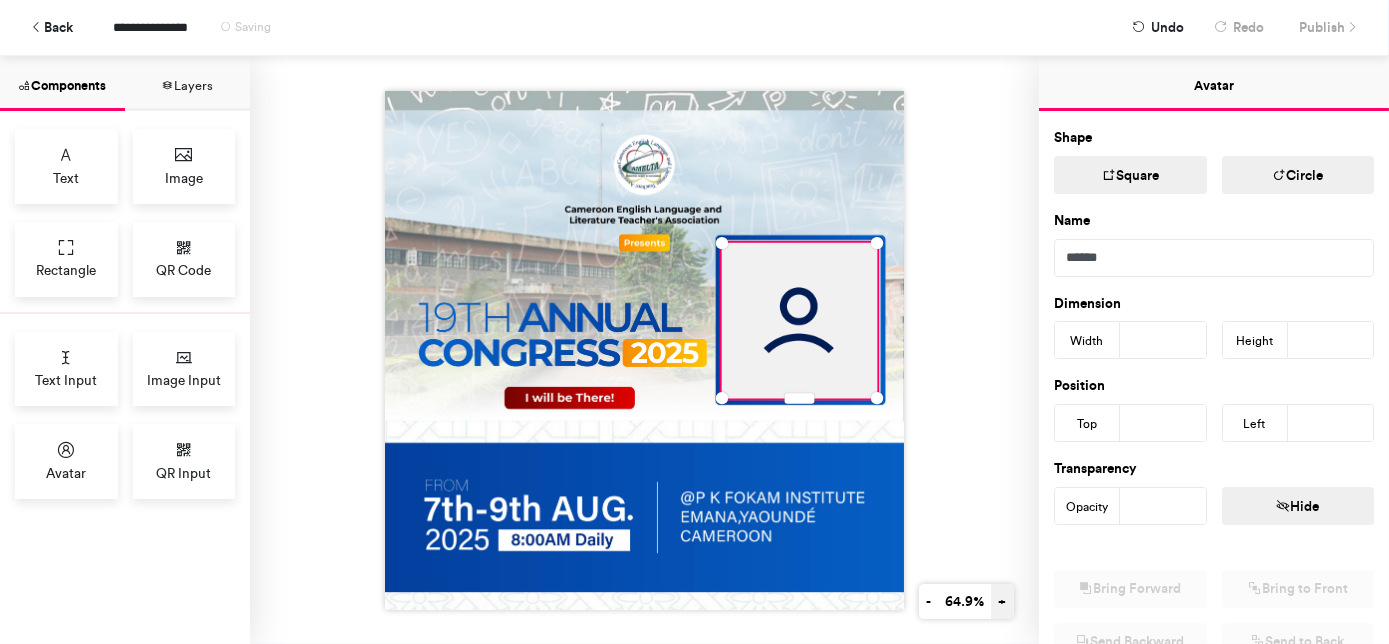 click on "+" at bounding box center (1002, 601) 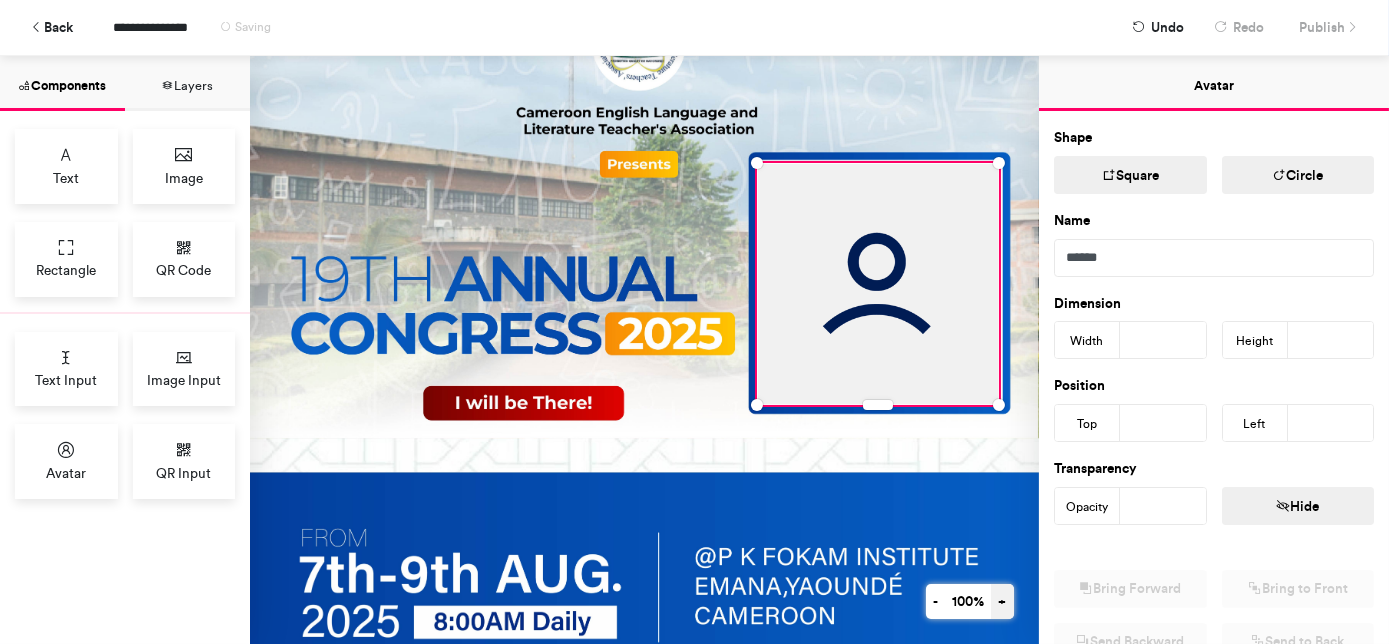 click on "+" at bounding box center (1002, 601) 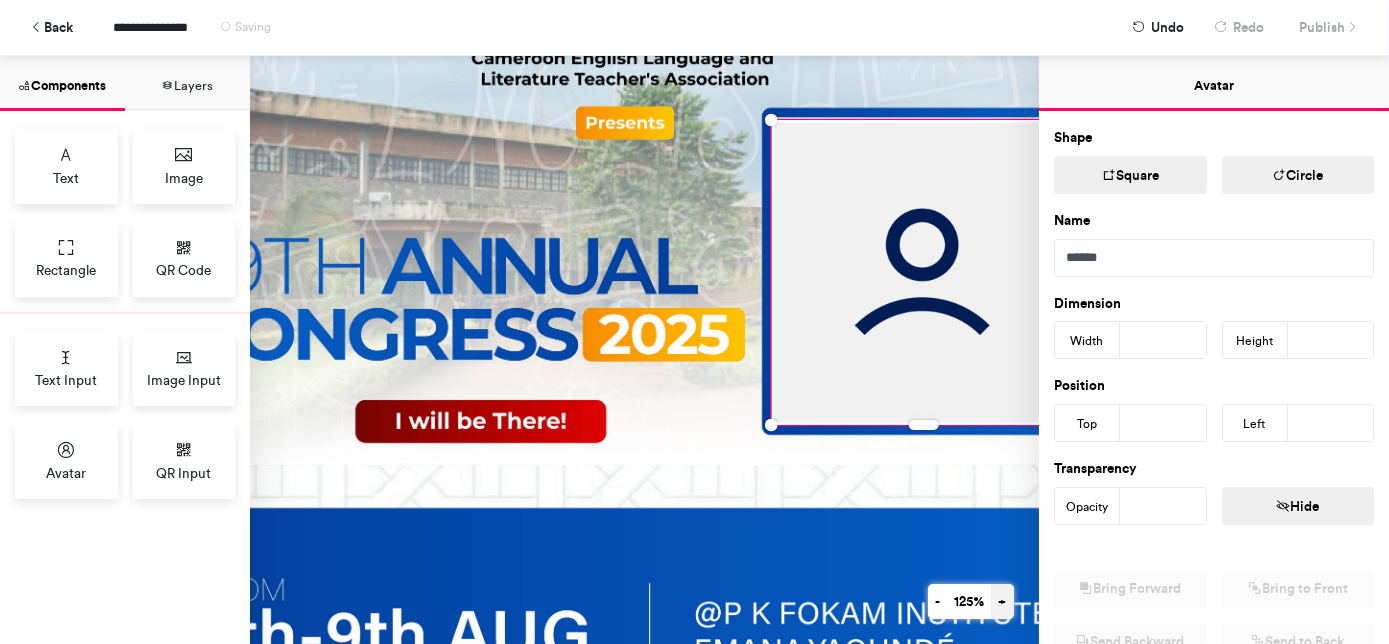 click on "+" at bounding box center (1002, 601) 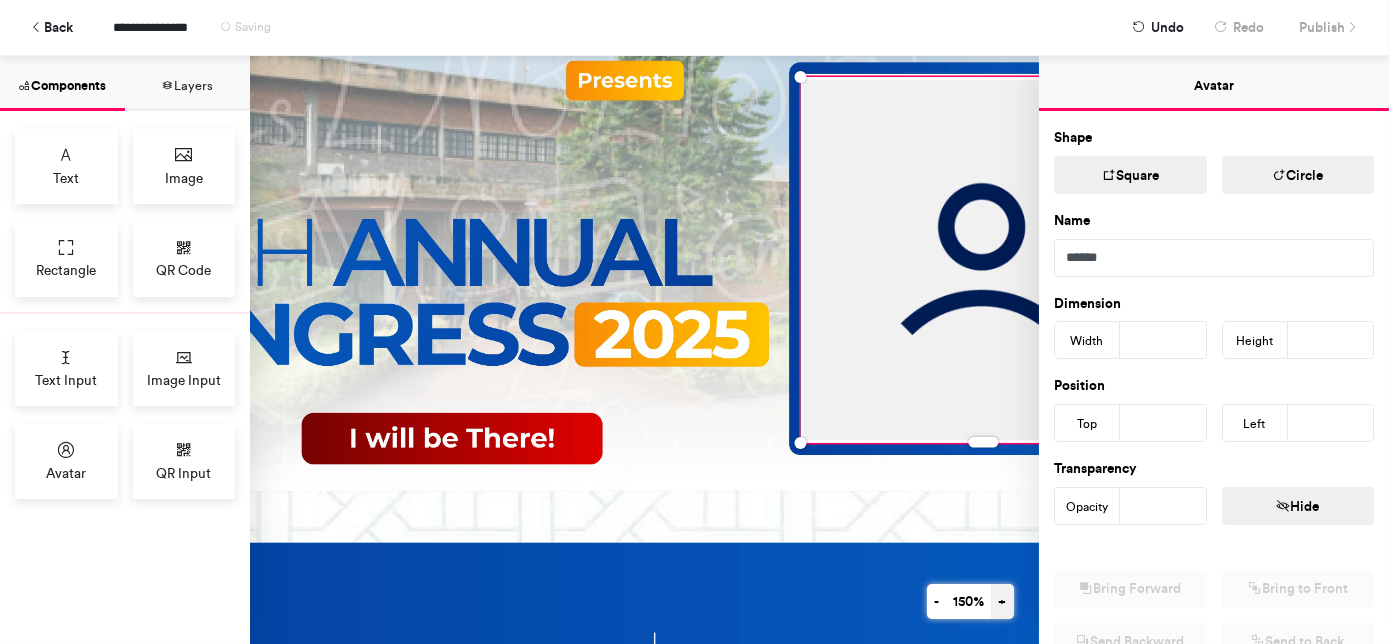 click on "+" at bounding box center (1002, 601) 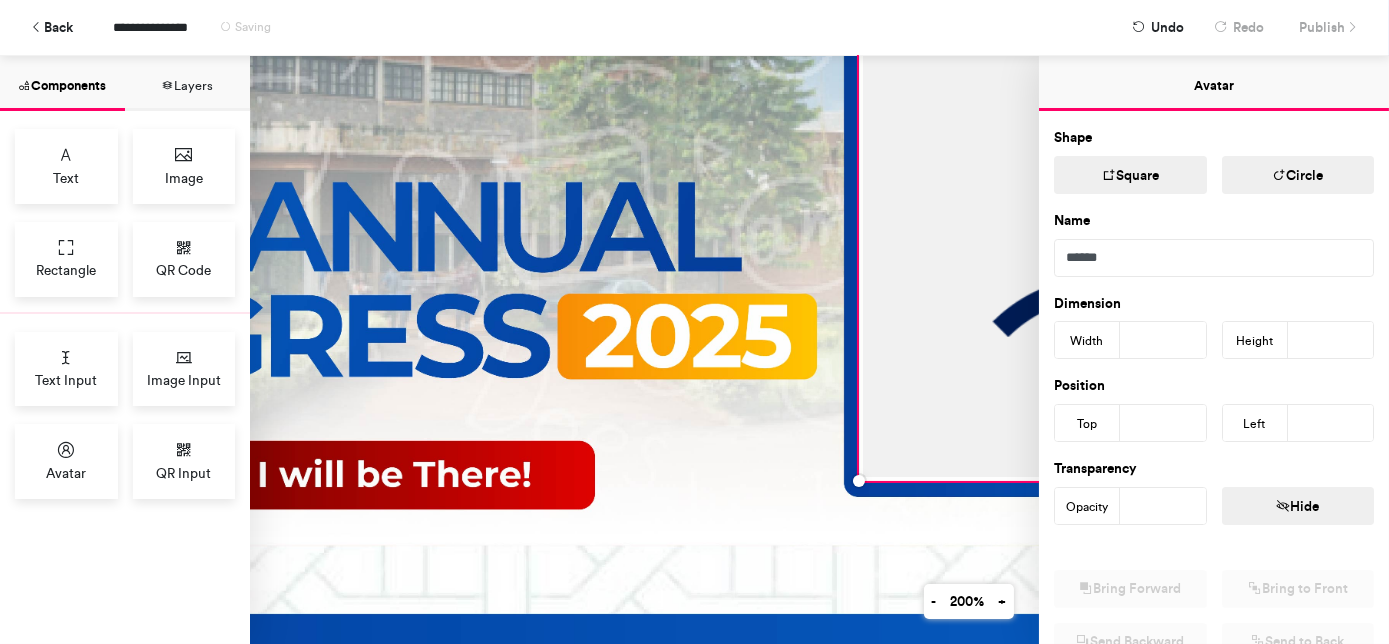type 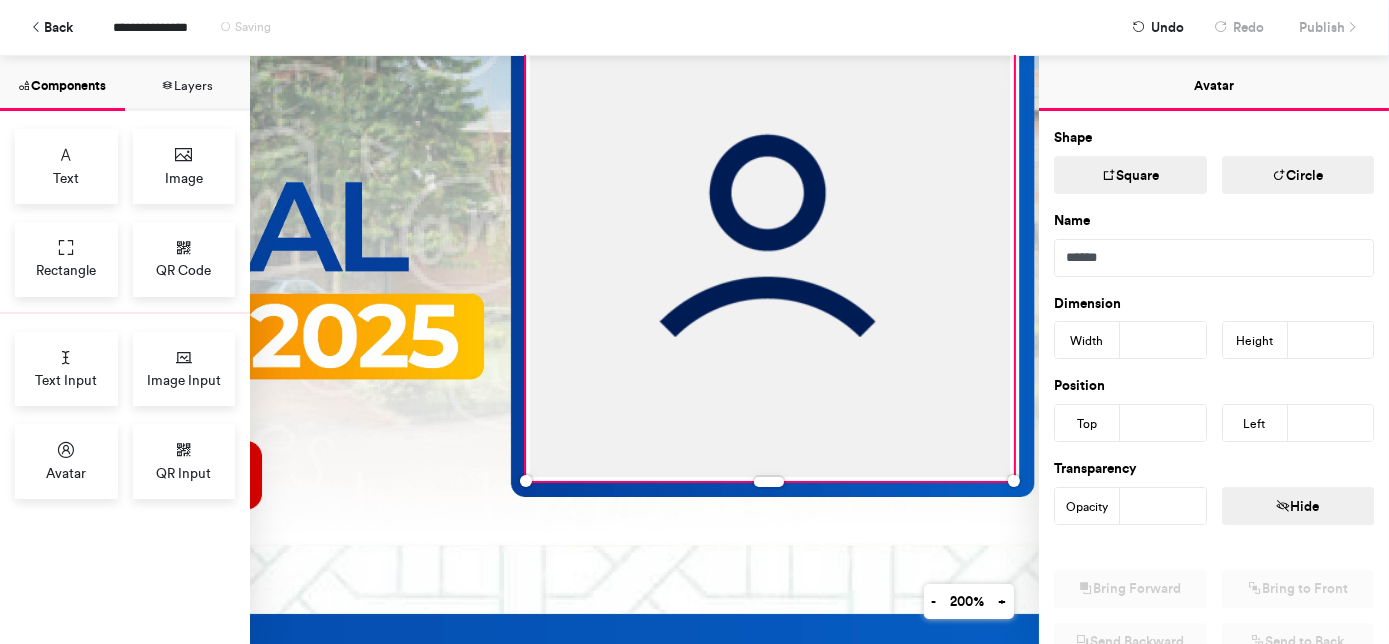scroll, scrollTop: 527, scrollLeft: 824, axis: both 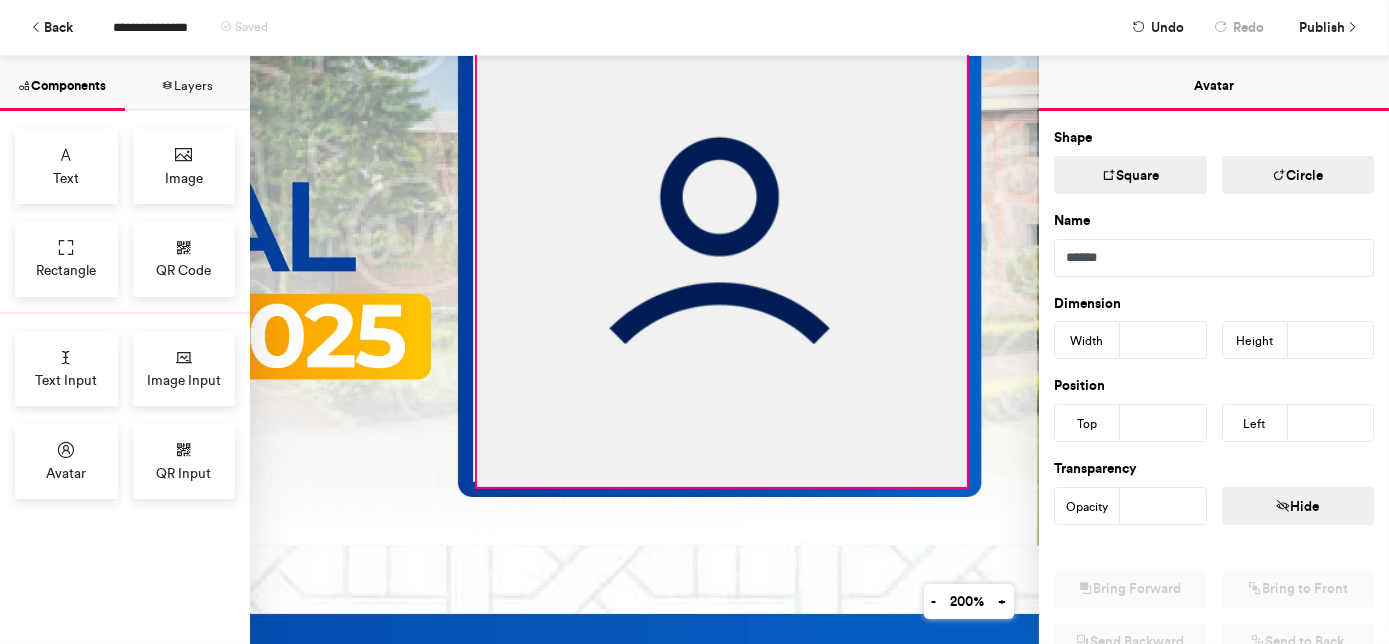 drag, startPoint x: 952, startPoint y: 482, endPoint x: 961, endPoint y: 494, distance: 15 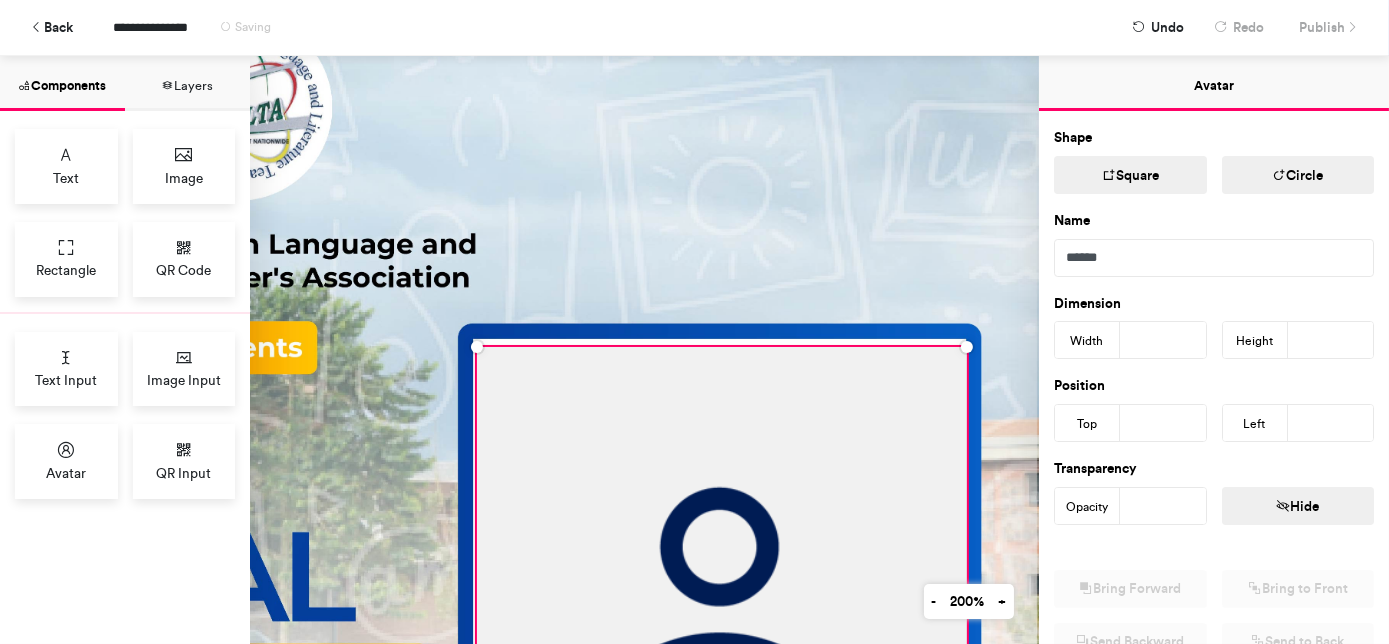scroll, scrollTop: 163, scrollLeft: 824, axis: both 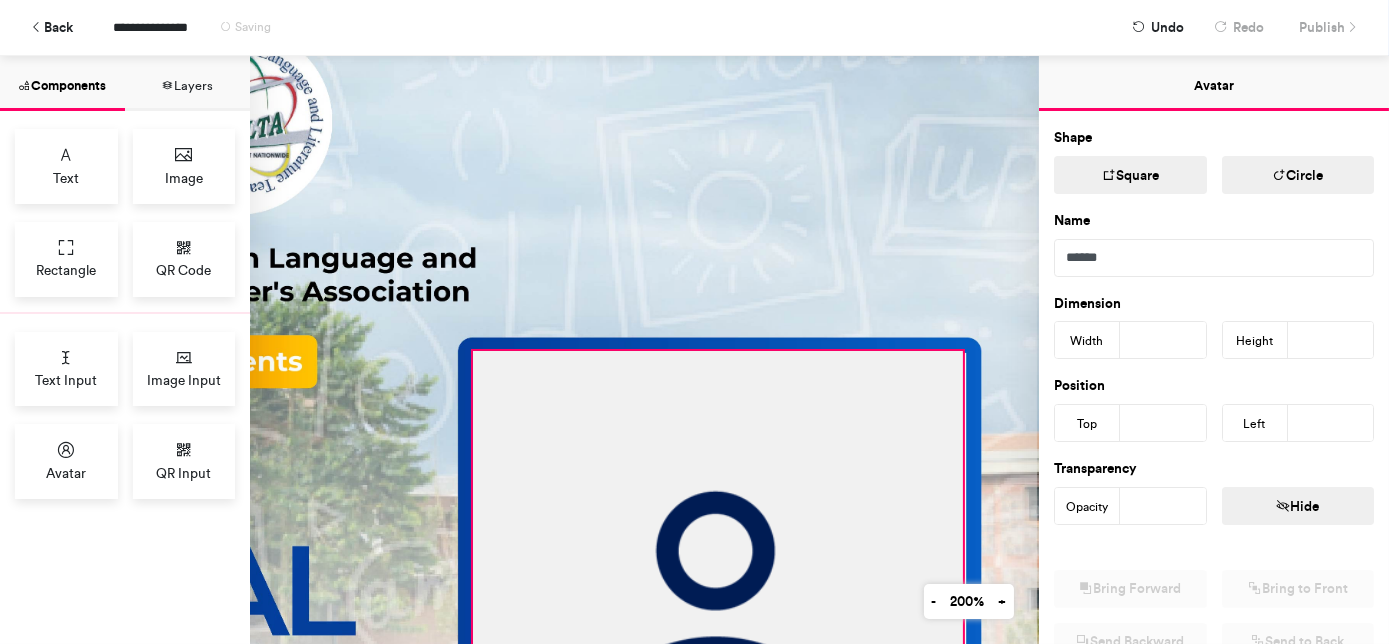 drag, startPoint x: 933, startPoint y: 413, endPoint x: 929, endPoint y: 403, distance: 10.770329 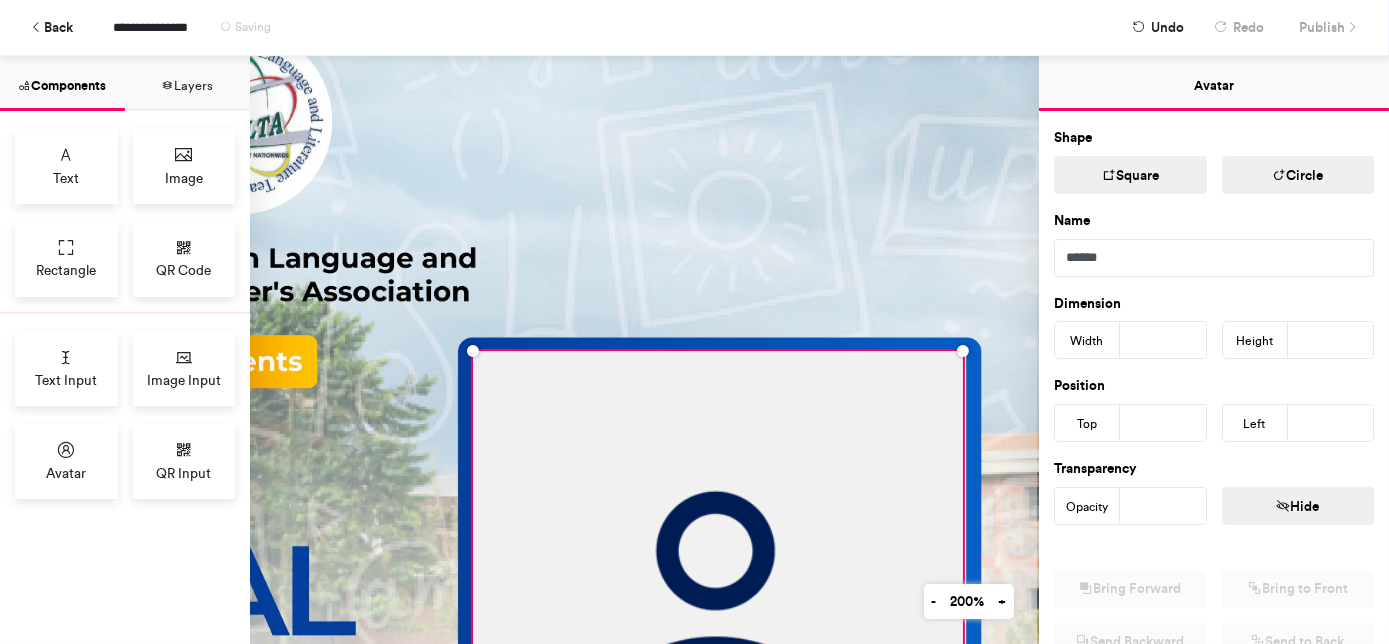 scroll, scrollTop: 618, scrollLeft: 824, axis: both 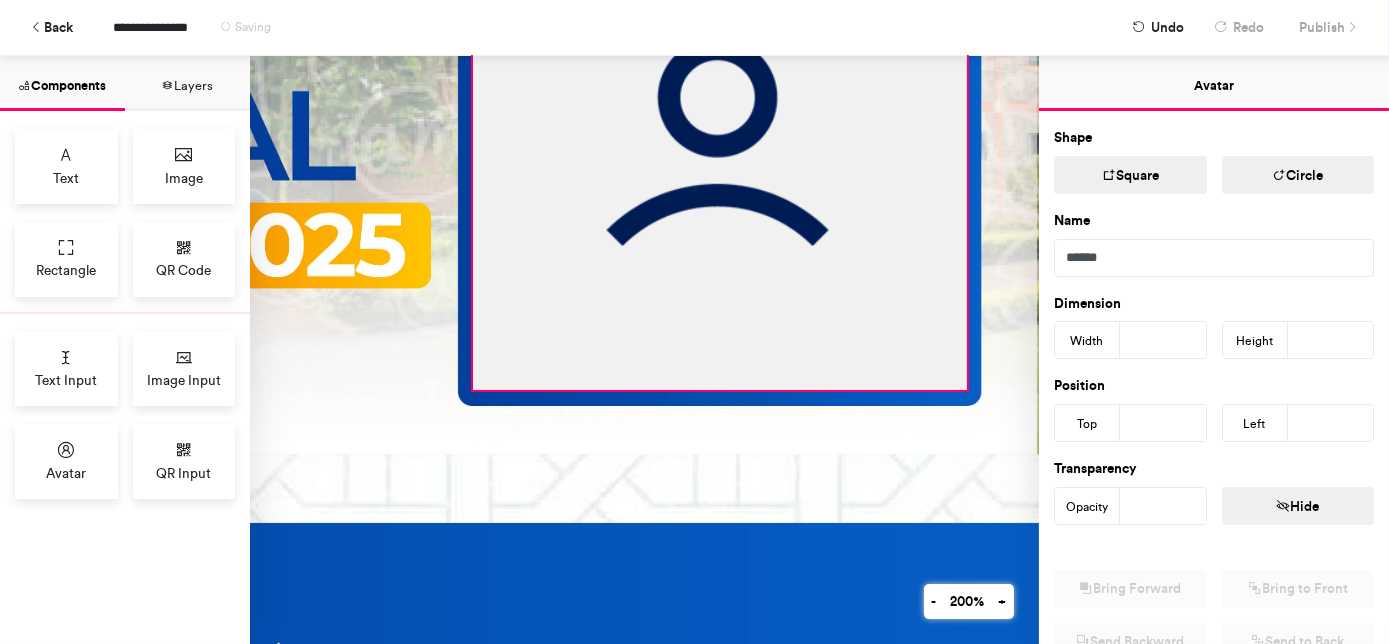 drag, startPoint x: 955, startPoint y: 387, endPoint x: 958, endPoint y: 399, distance: 12.369317 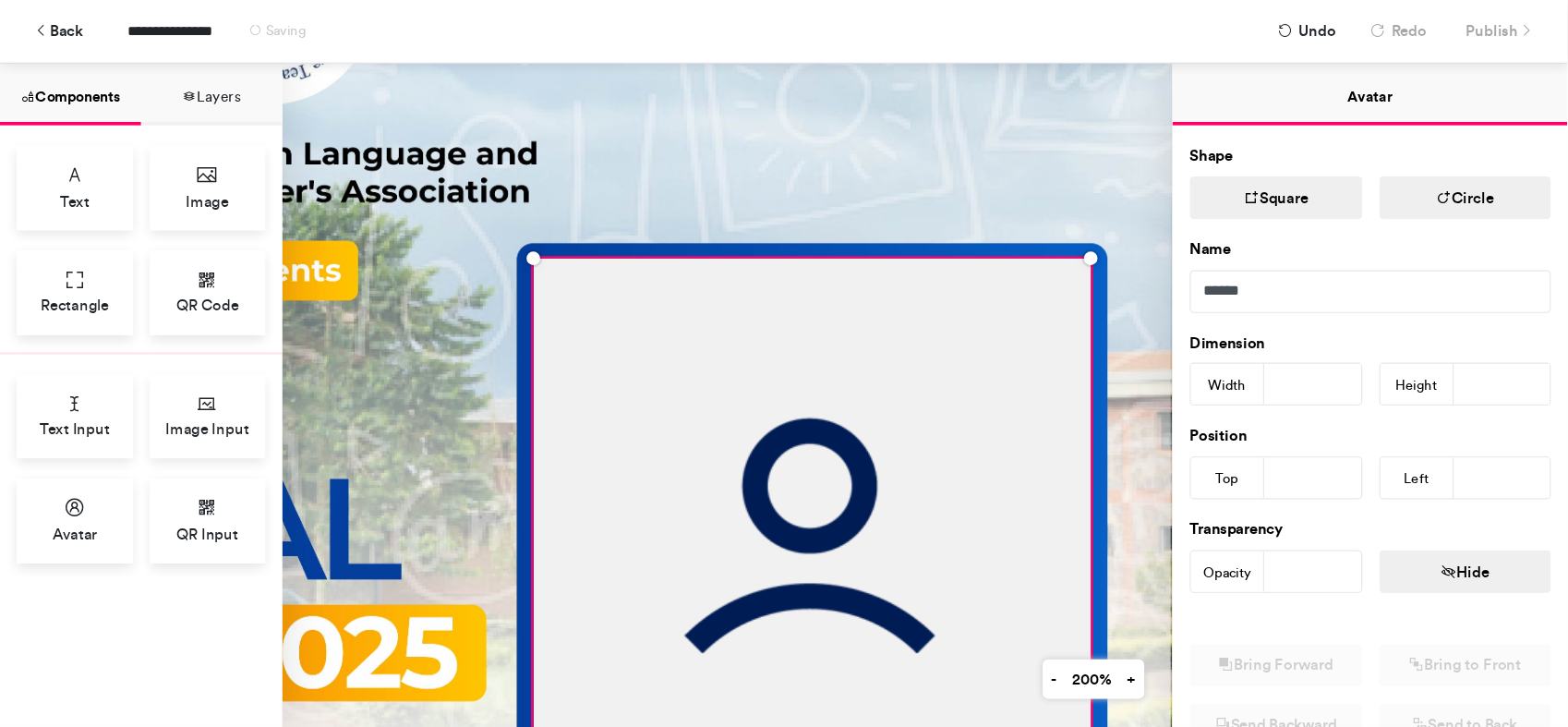 scroll, scrollTop: 235, scrollLeft: 761, axis: both 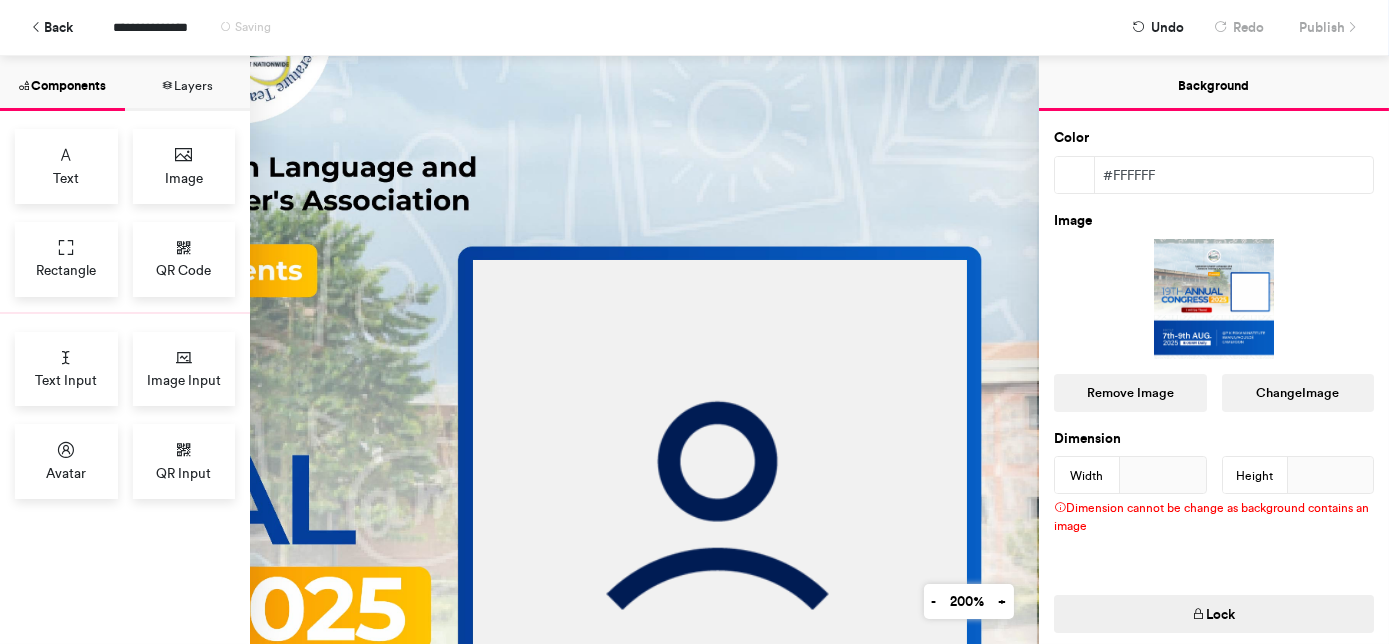 click at bounding box center [239, 602] 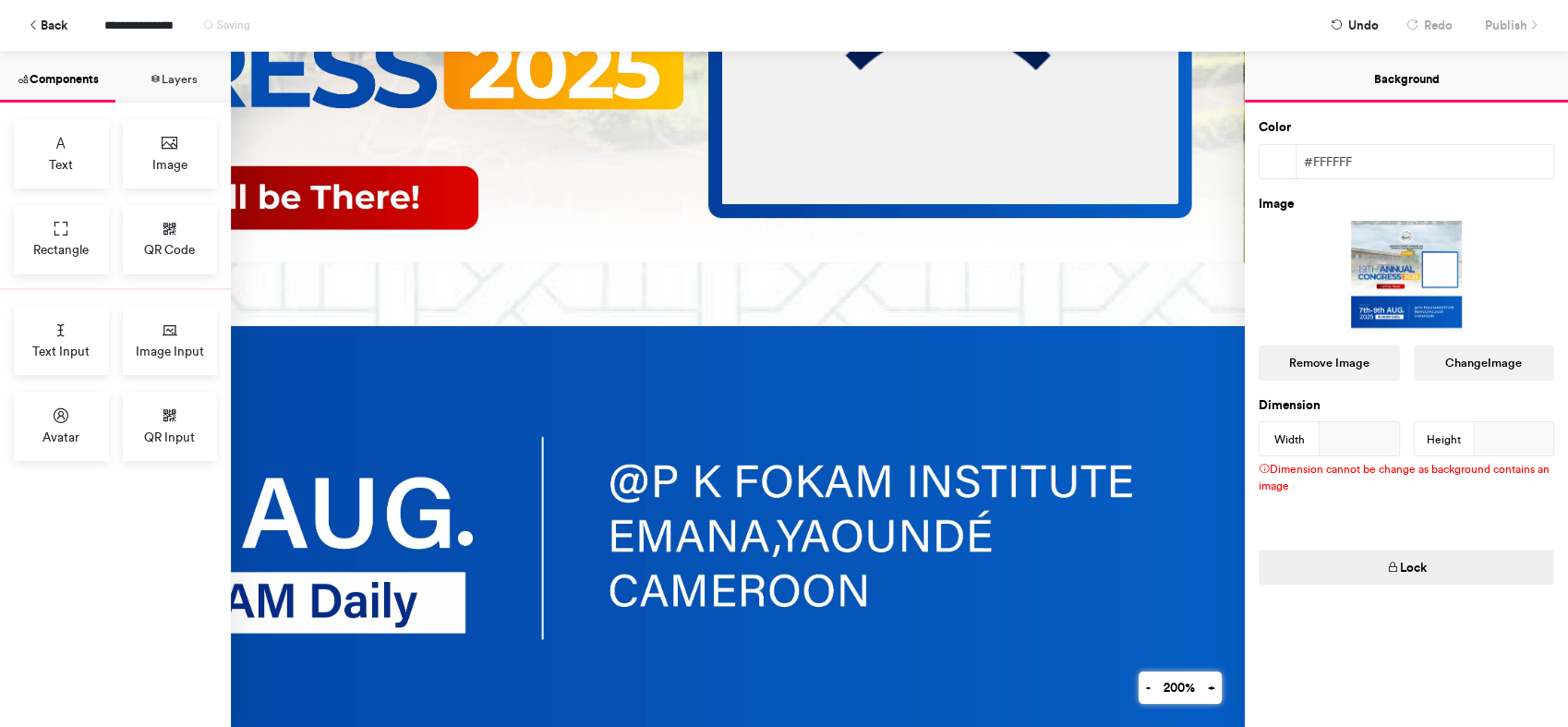 scroll, scrollTop: 818, scrollLeft: 479, axis: both 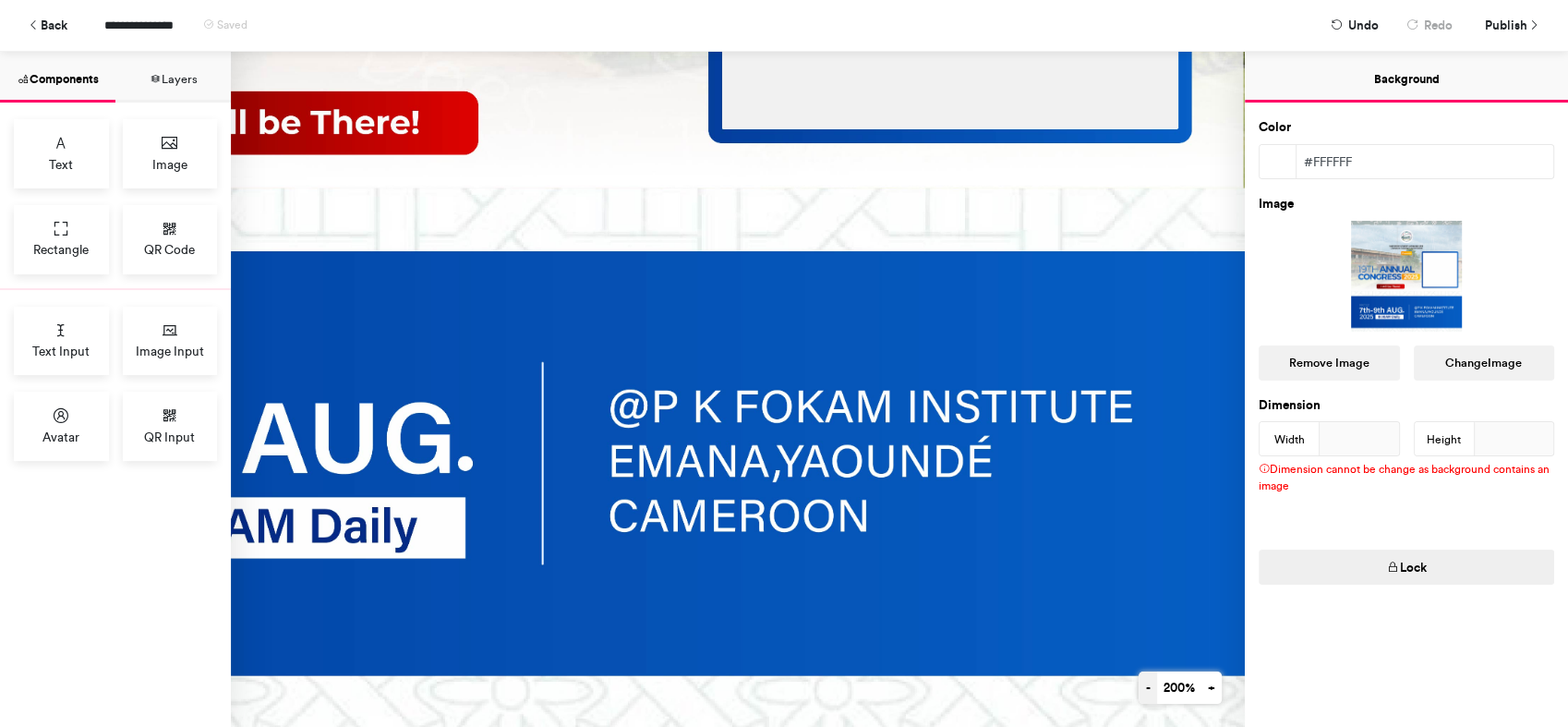 click on "-" at bounding box center (1148, 687) 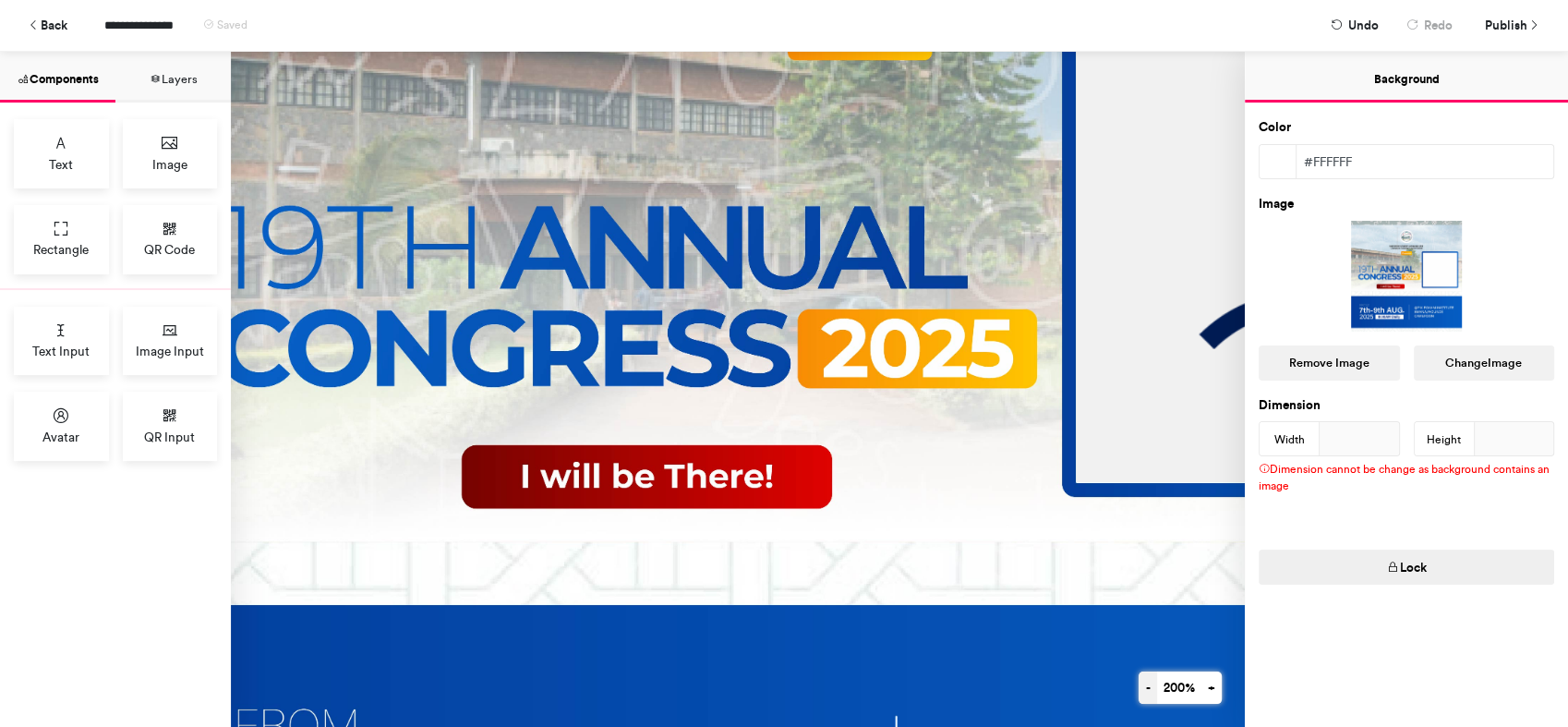 click on "-" at bounding box center [1148, 687] 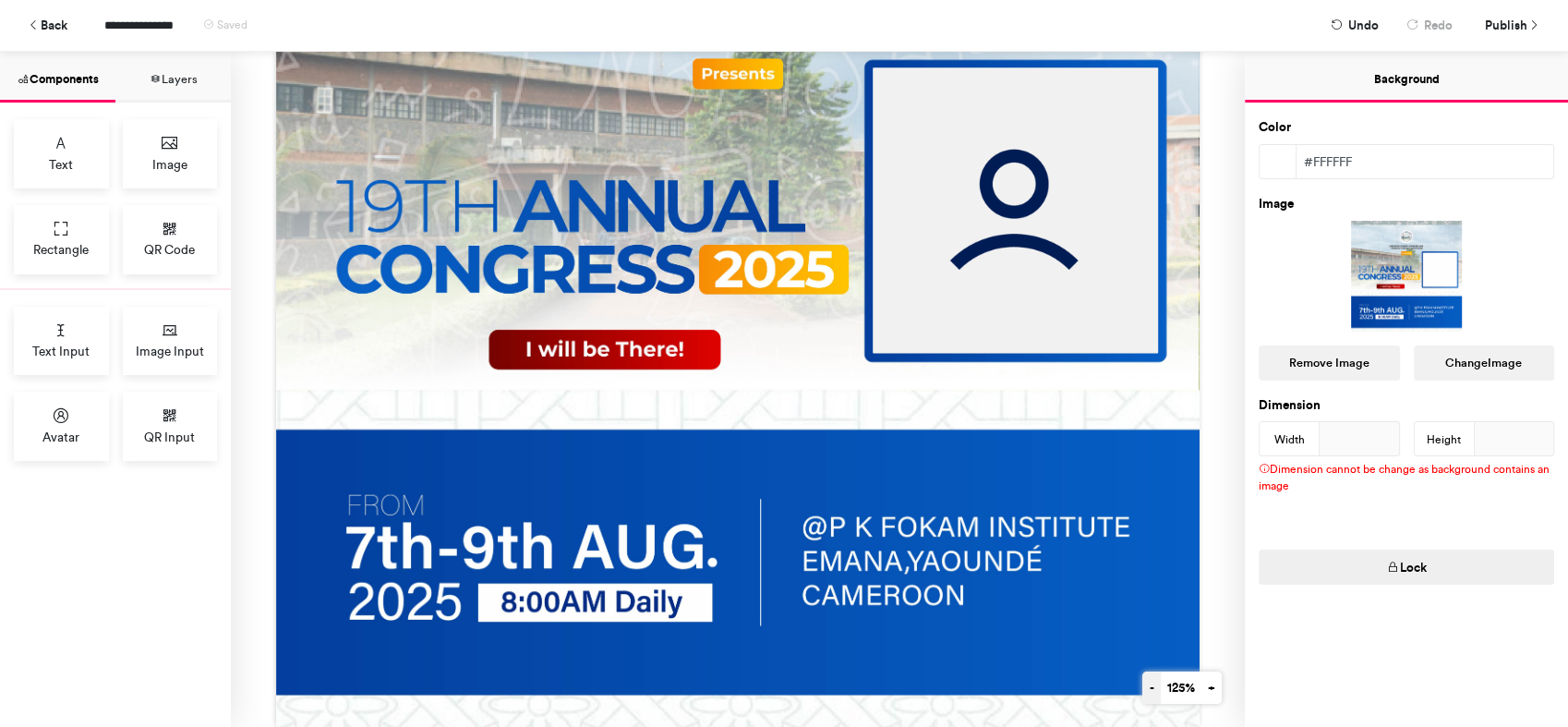 click on "-" at bounding box center (1152, 687) 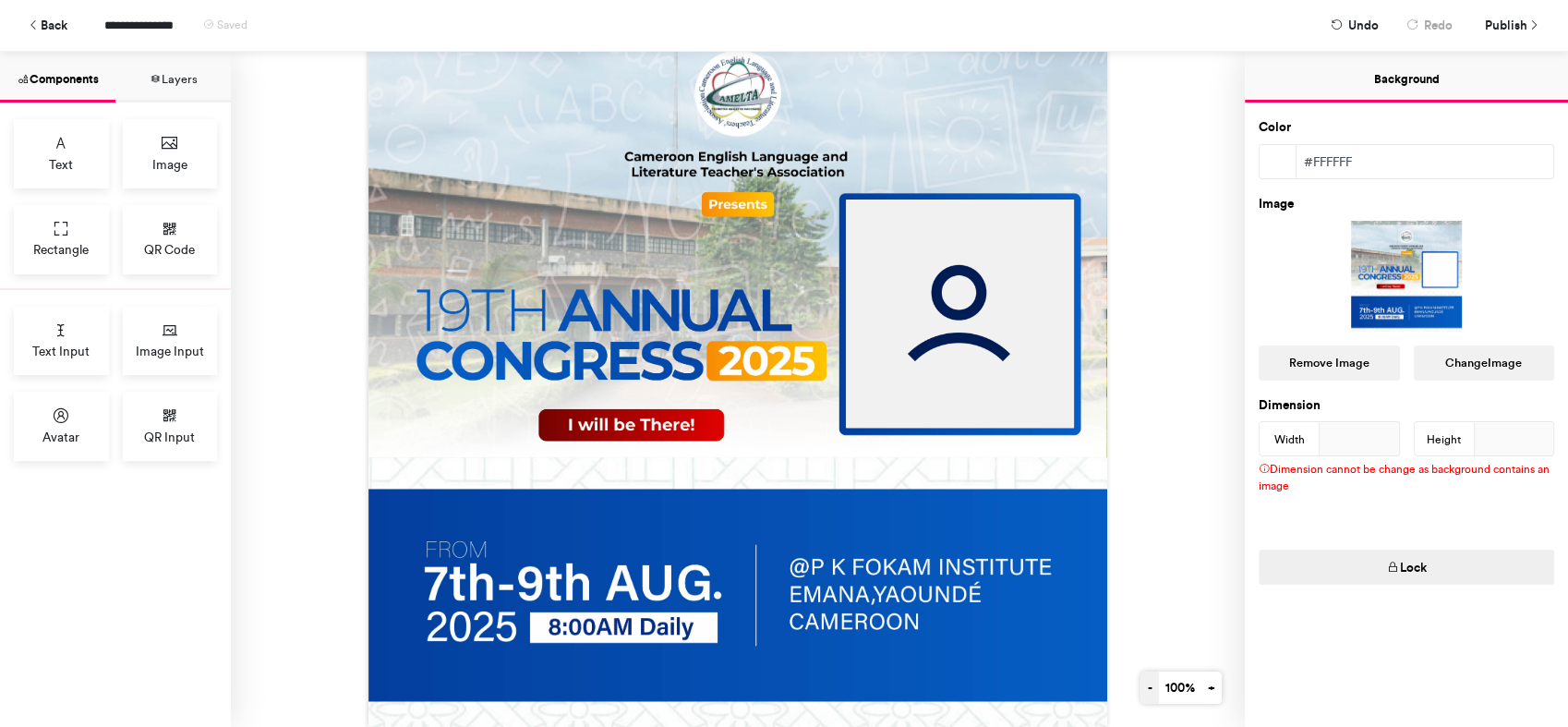 click on "-" at bounding box center (1150, 687) 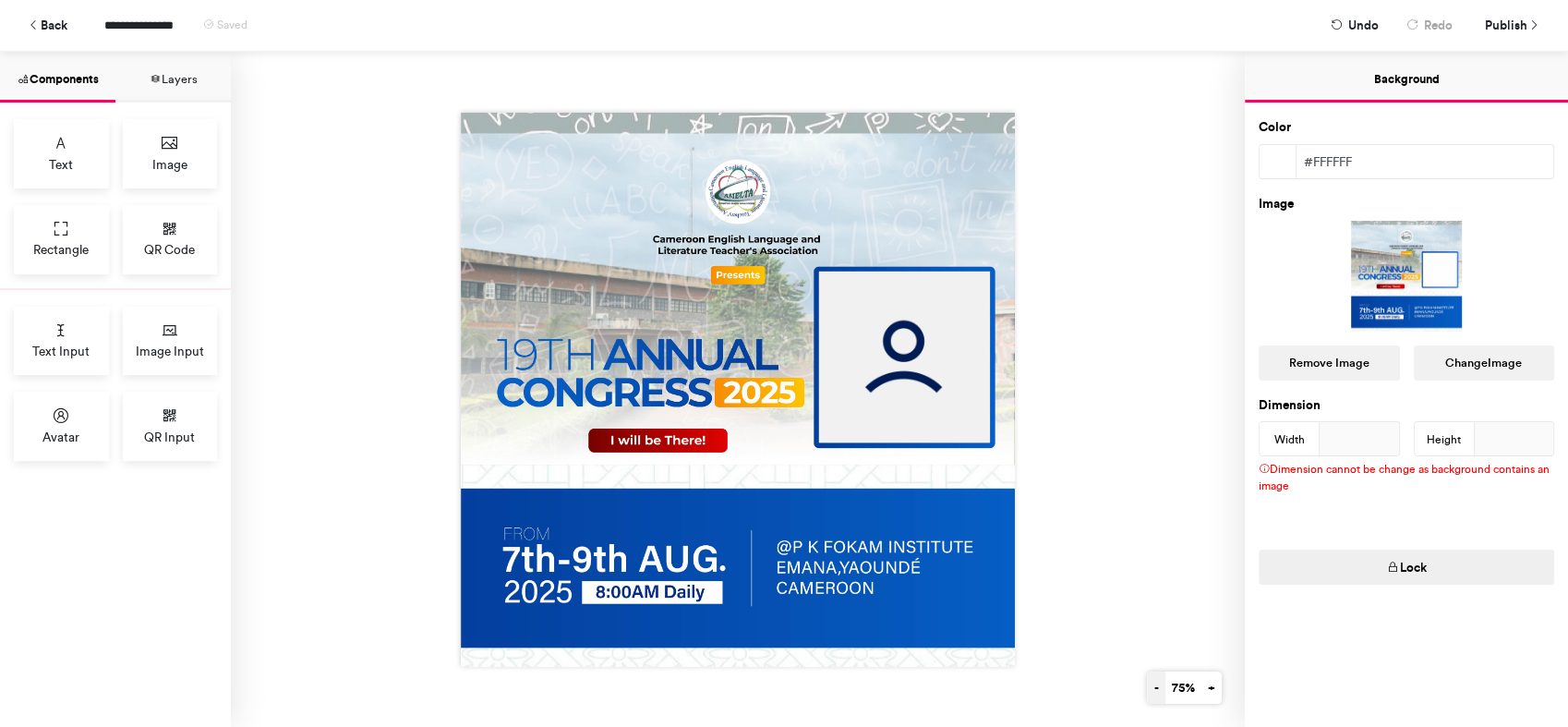 click on "-" at bounding box center [1156, 687] 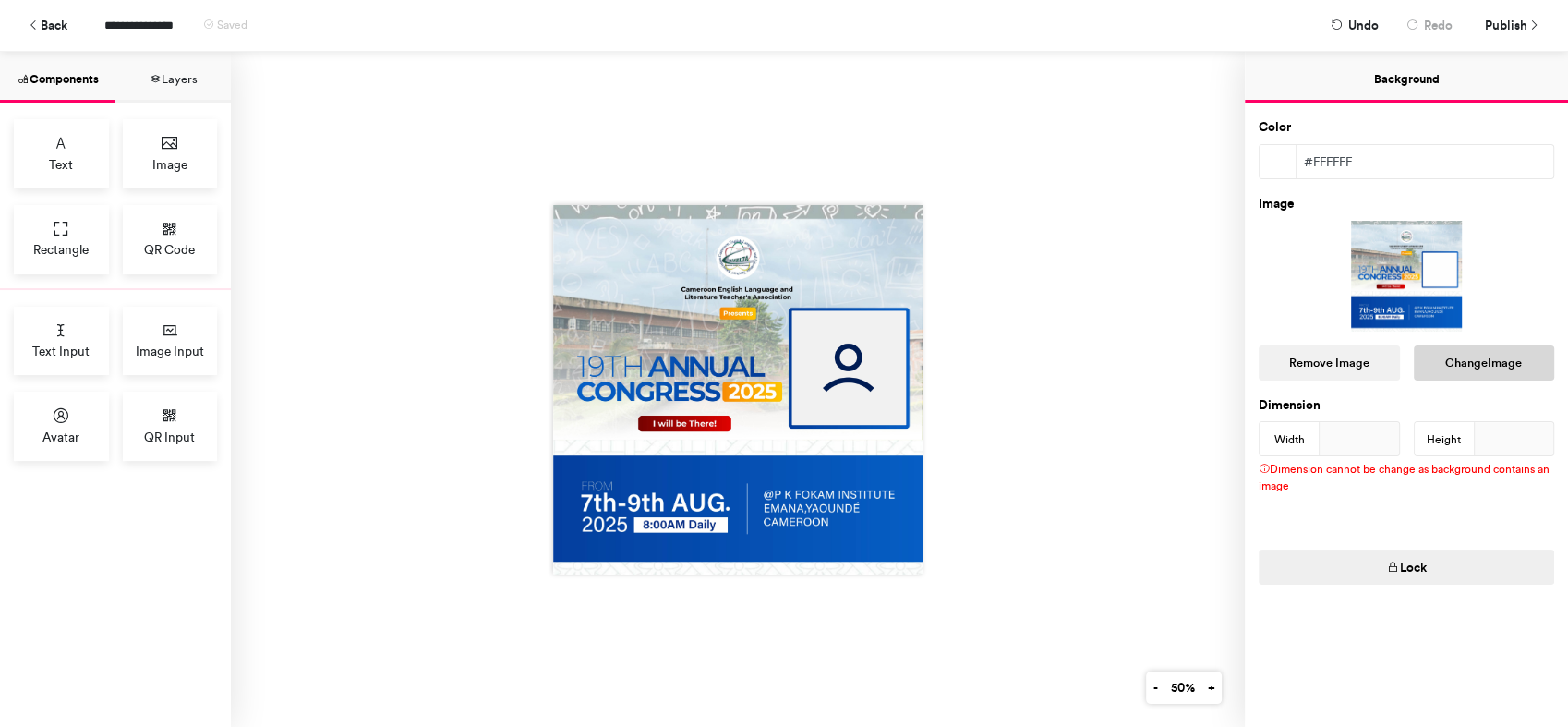 click on "Change  Image" at bounding box center [1484, 363] 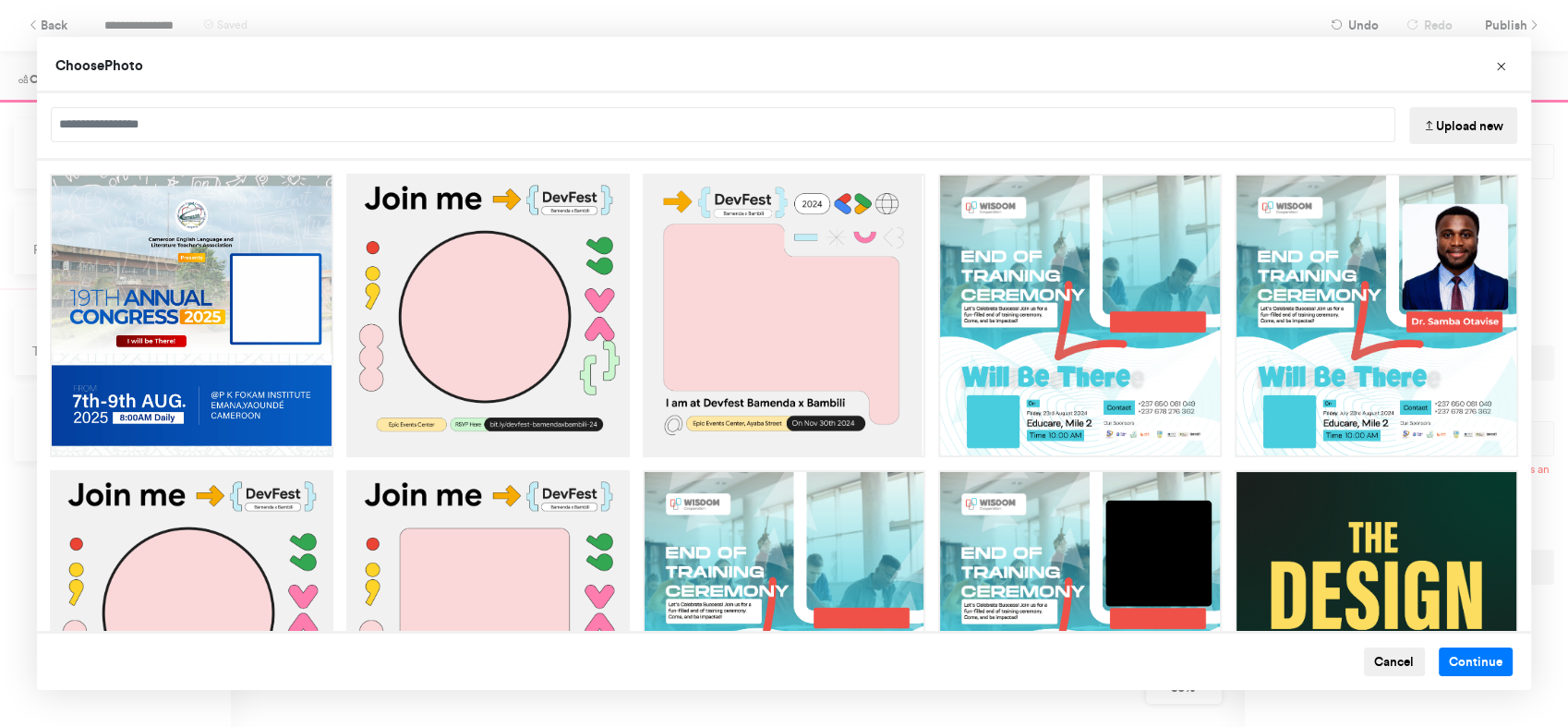 click on "Upload new" at bounding box center [1463, 126] 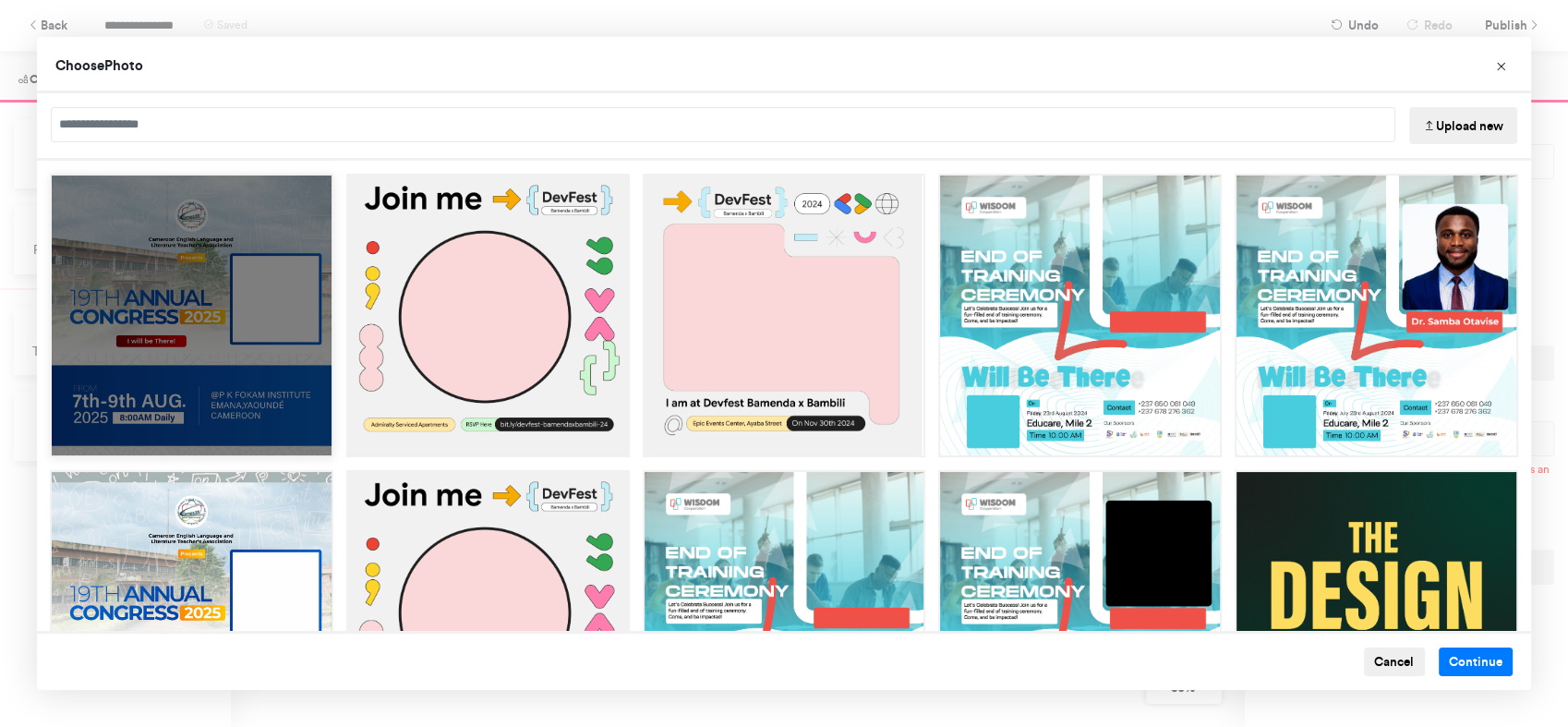 click at bounding box center (191, 315) 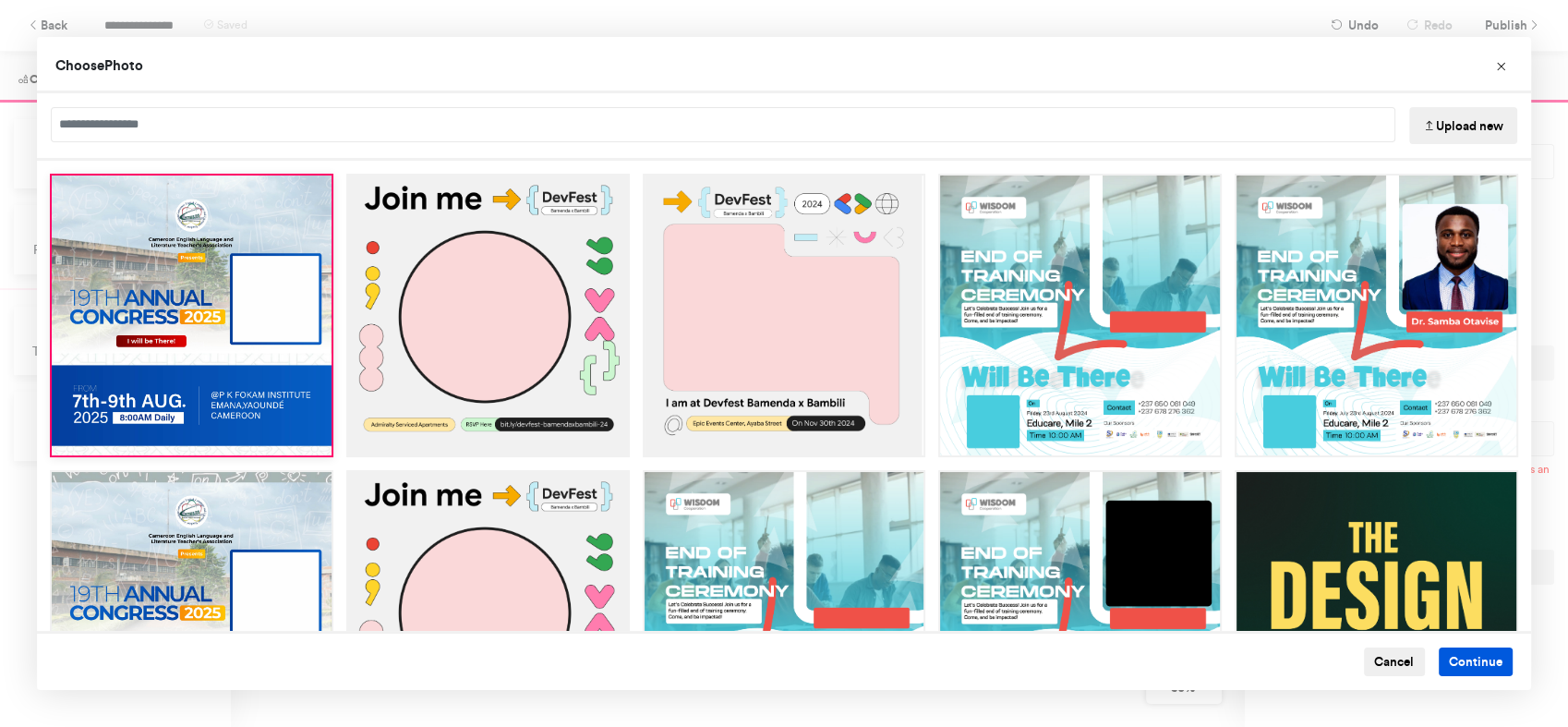 click on "Continue" at bounding box center (1476, 662) 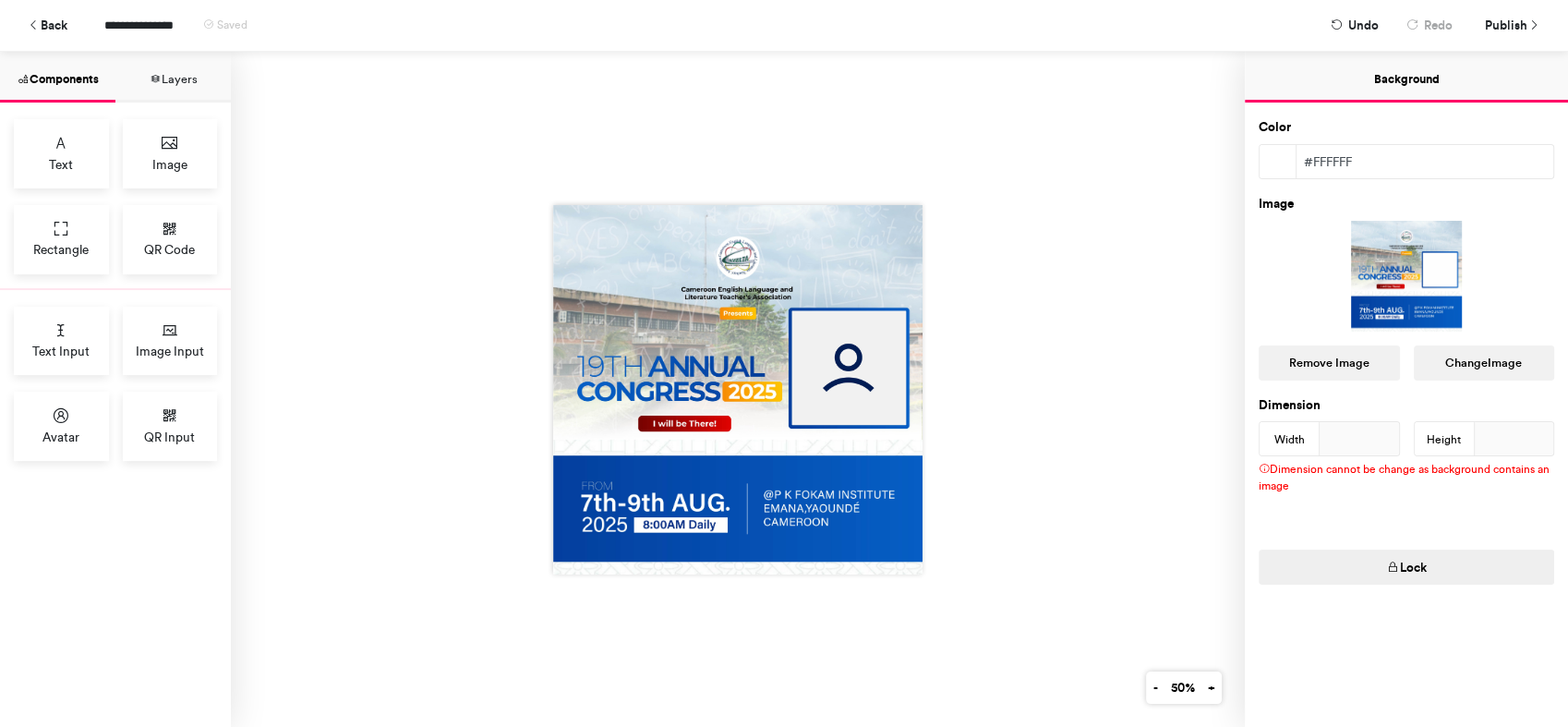 click at bounding box center [738, 389] 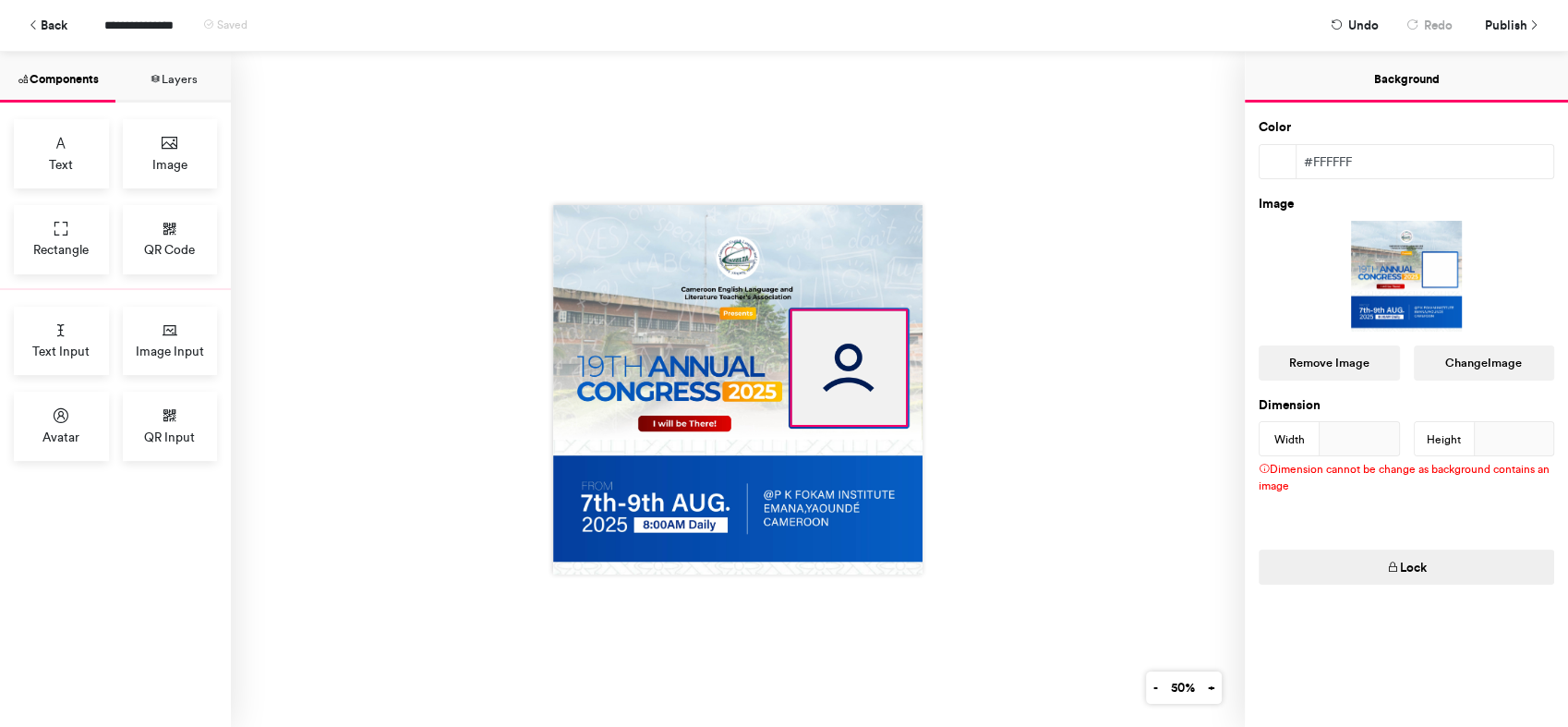 click at bounding box center (850, 368) 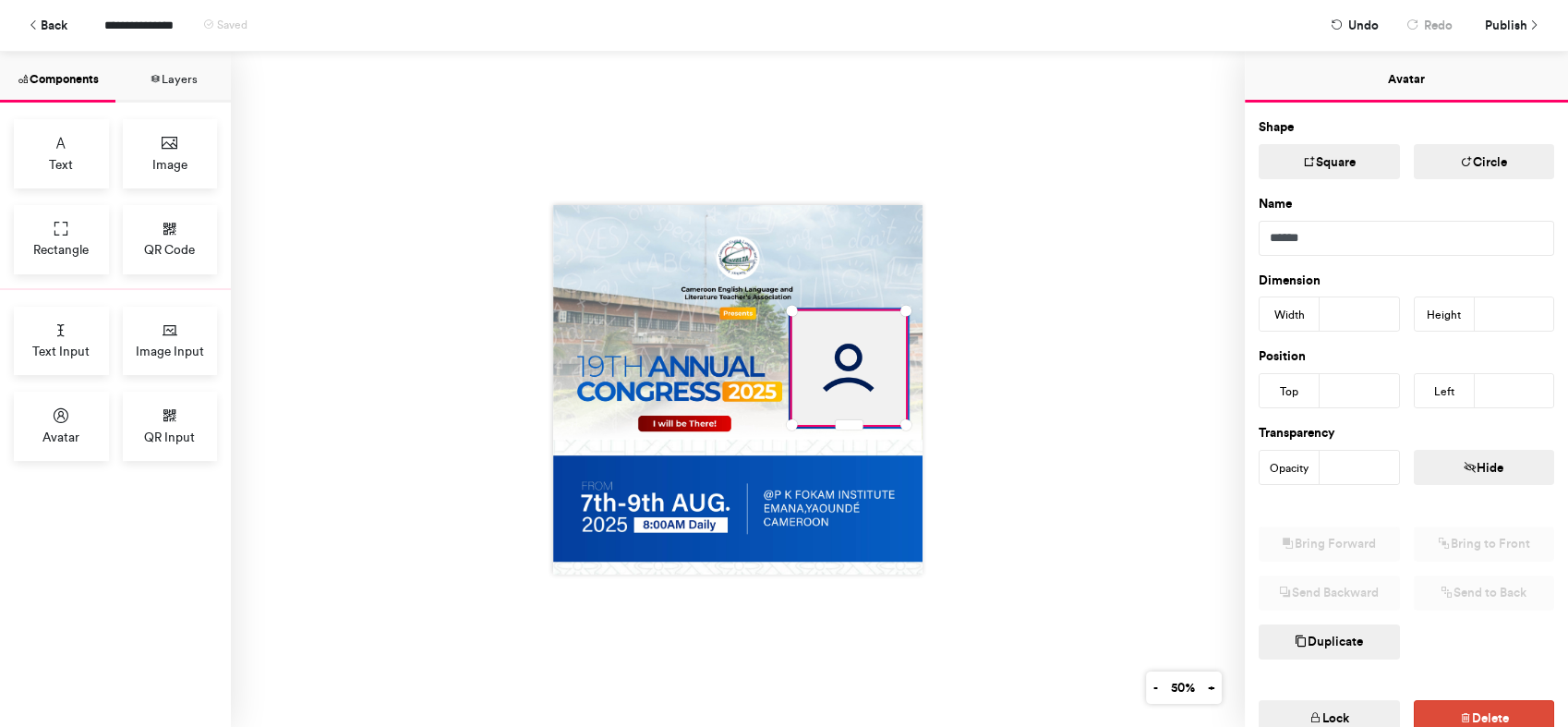 click at bounding box center (738, 390) 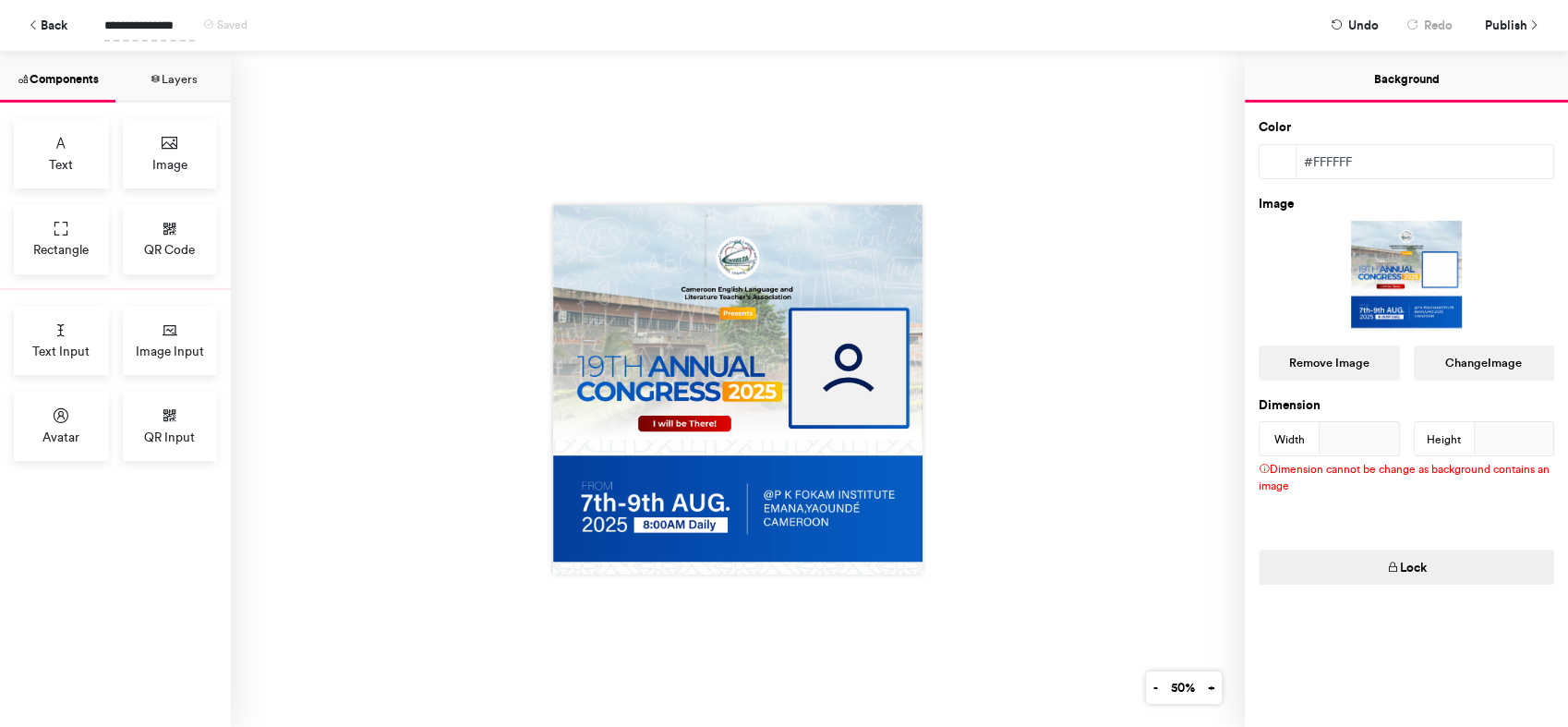click on "**********" at bounding box center [150, 25] 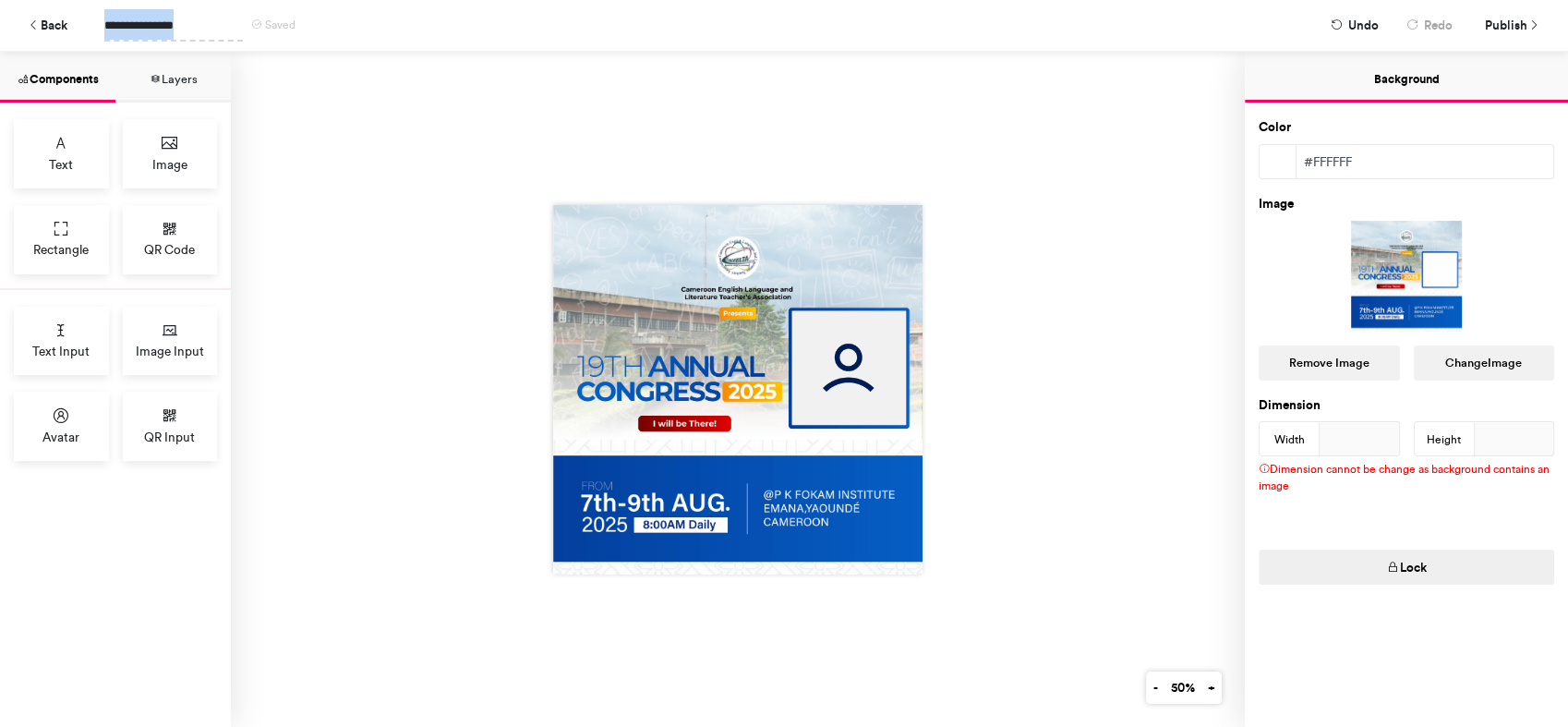 type 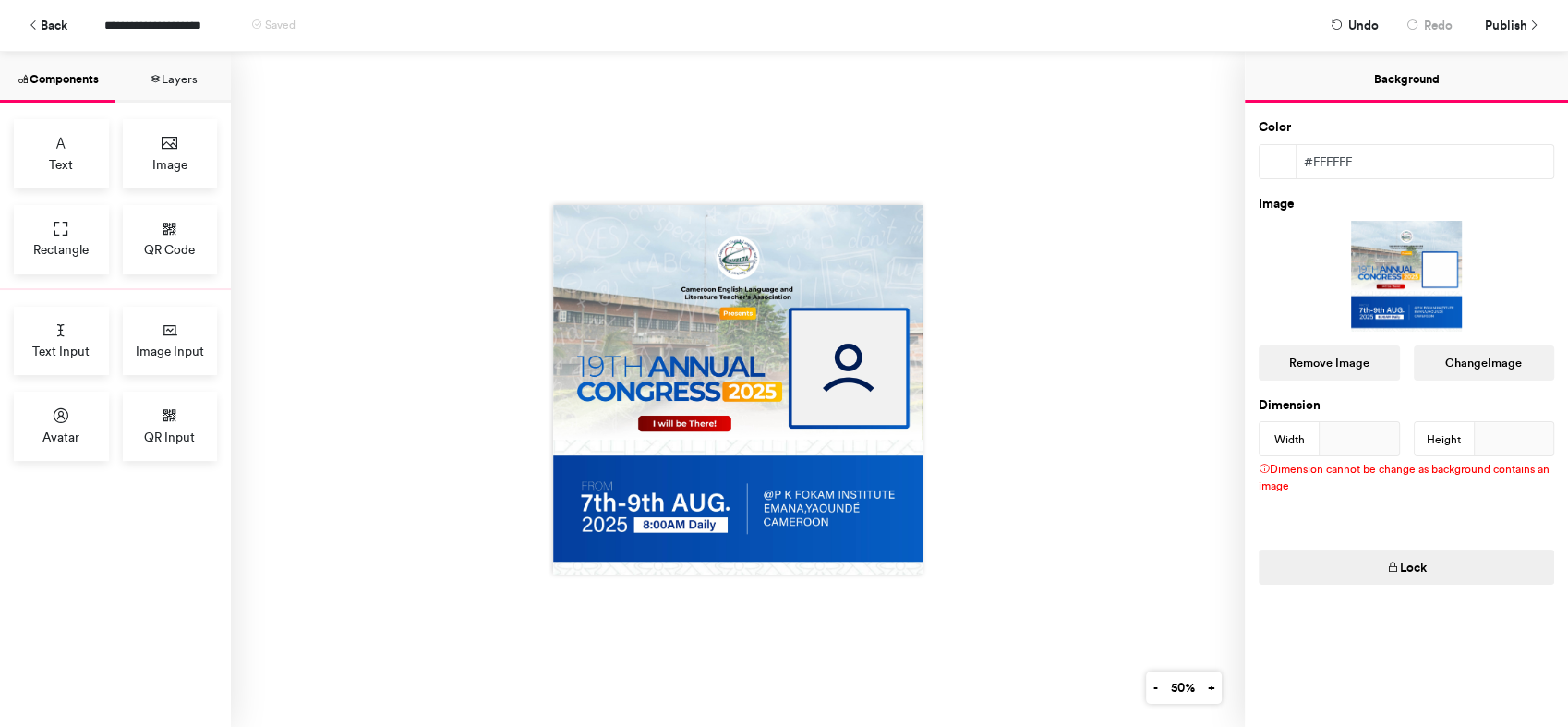 click at bounding box center [738, 389] 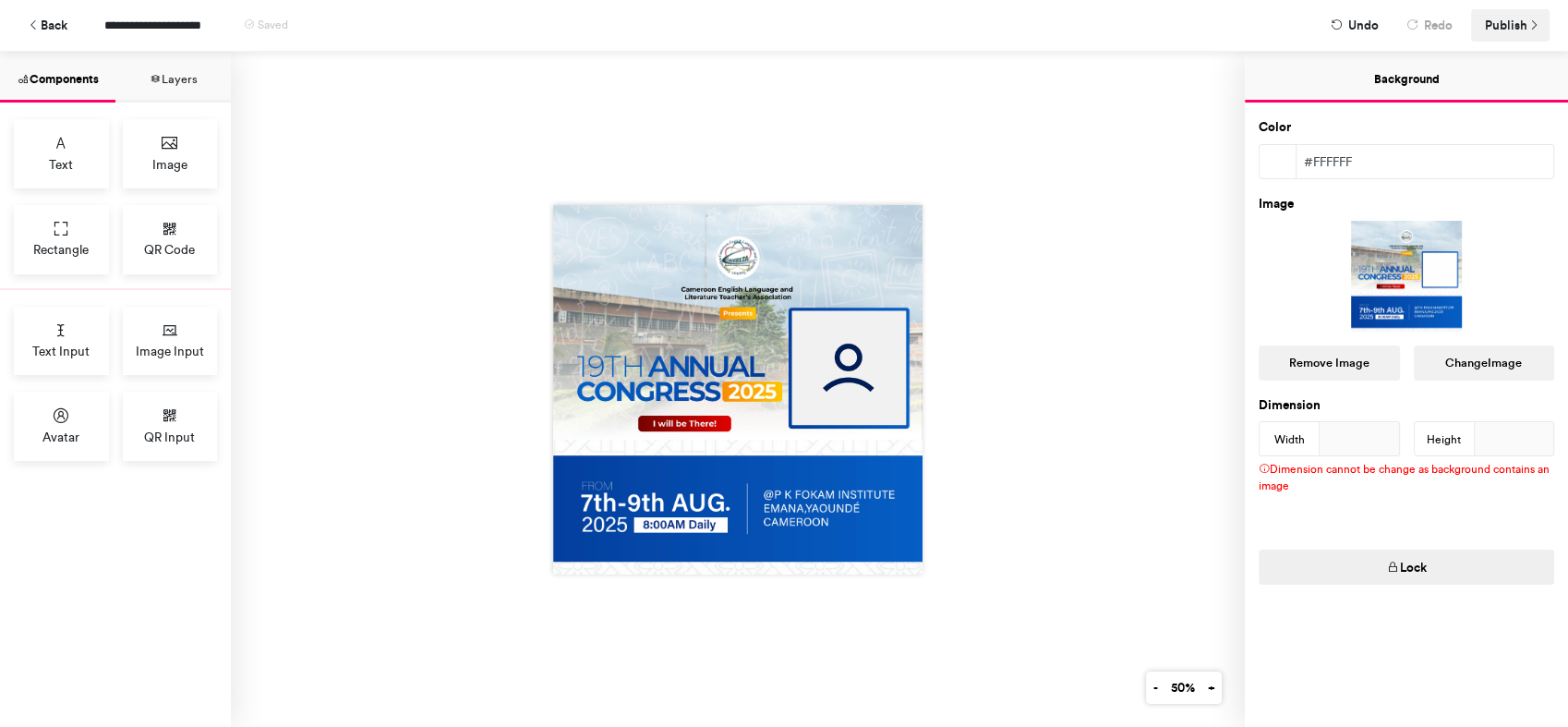 click on "Publish" at bounding box center (1506, 25) 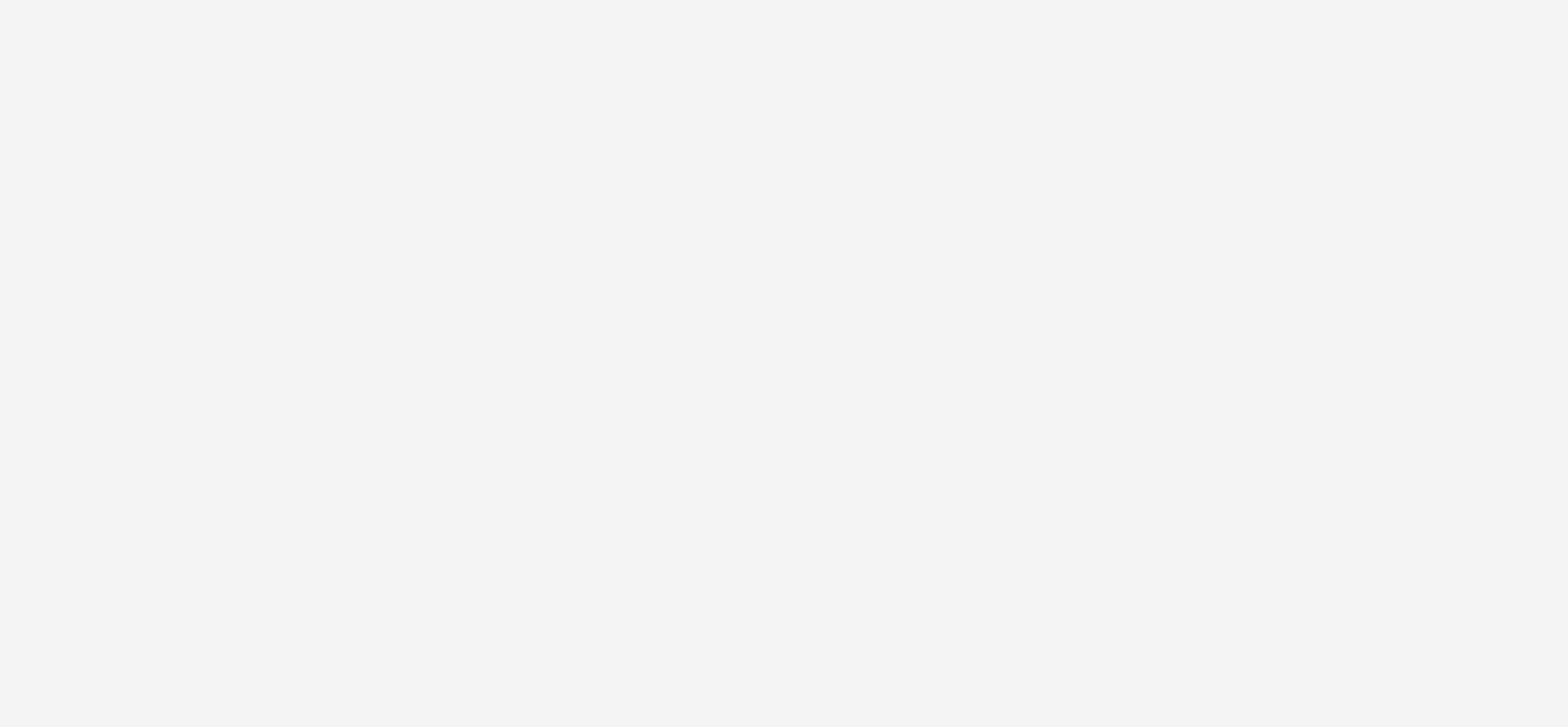 scroll, scrollTop: 0, scrollLeft: 0, axis: both 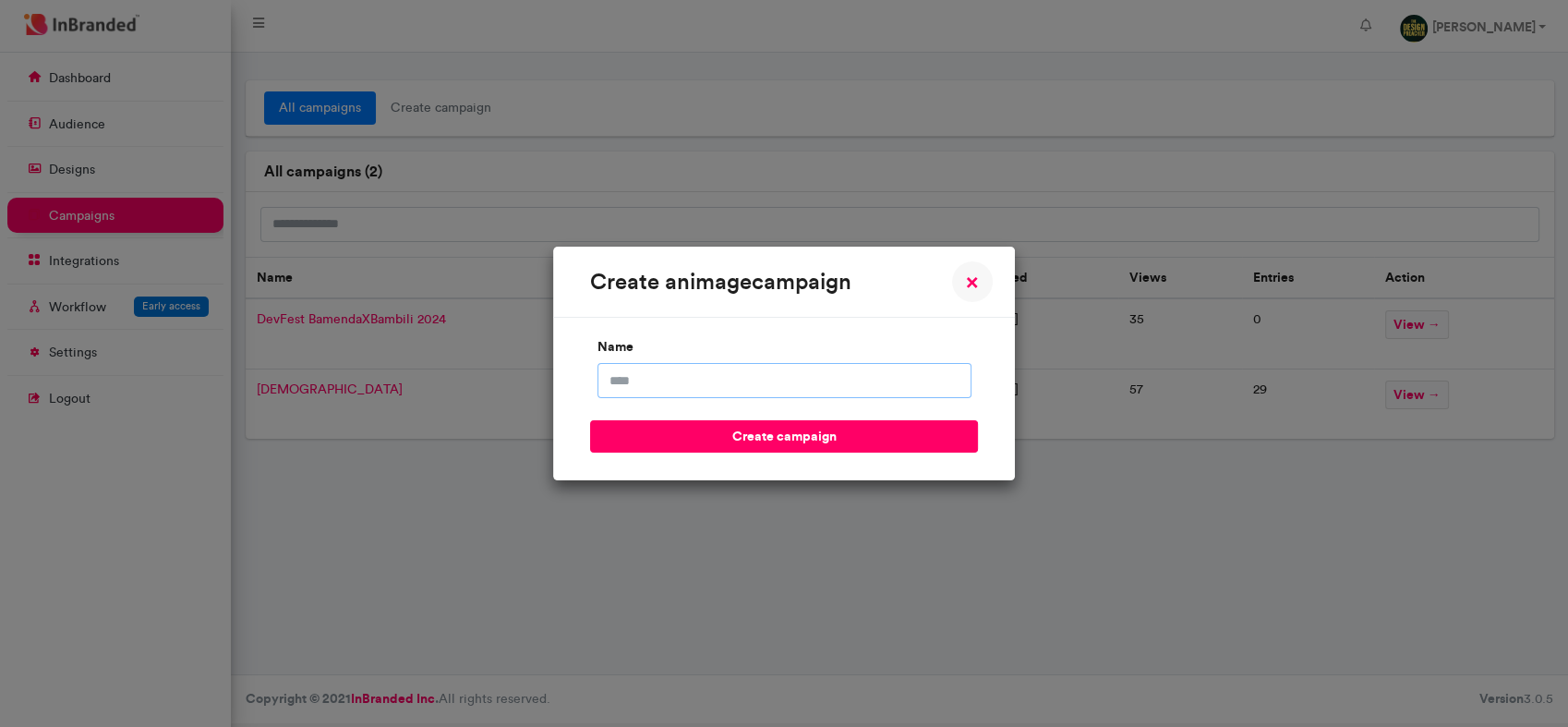 click on "name" at bounding box center (784, 381) 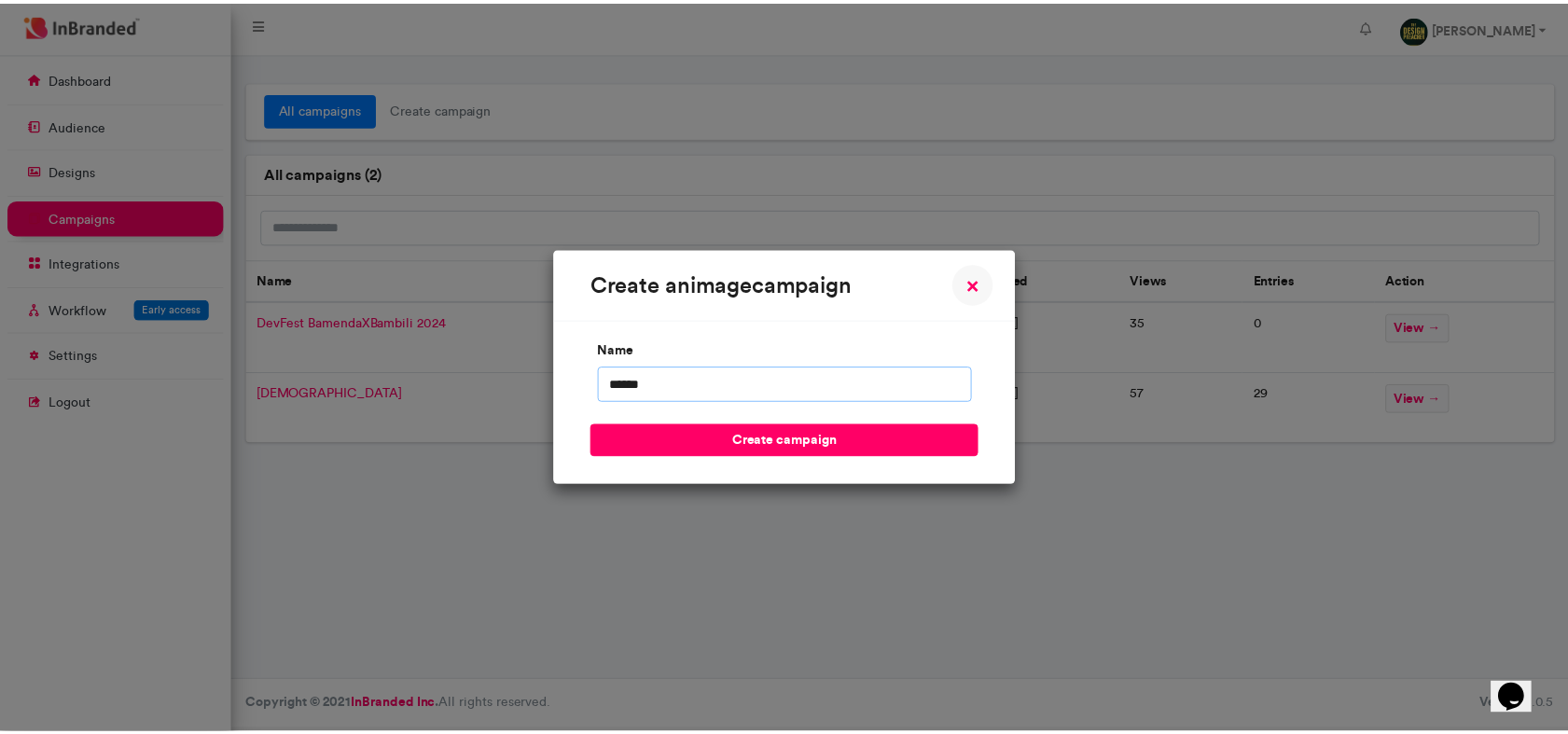 scroll, scrollTop: 0, scrollLeft: 0, axis: both 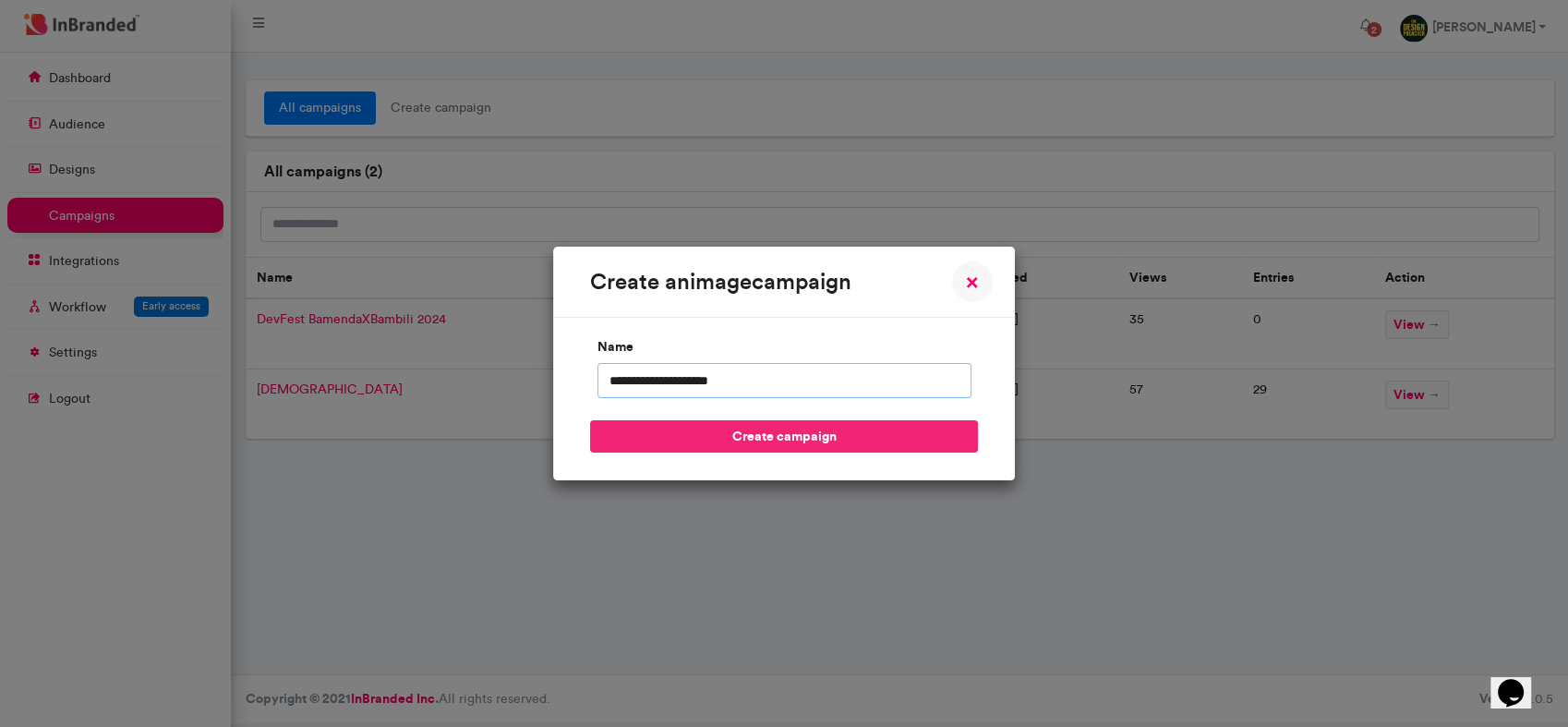 type on "**********" 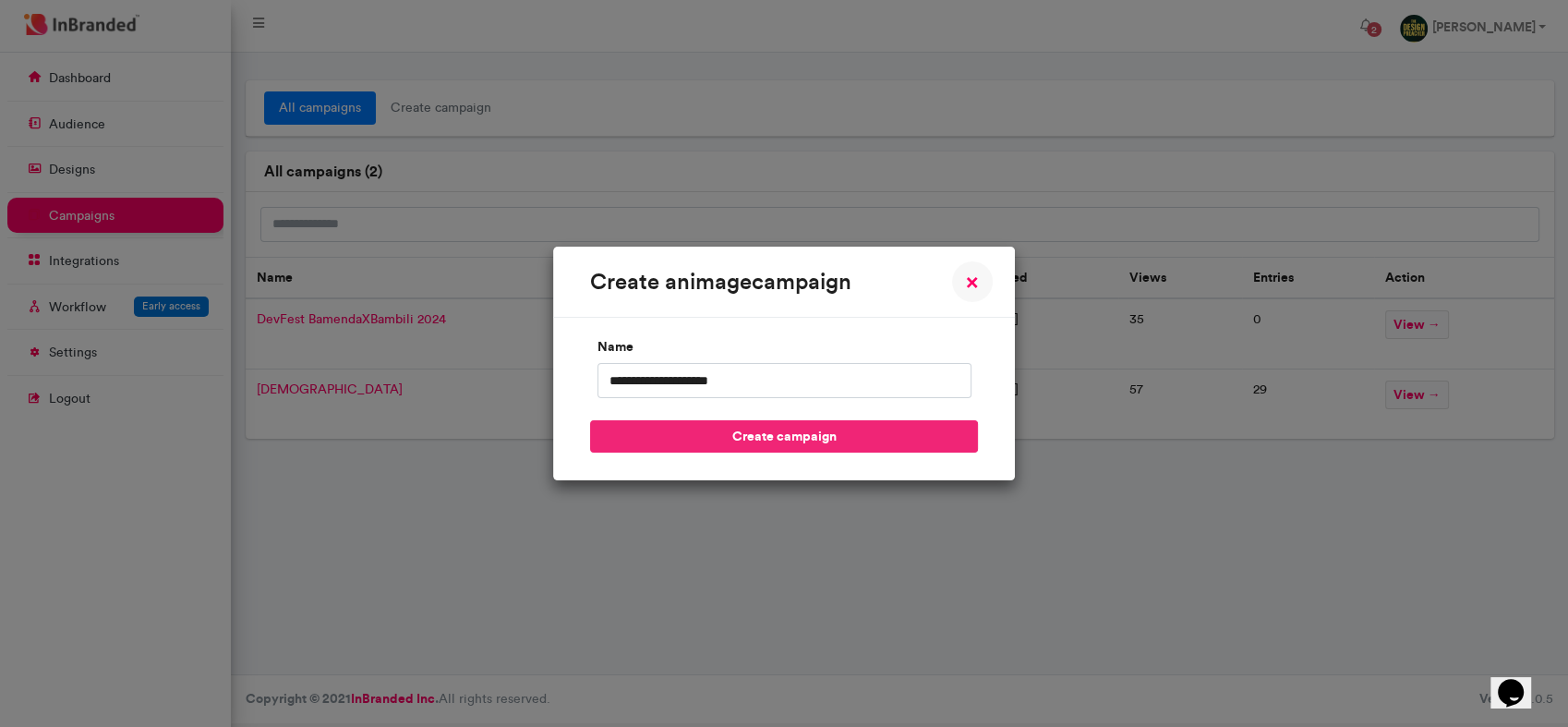 click on "create campaign" at bounding box center [784, 436] 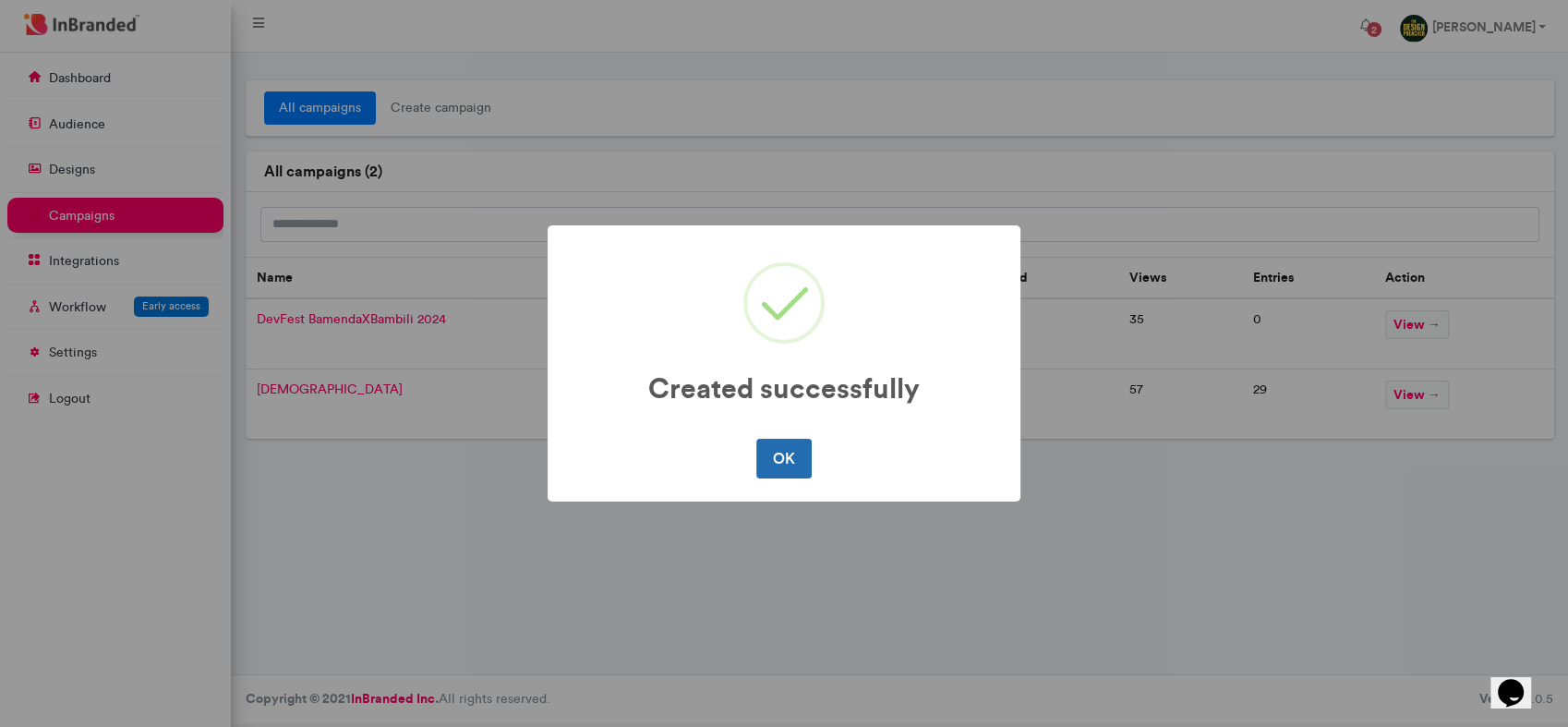 click on "OK" at bounding box center [783, 458] 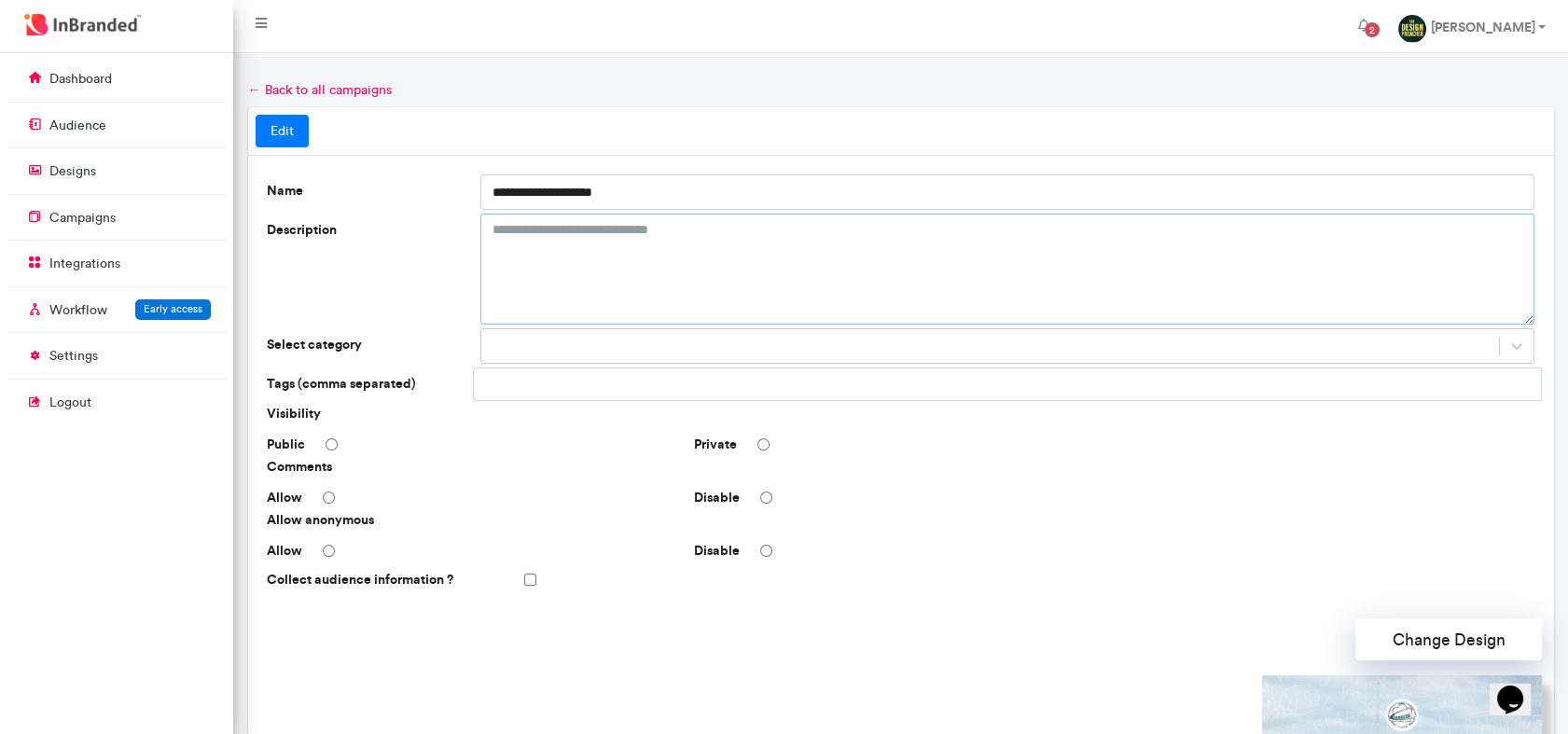 click on "Description" at bounding box center (1007, 269) 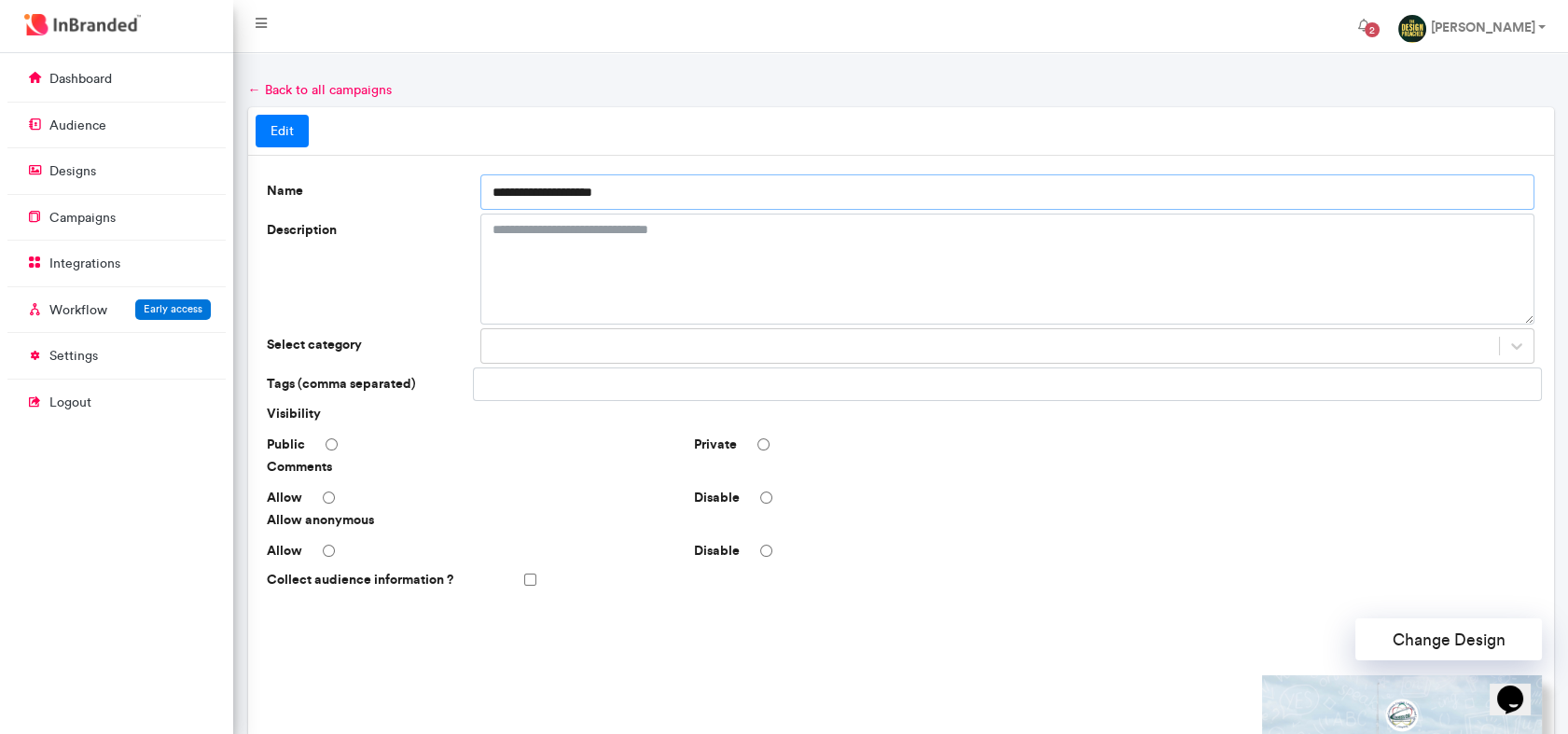 drag, startPoint x: 640, startPoint y: 183, endPoint x: 289, endPoint y: 188, distance: 351.03561 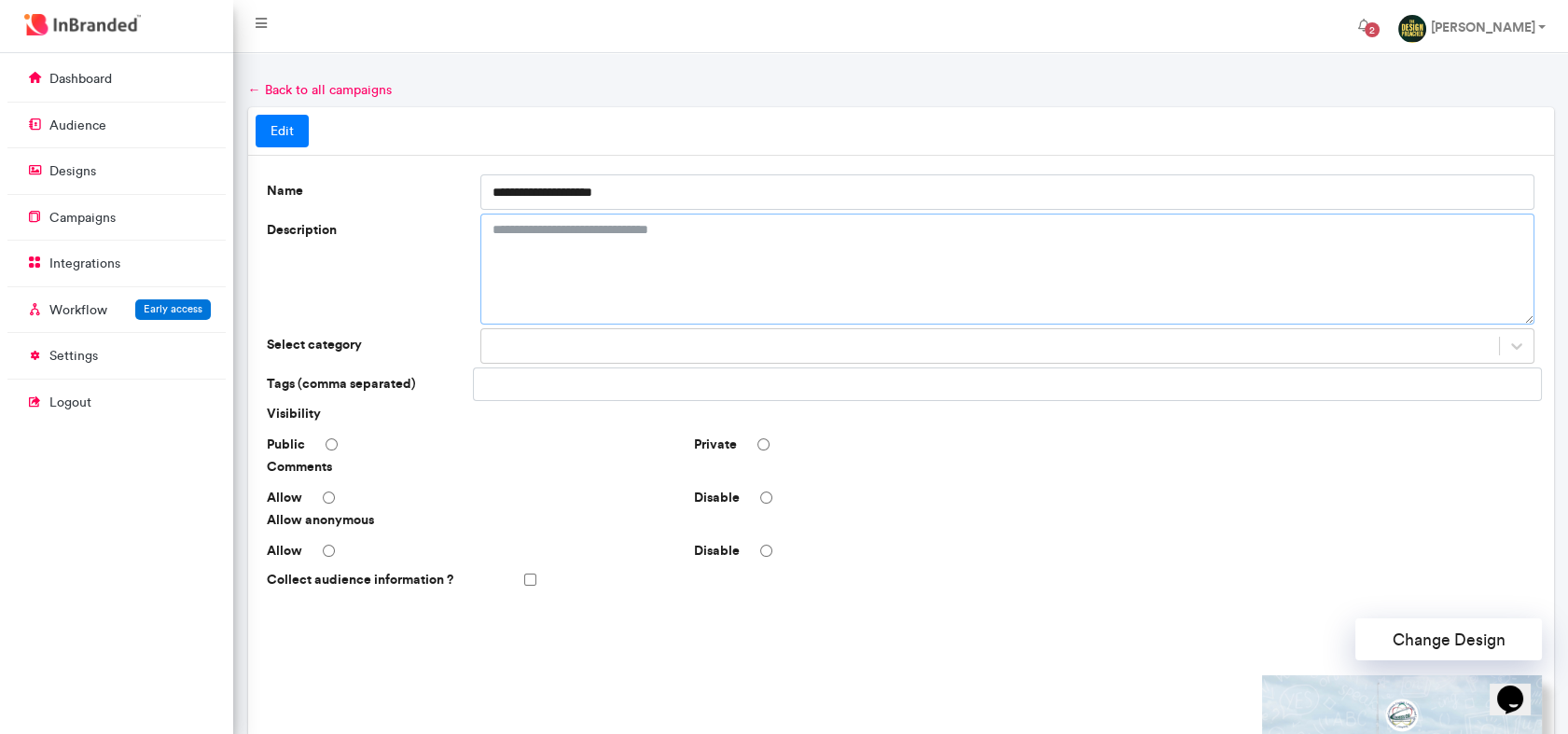 click on "Description" at bounding box center (1007, 269) 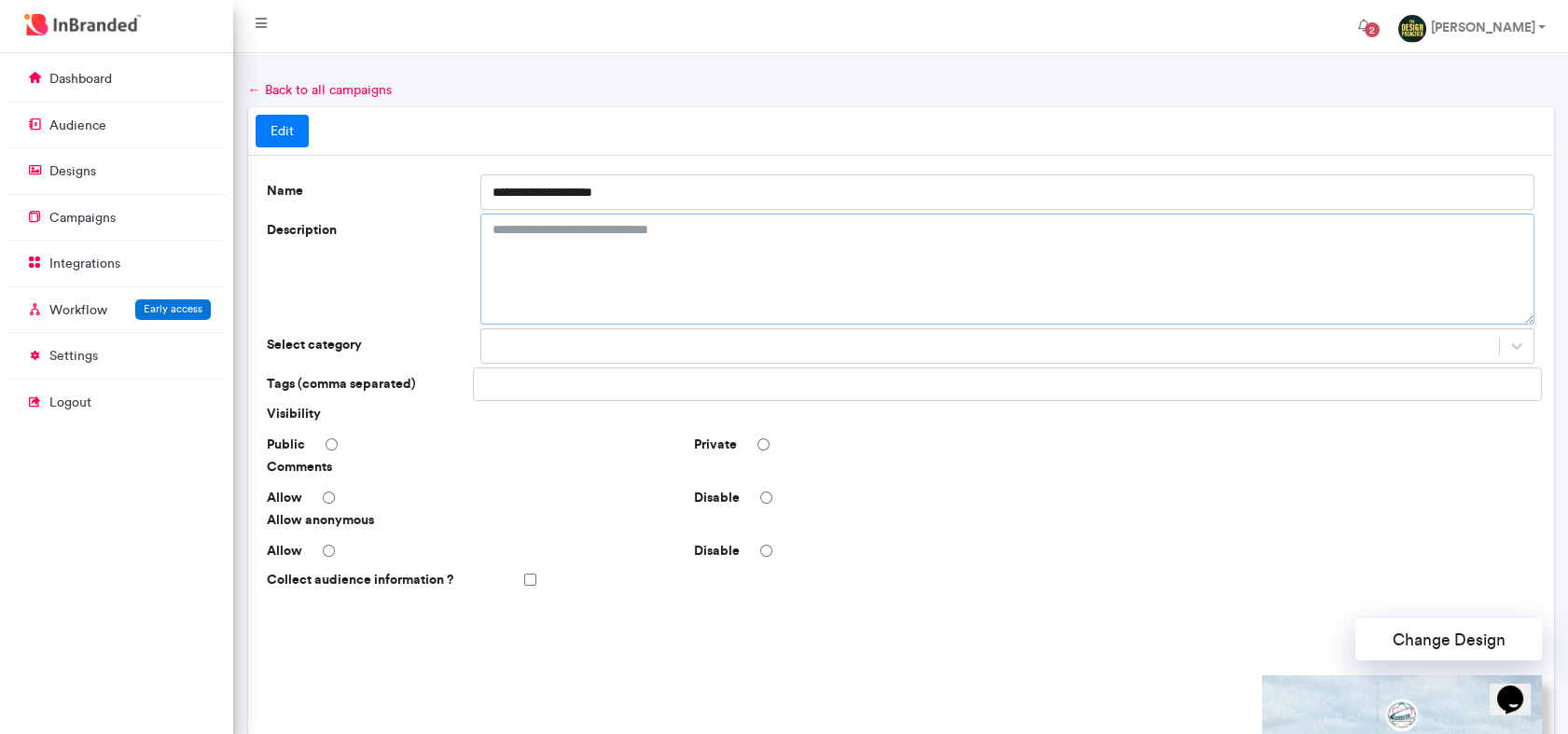 paste on "**********" 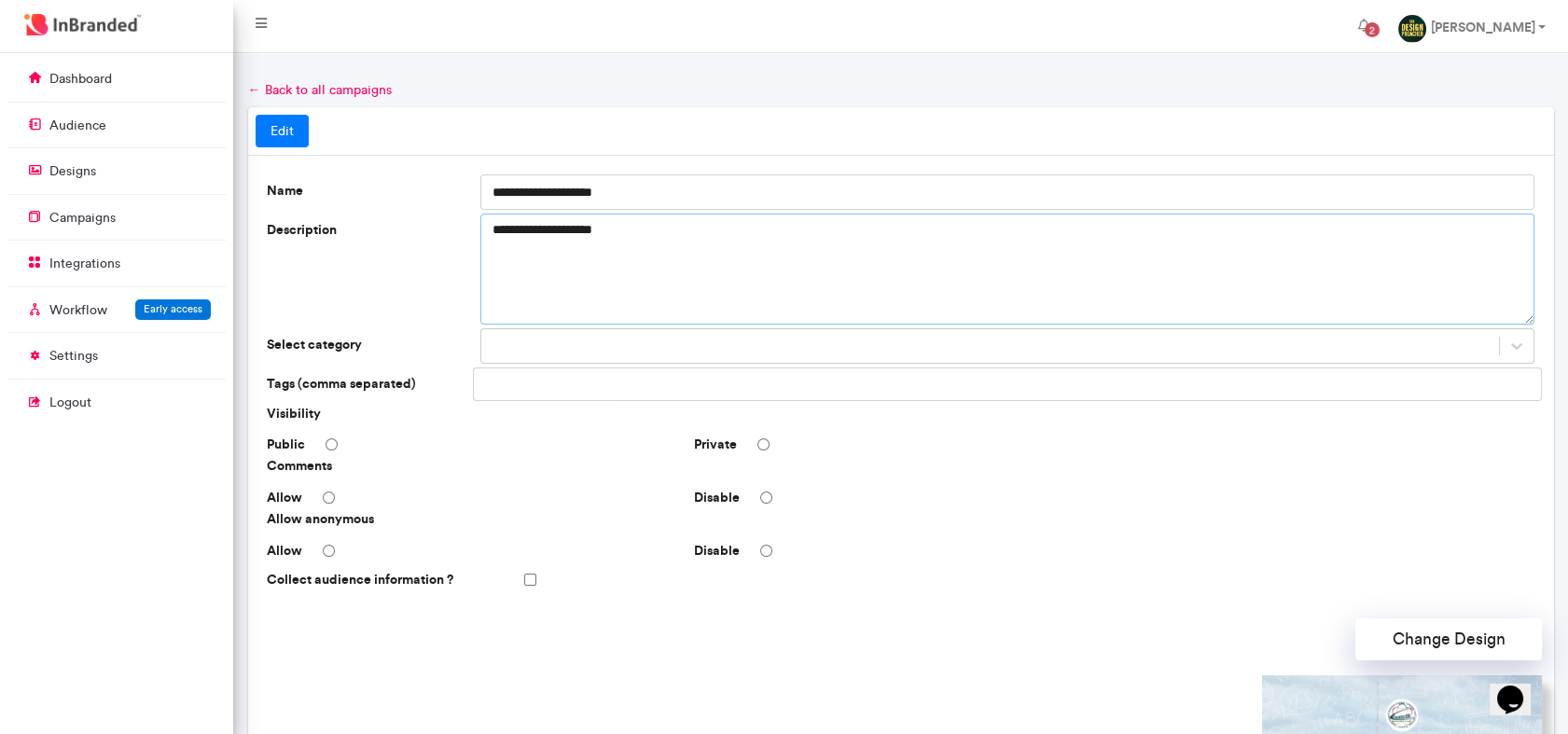 paste on "**********" 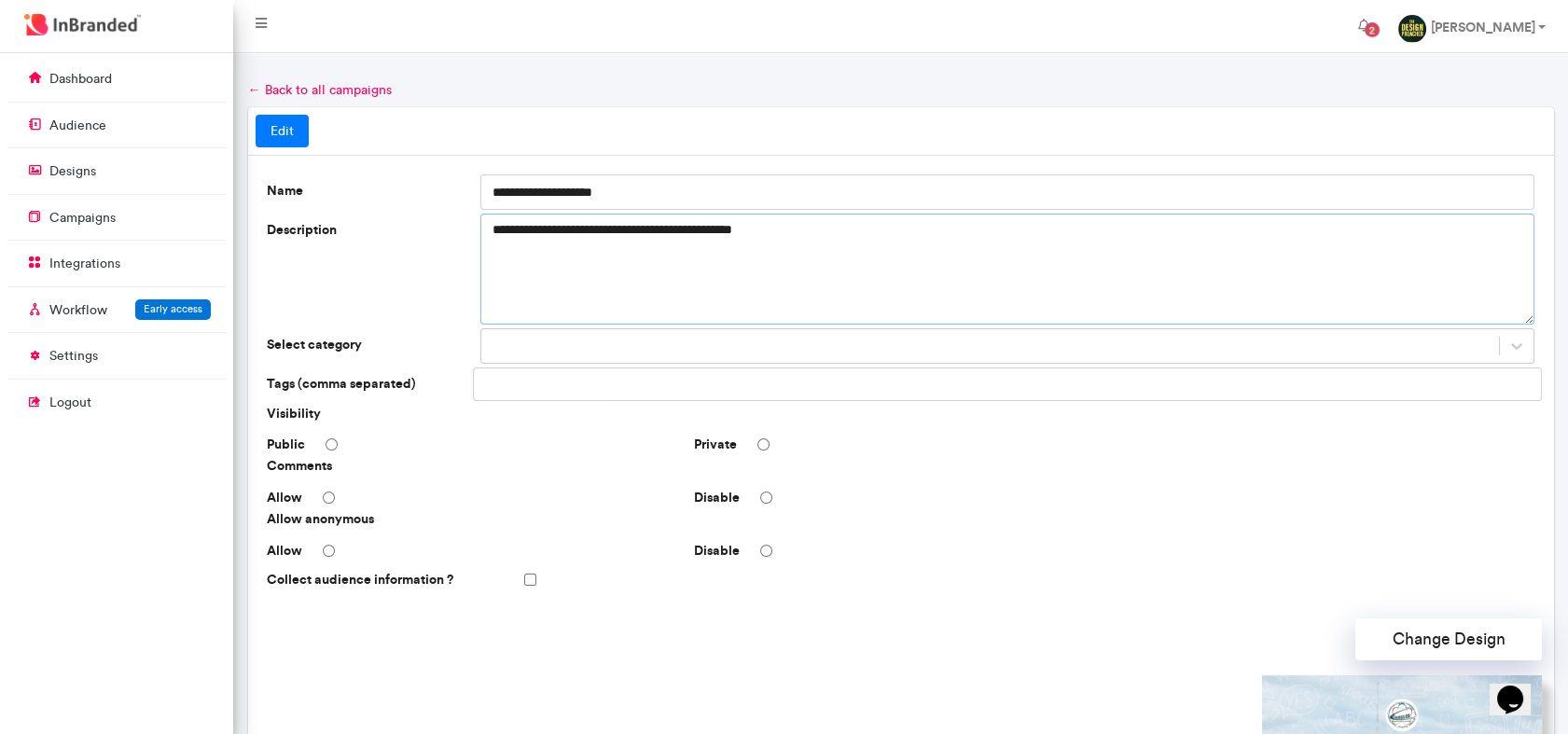 click on "**********" at bounding box center [1007, 269] 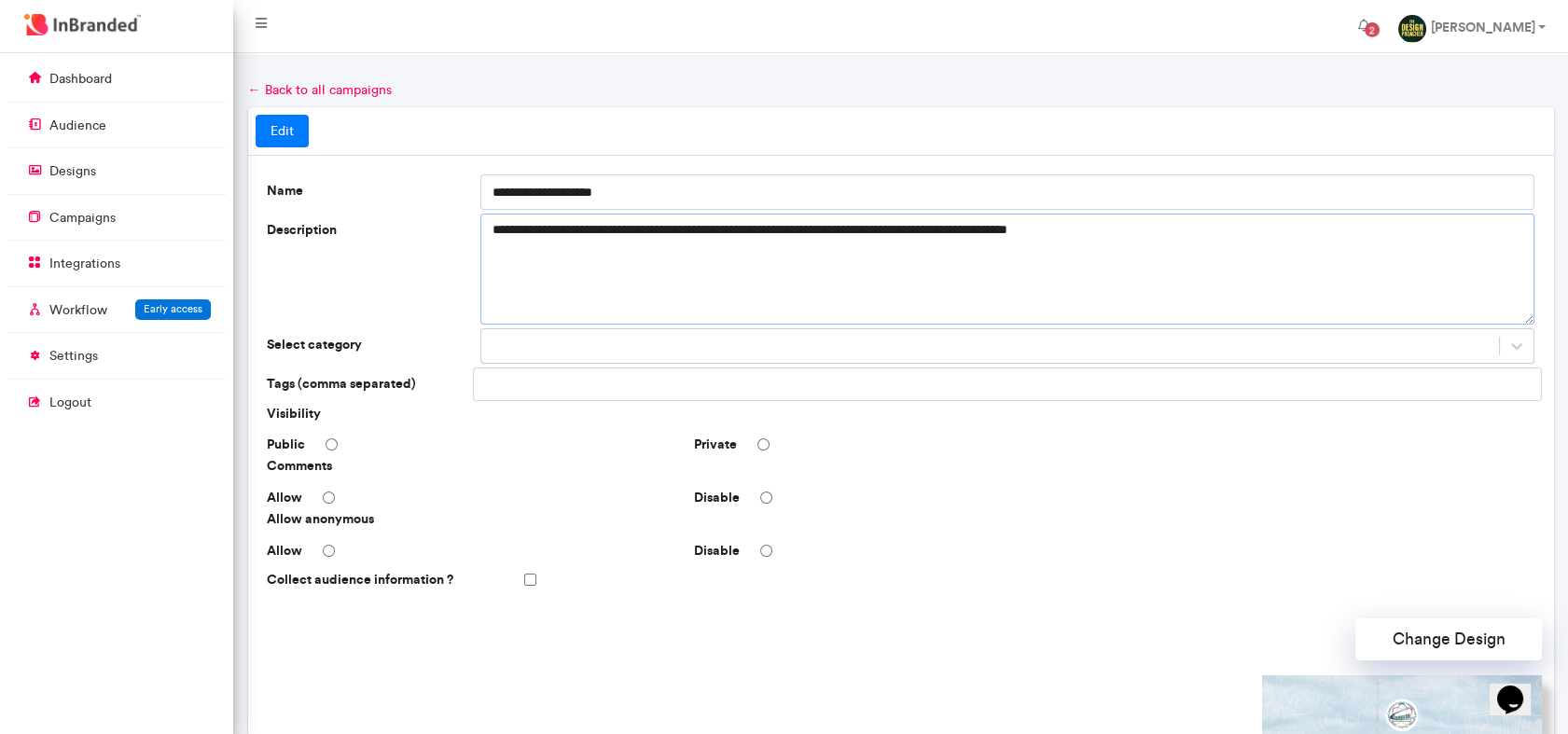 paste on "**********" 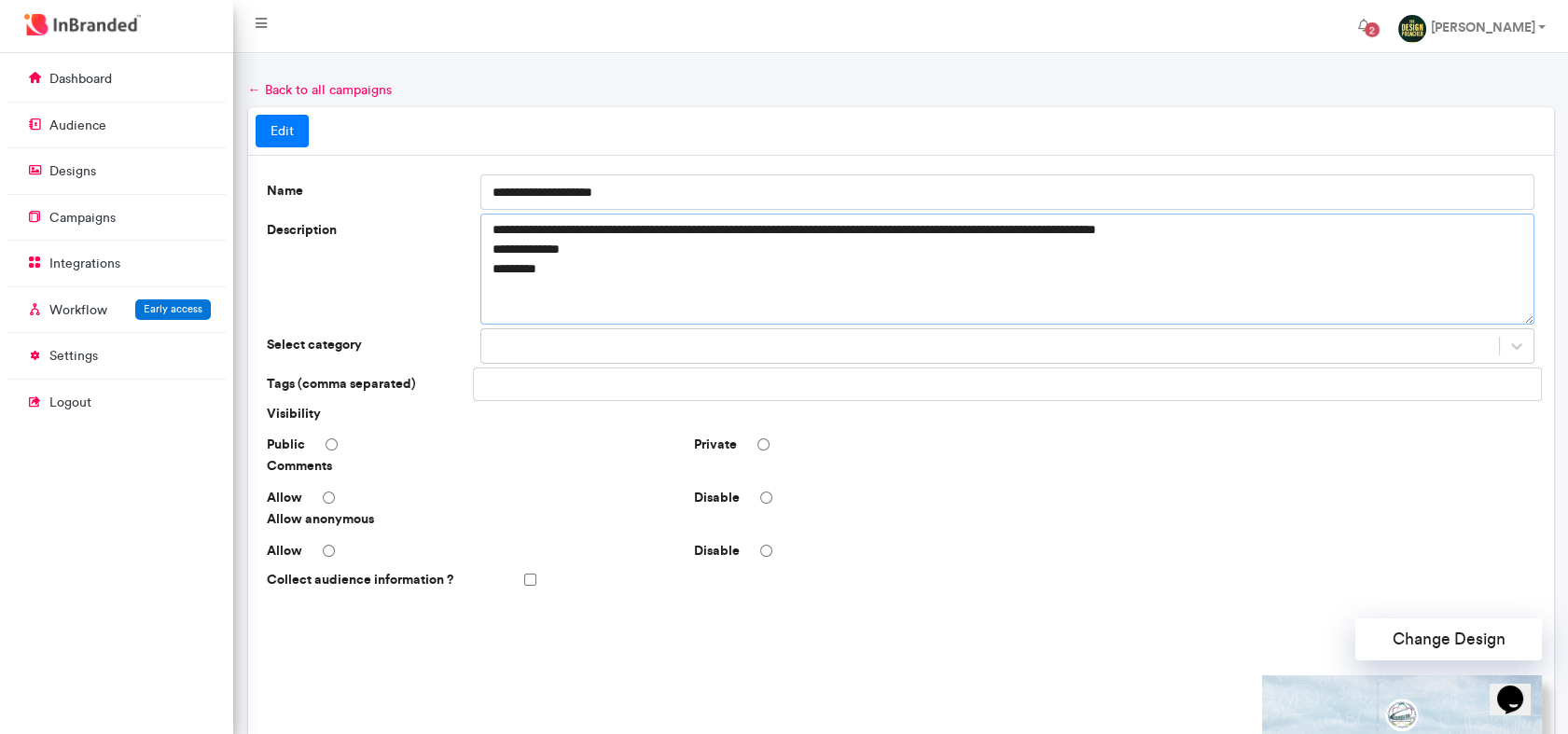 click on "**********" at bounding box center (1007, 269) 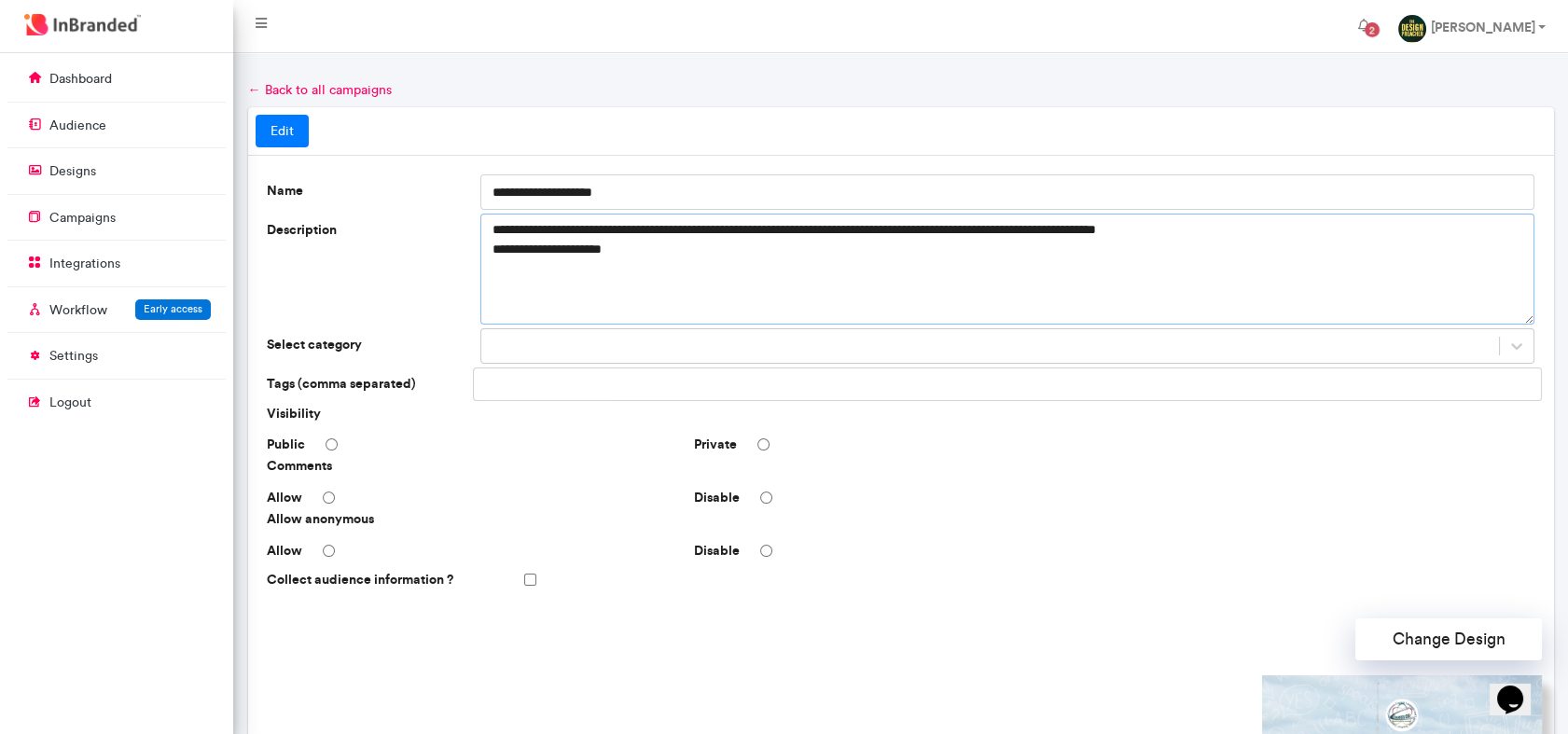 click on "**********" at bounding box center (1007, 269) 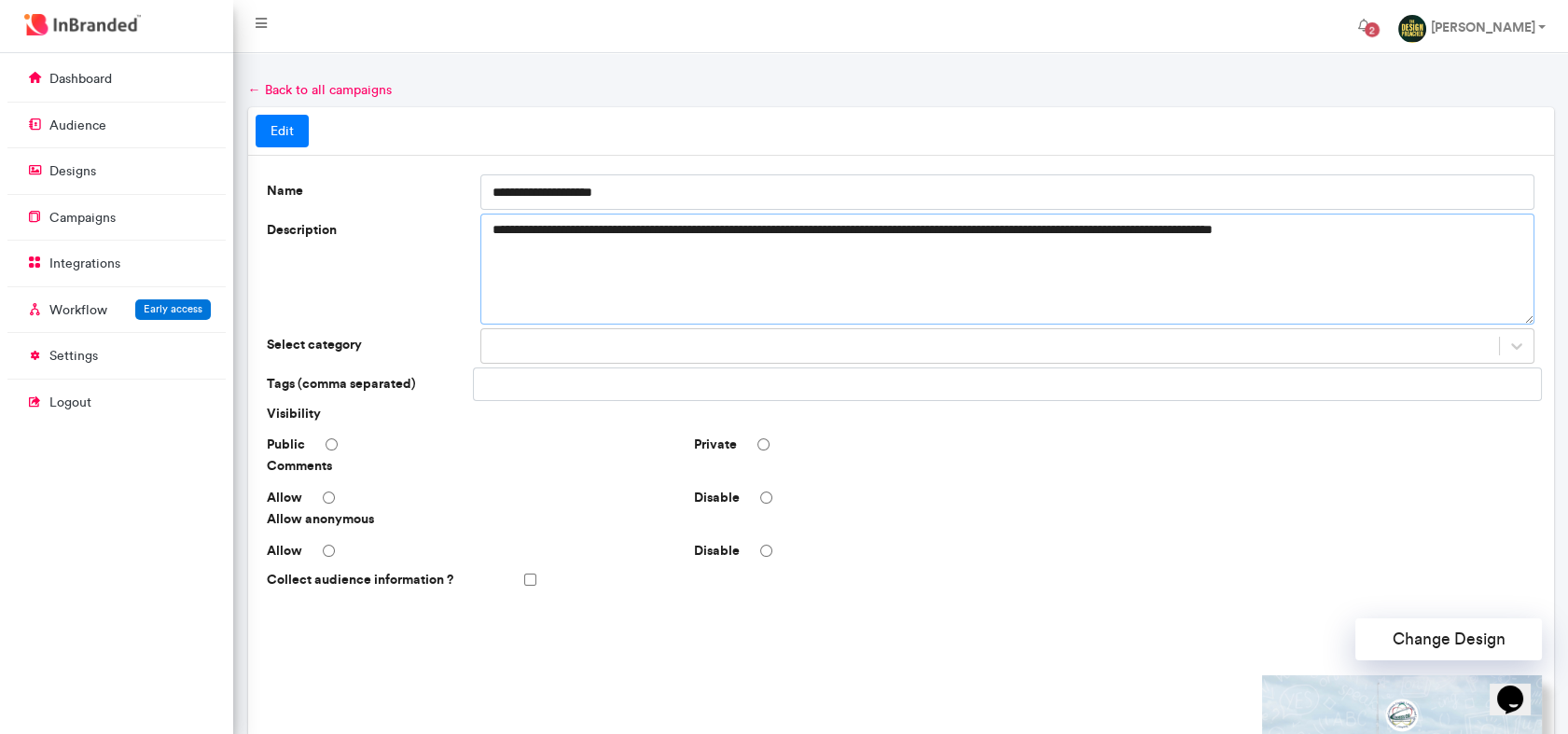 drag, startPoint x: 1365, startPoint y: 232, endPoint x: 1548, endPoint y: 233, distance: 183.00273 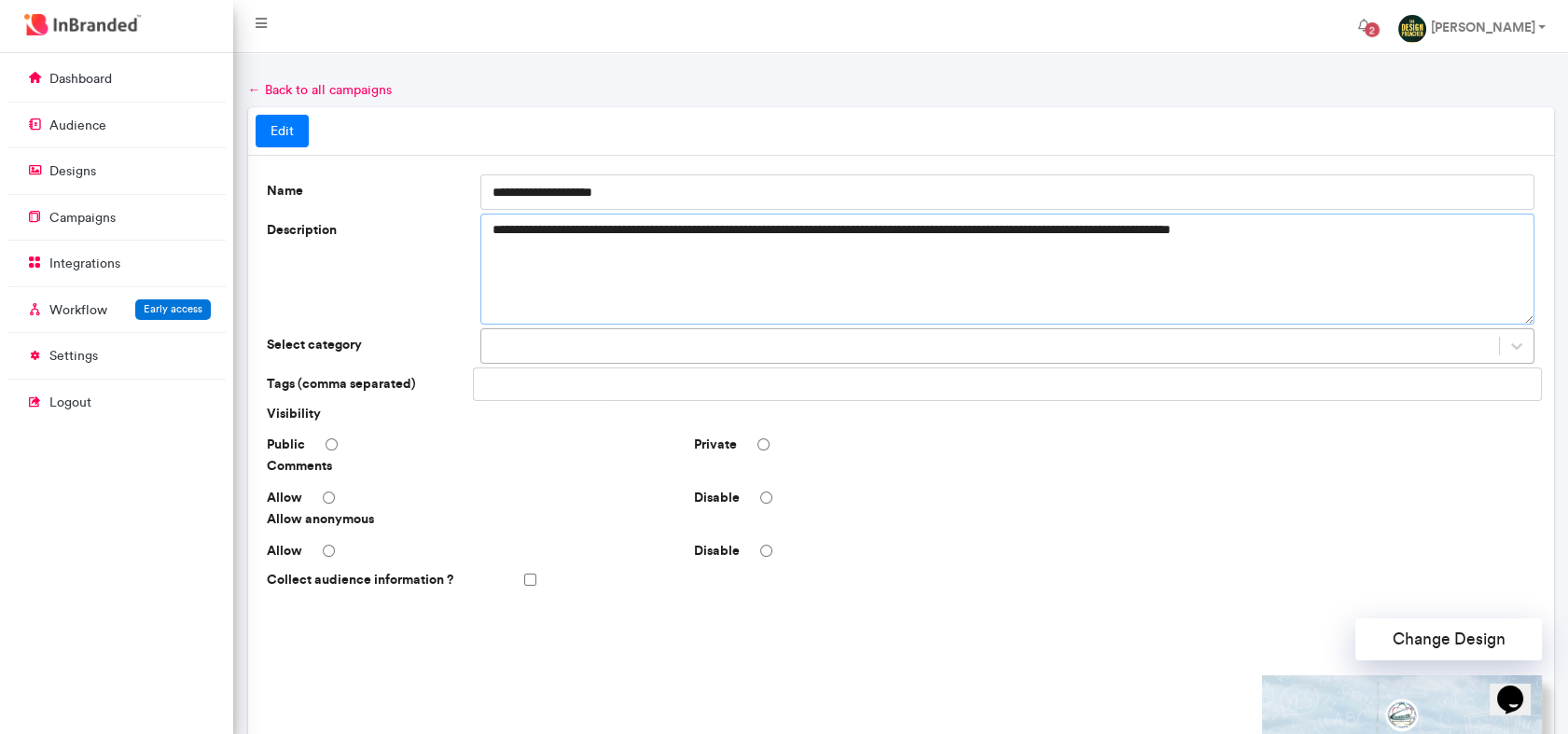 type on "**********" 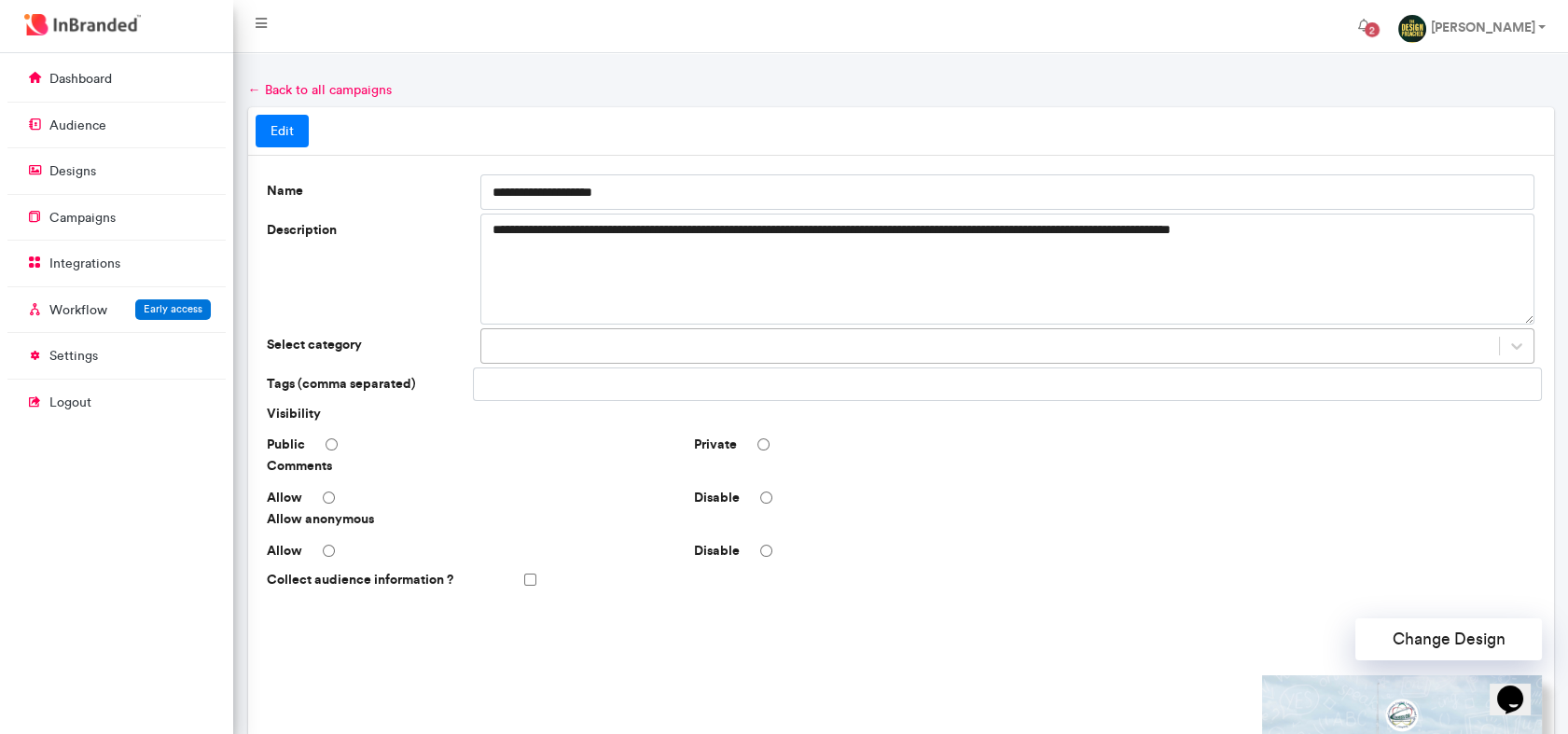 click at bounding box center [991, 346] 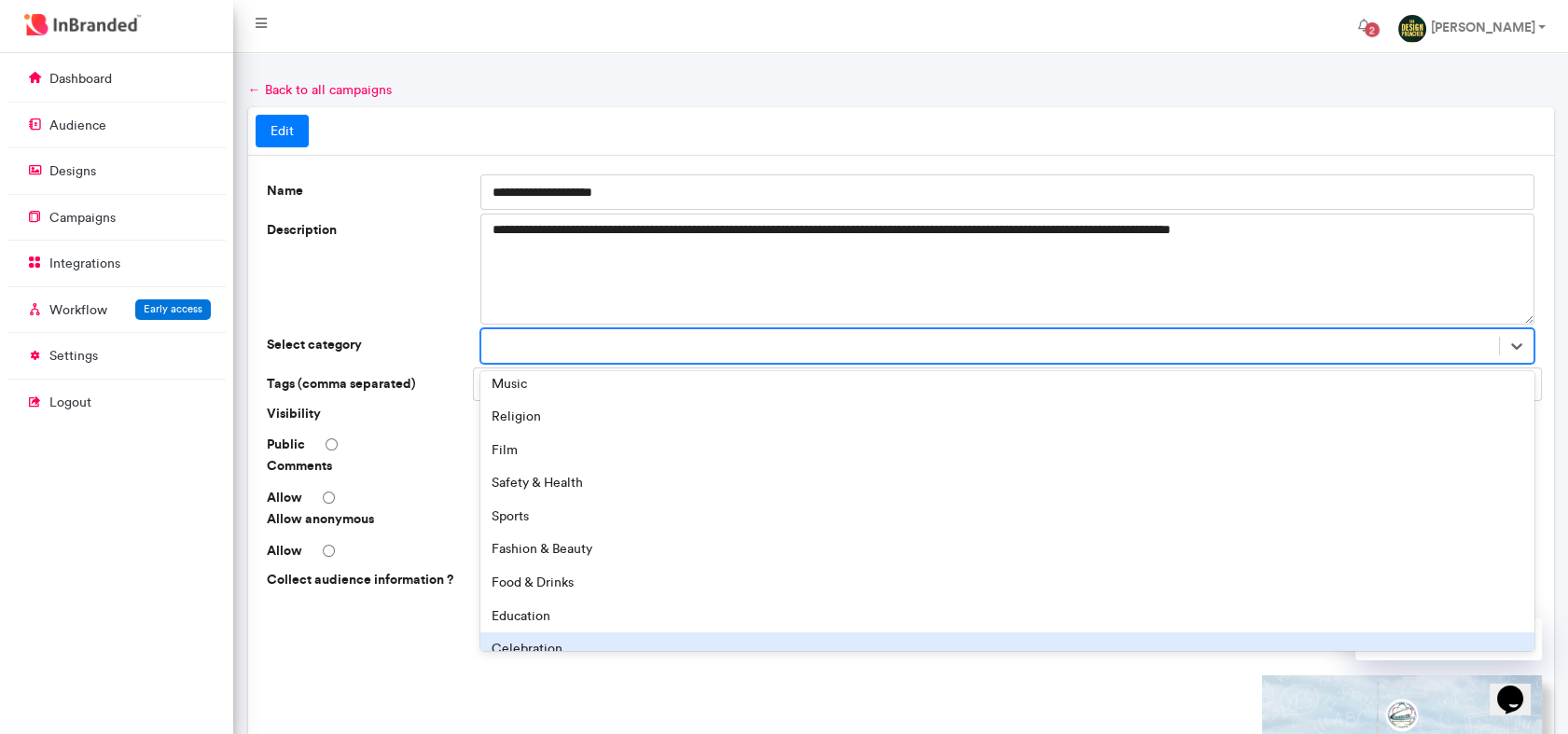 scroll, scrollTop: 258, scrollLeft: 0, axis: vertical 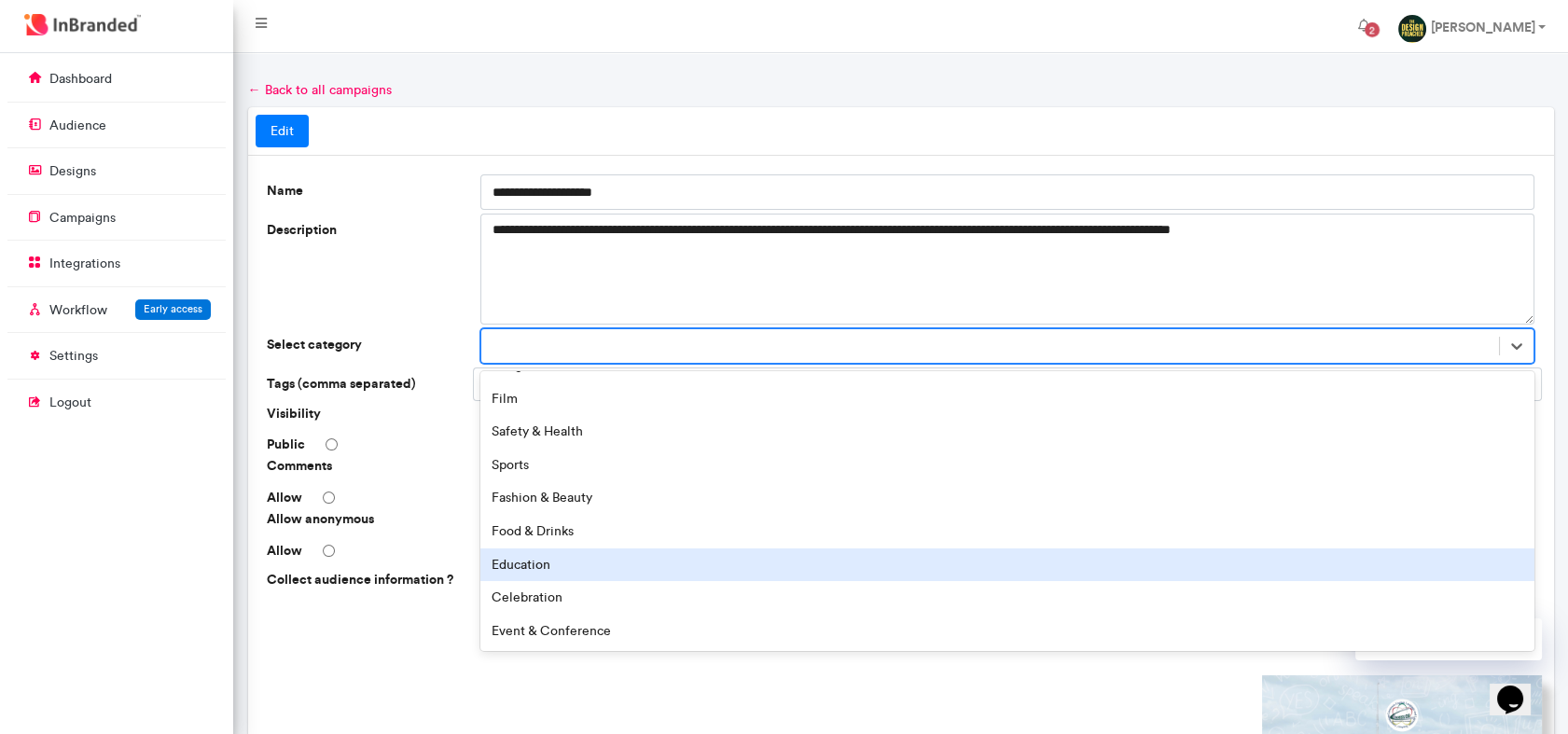 click on "Education" at bounding box center (1007, 565) 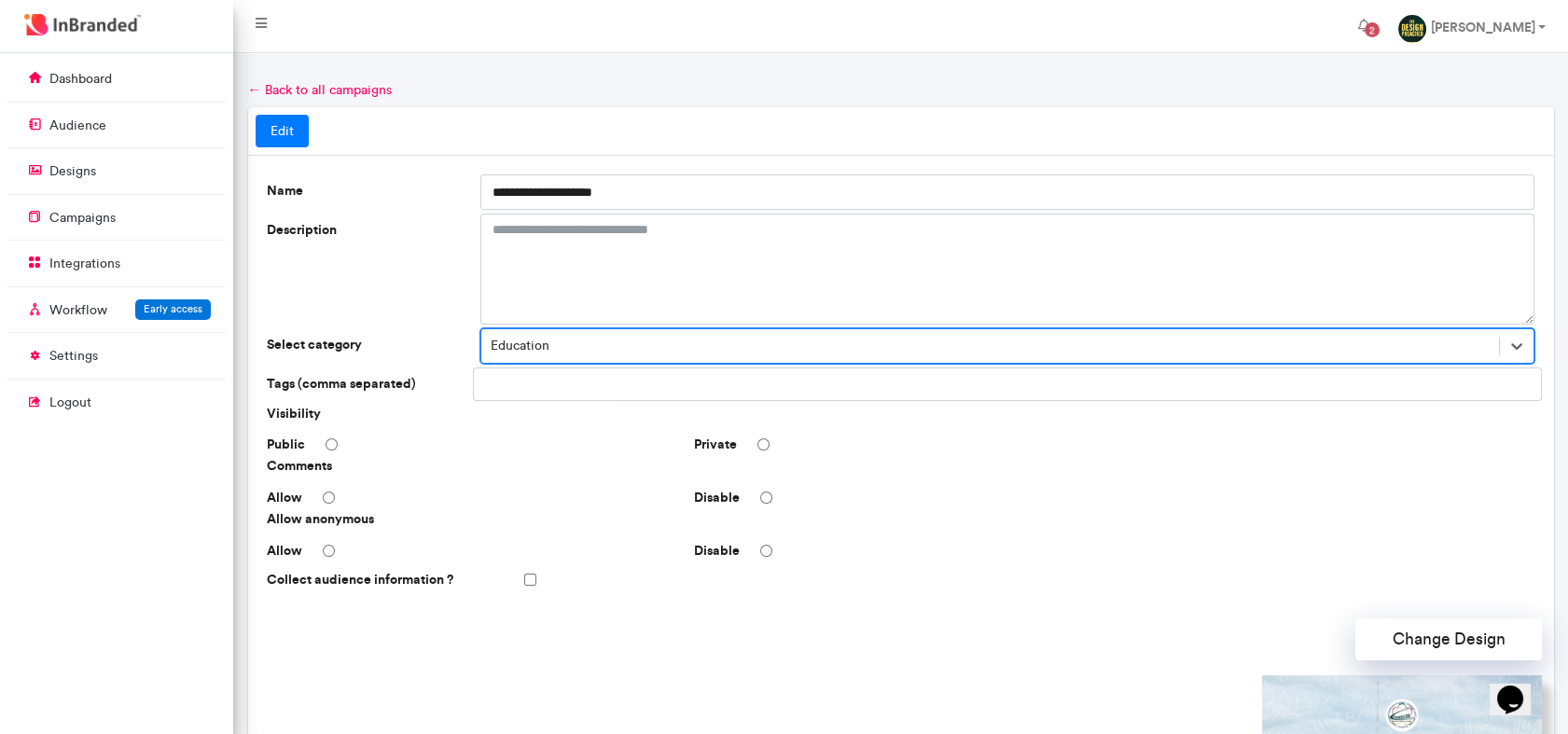 click at bounding box center (548, 384) 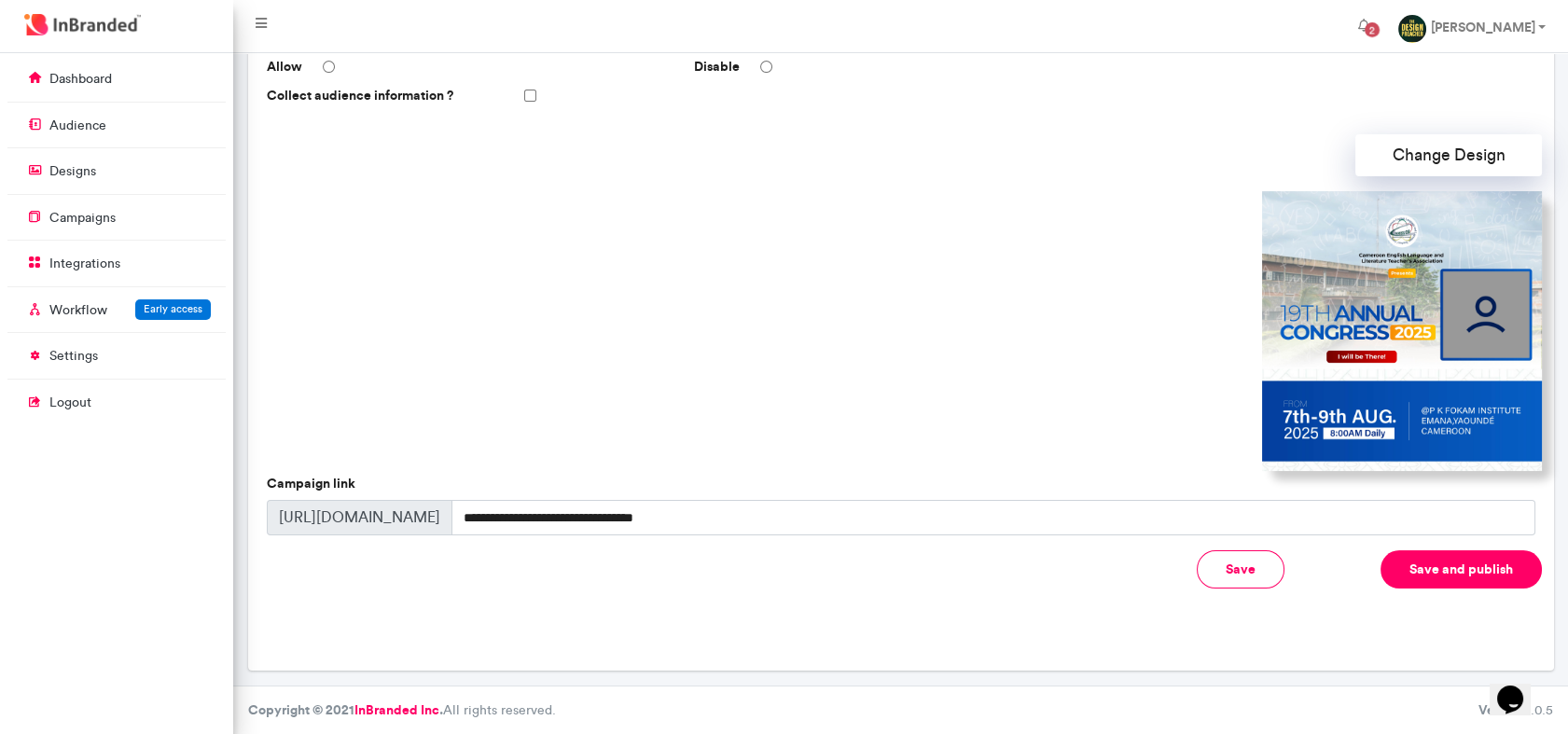 scroll, scrollTop: 485, scrollLeft: 0, axis: vertical 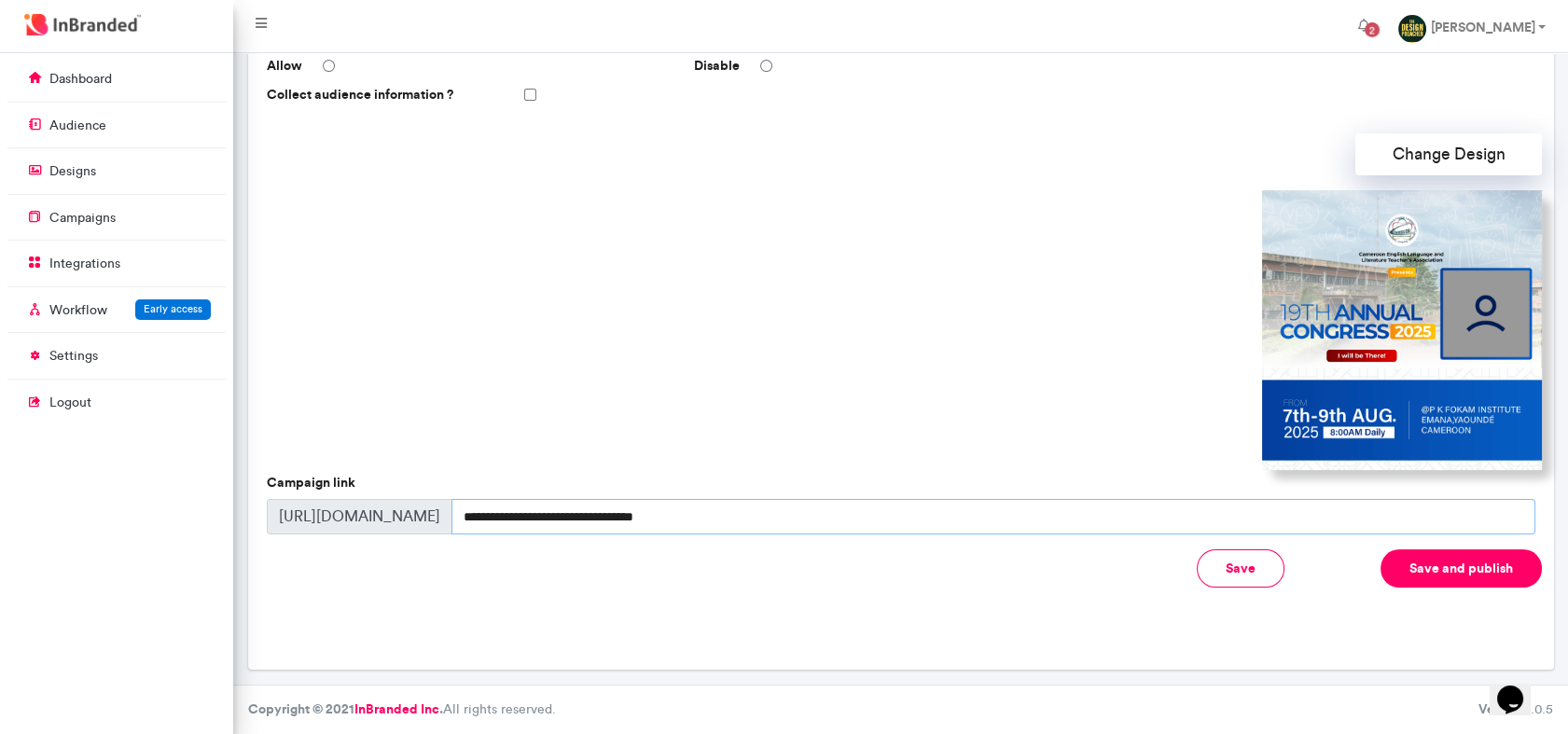 drag, startPoint x: 695, startPoint y: 526, endPoint x: 309, endPoint y: 541, distance: 386.29134 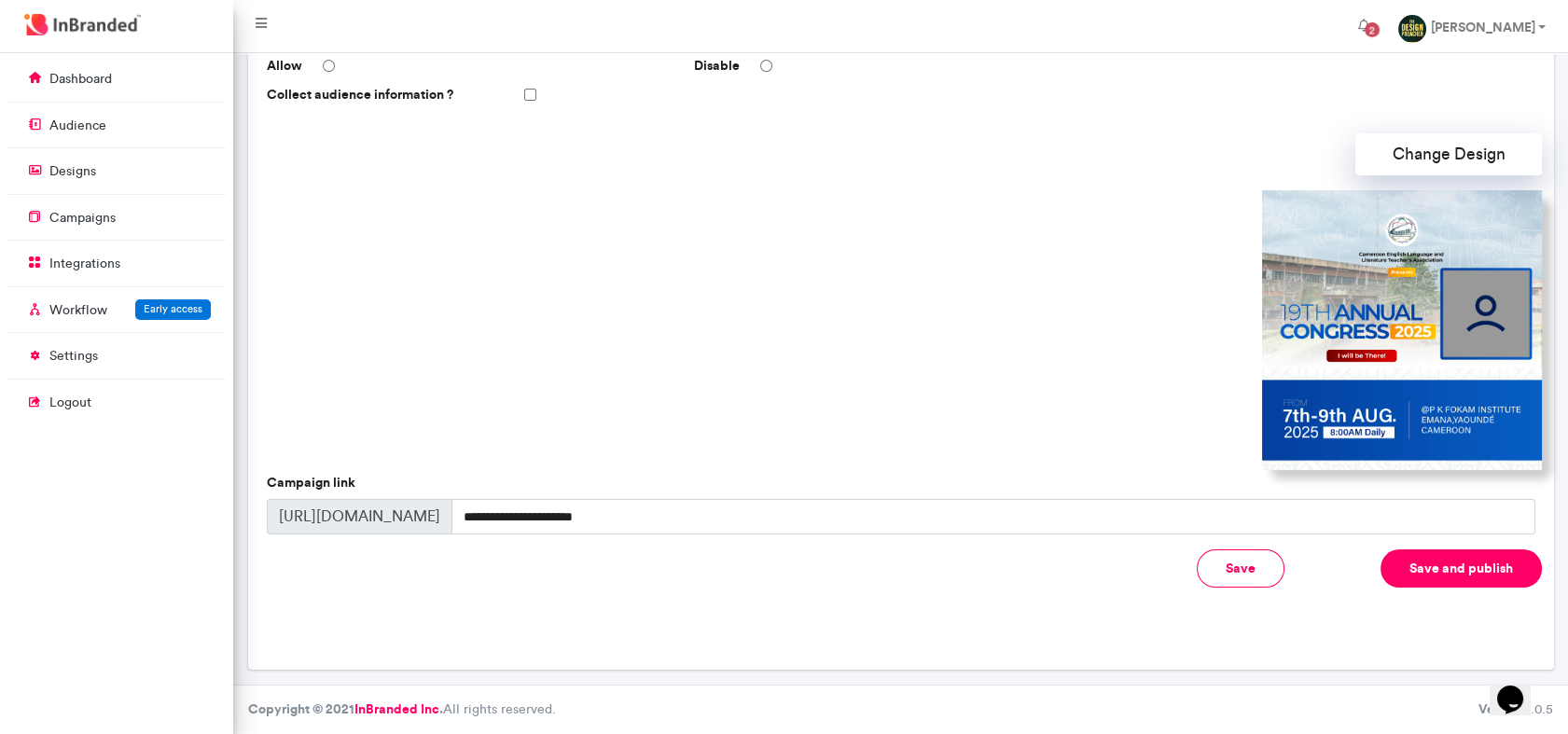 click on "Save" at bounding box center [1241, 568] 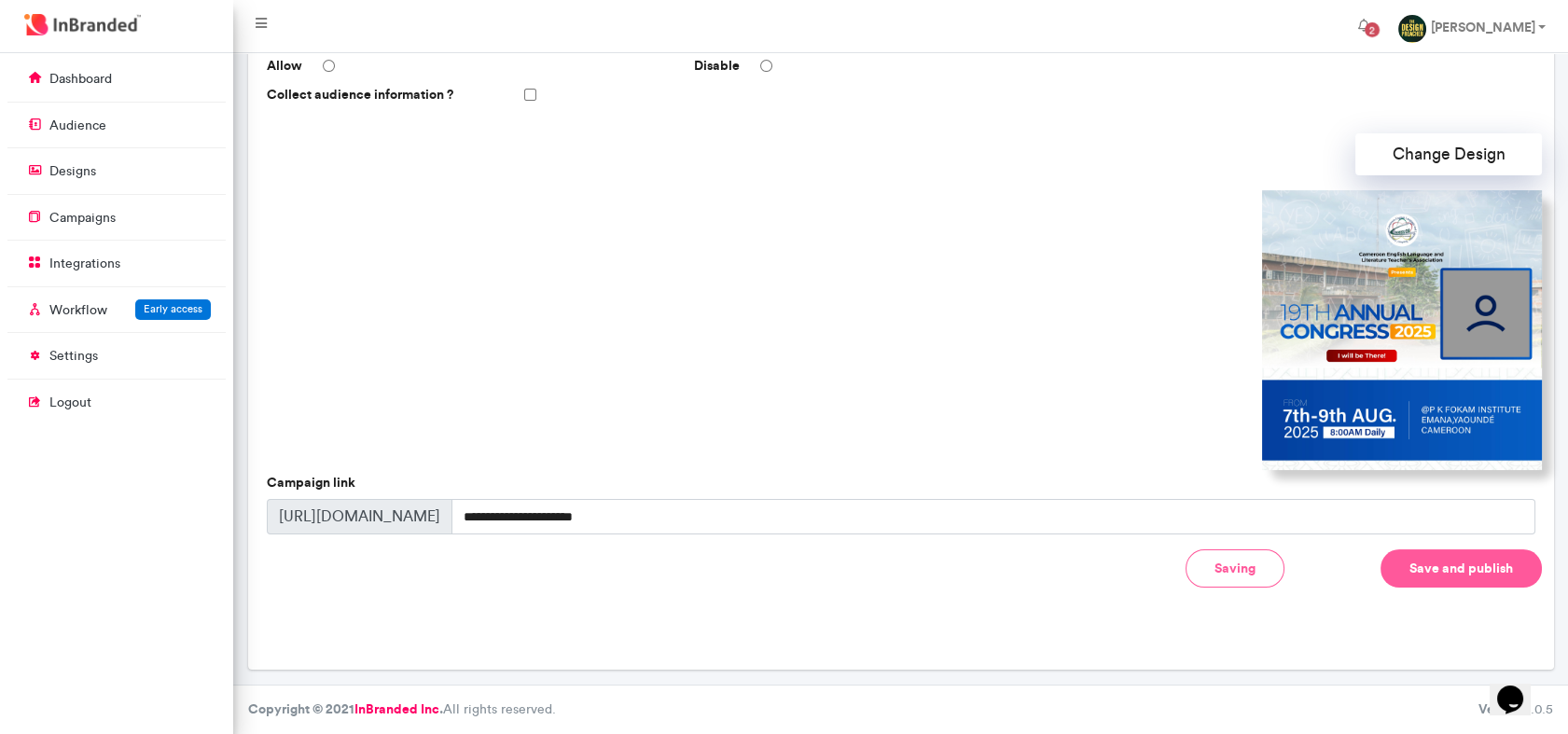 type on "**********" 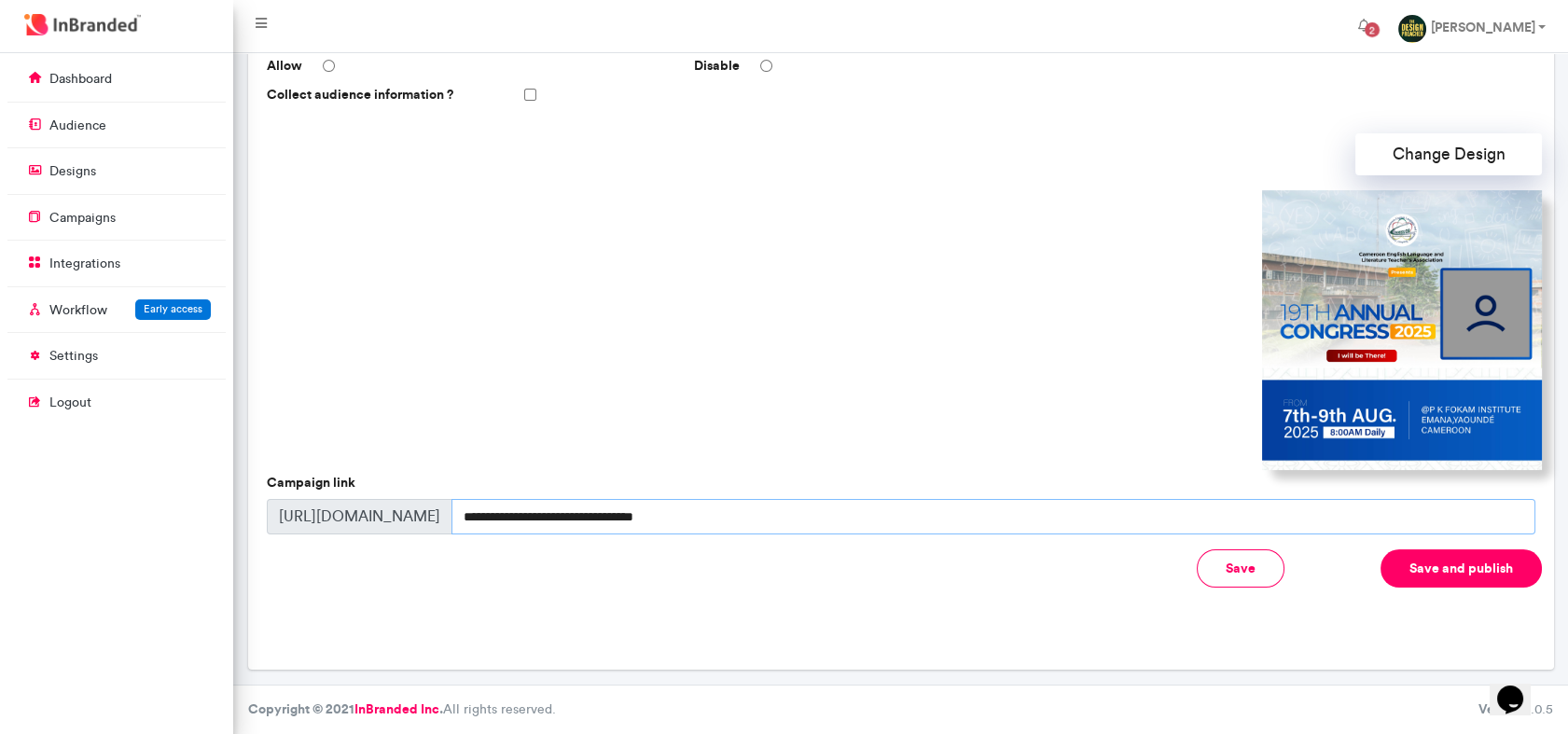 drag, startPoint x: 792, startPoint y: 523, endPoint x: 405, endPoint y: 527, distance: 387.0207 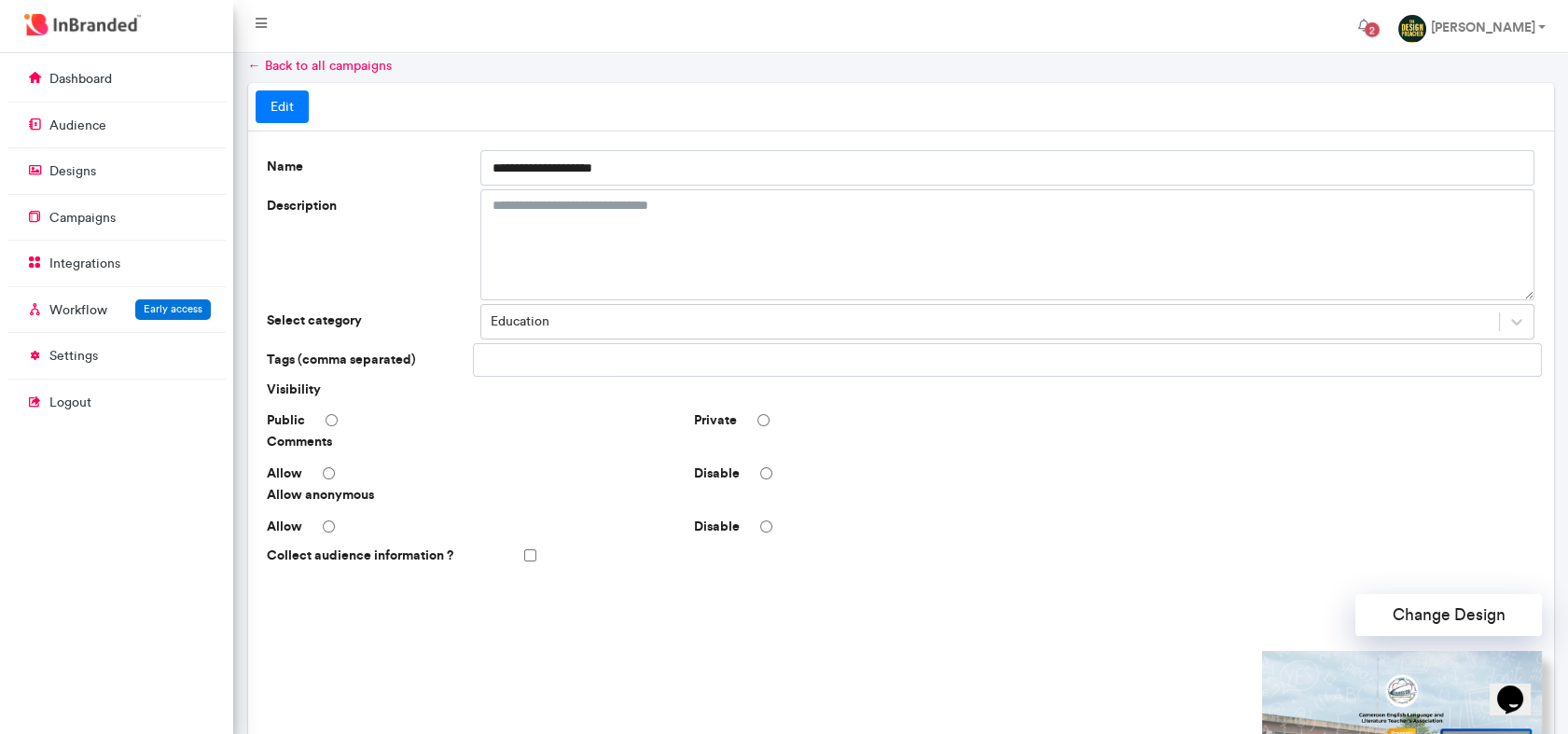 scroll, scrollTop: 0, scrollLeft: 0, axis: both 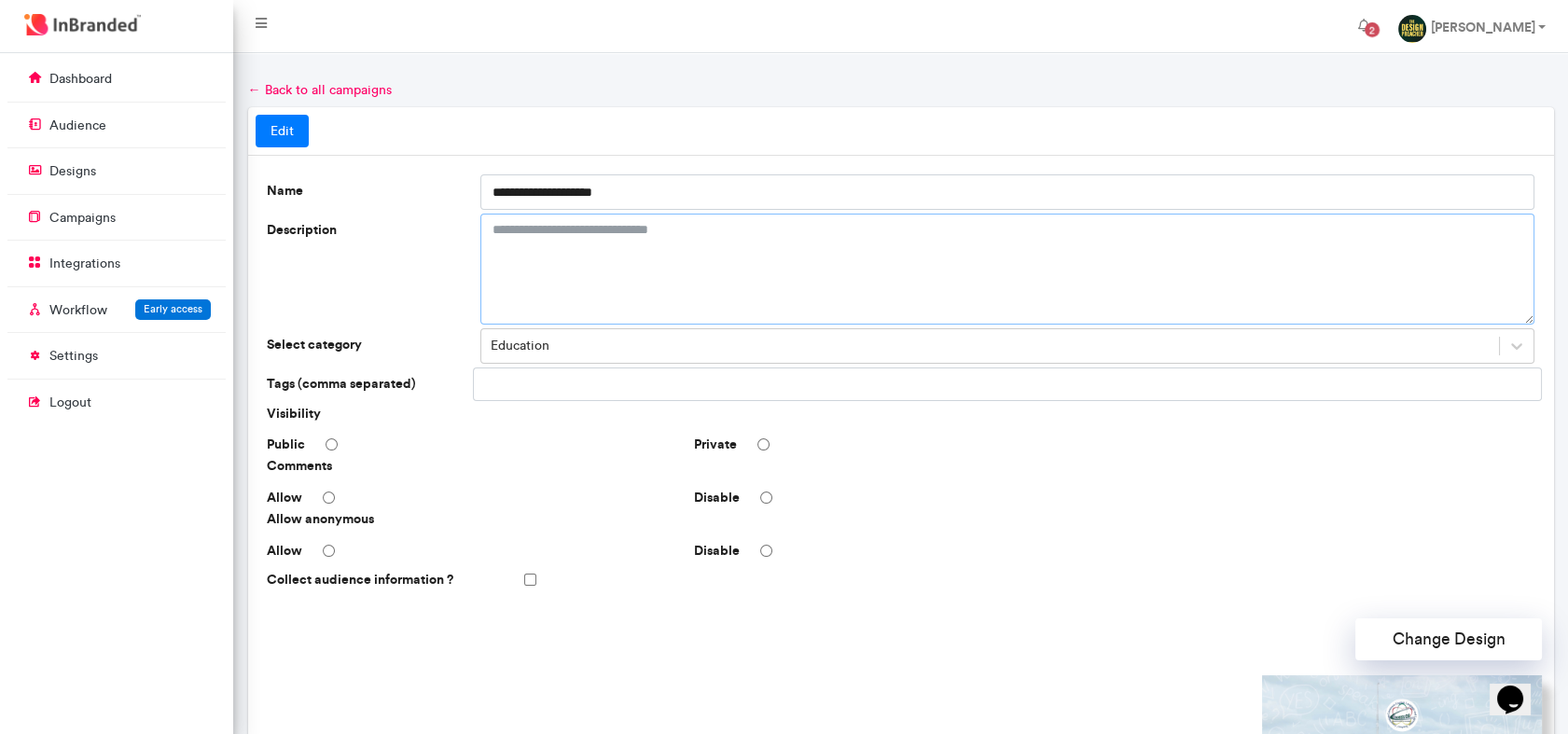 click on "Description" at bounding box center (1007, 269) 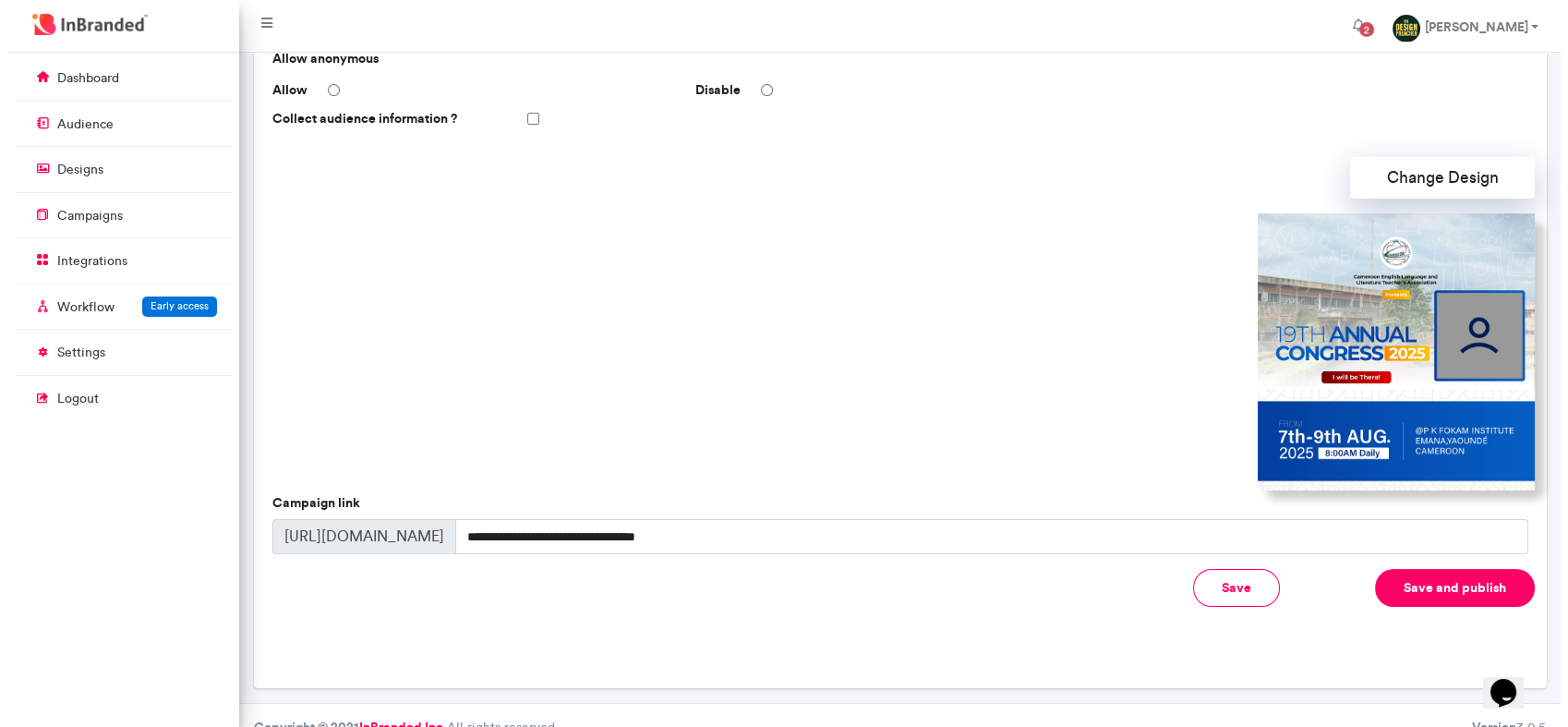 scroll, scrollTop: 480, scrollLeft: 0, axis: vertical 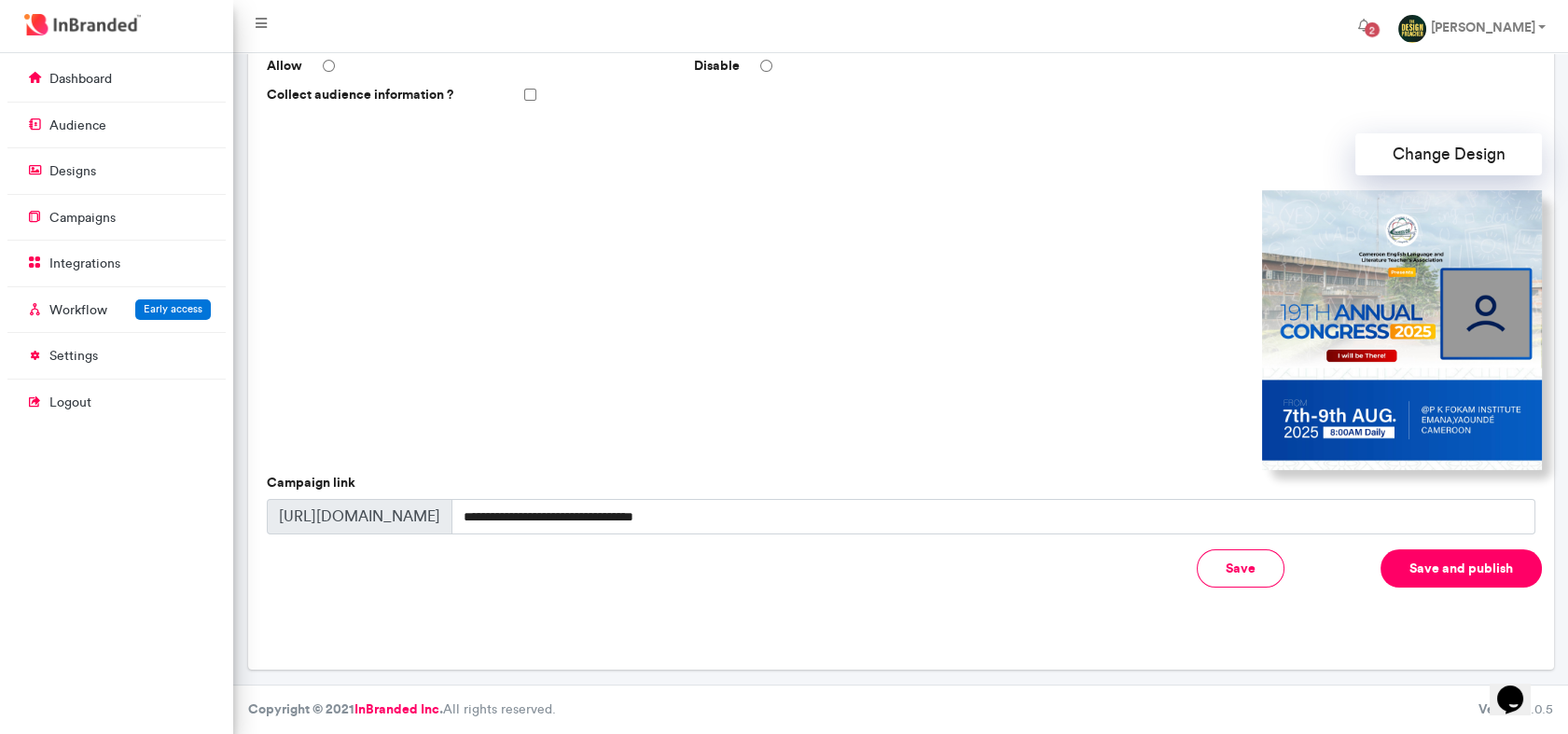 click on "Save and publish" at bounding box center [1461, 568] 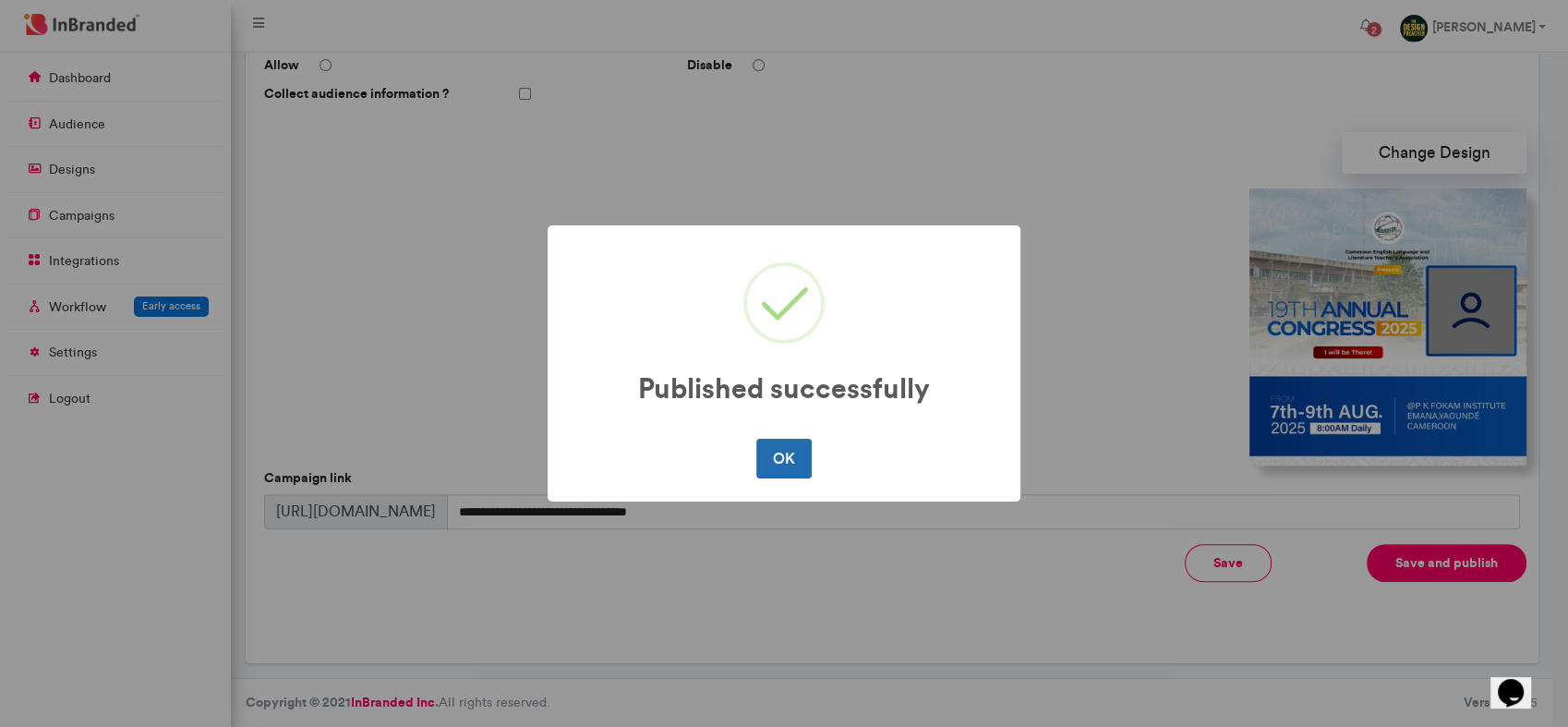 click on "OK" at bounding box center (783, 458) 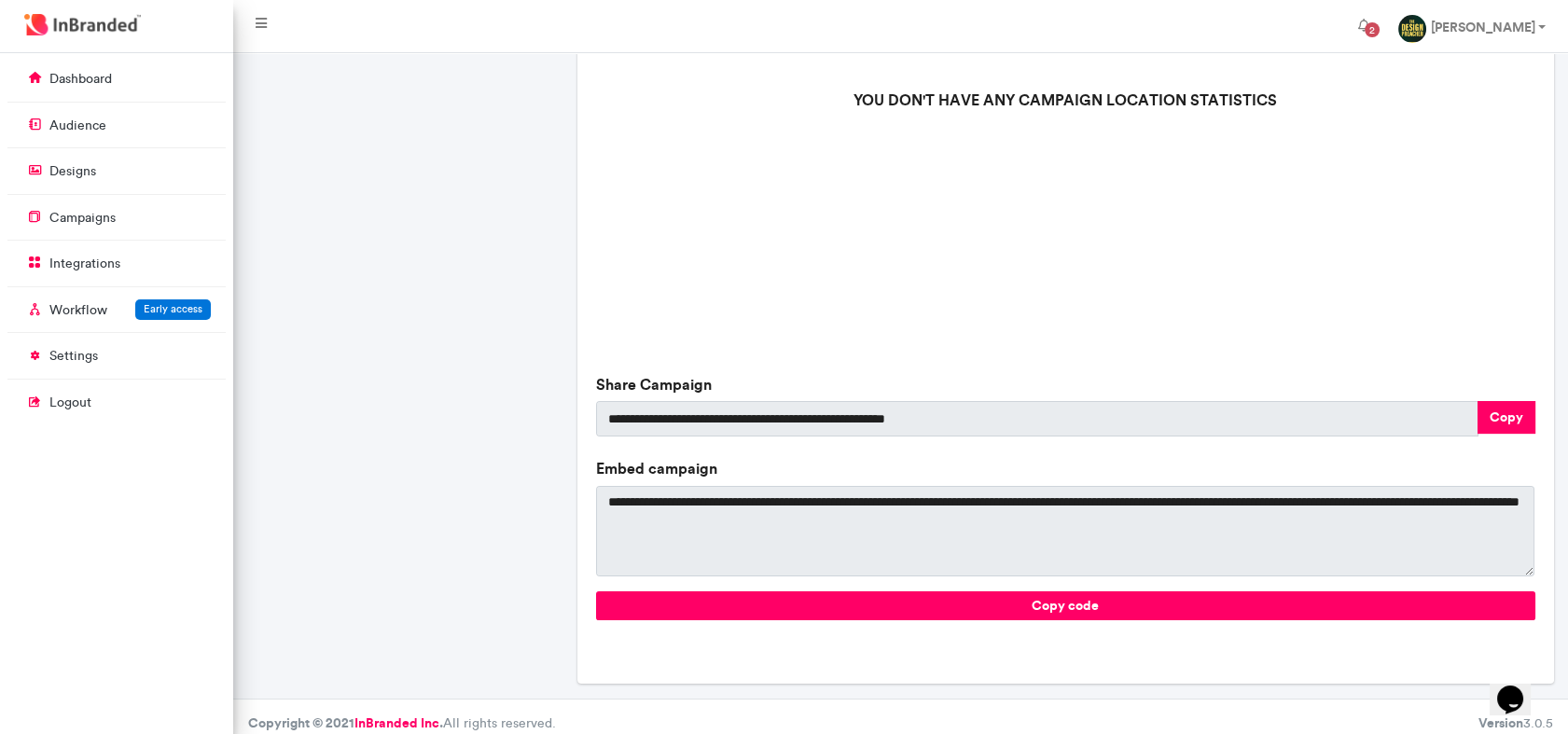 scroll, scrollTop: 610, scrollLeft: 0, axis: vertical 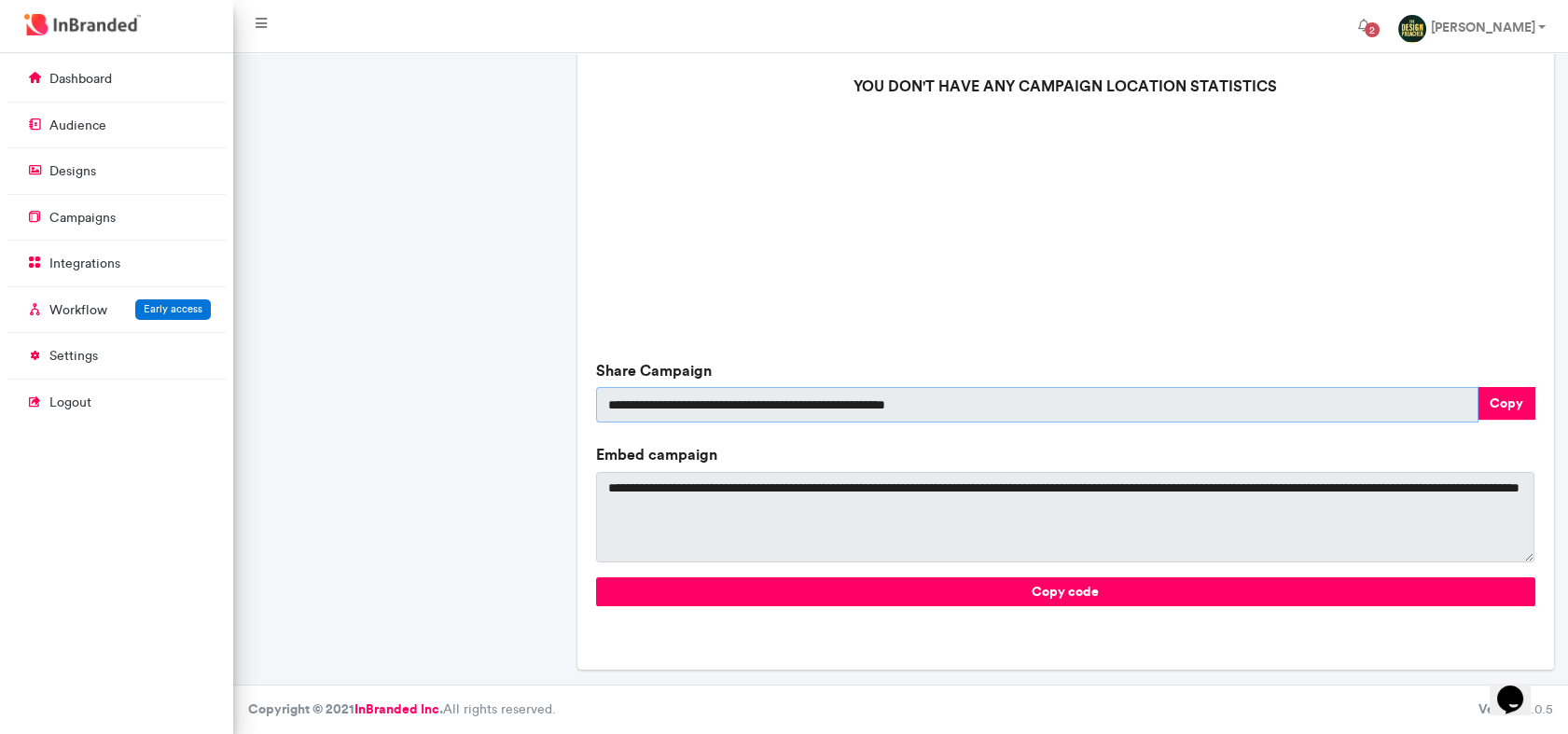 click on "**********" at bounding box center [1036, 405] 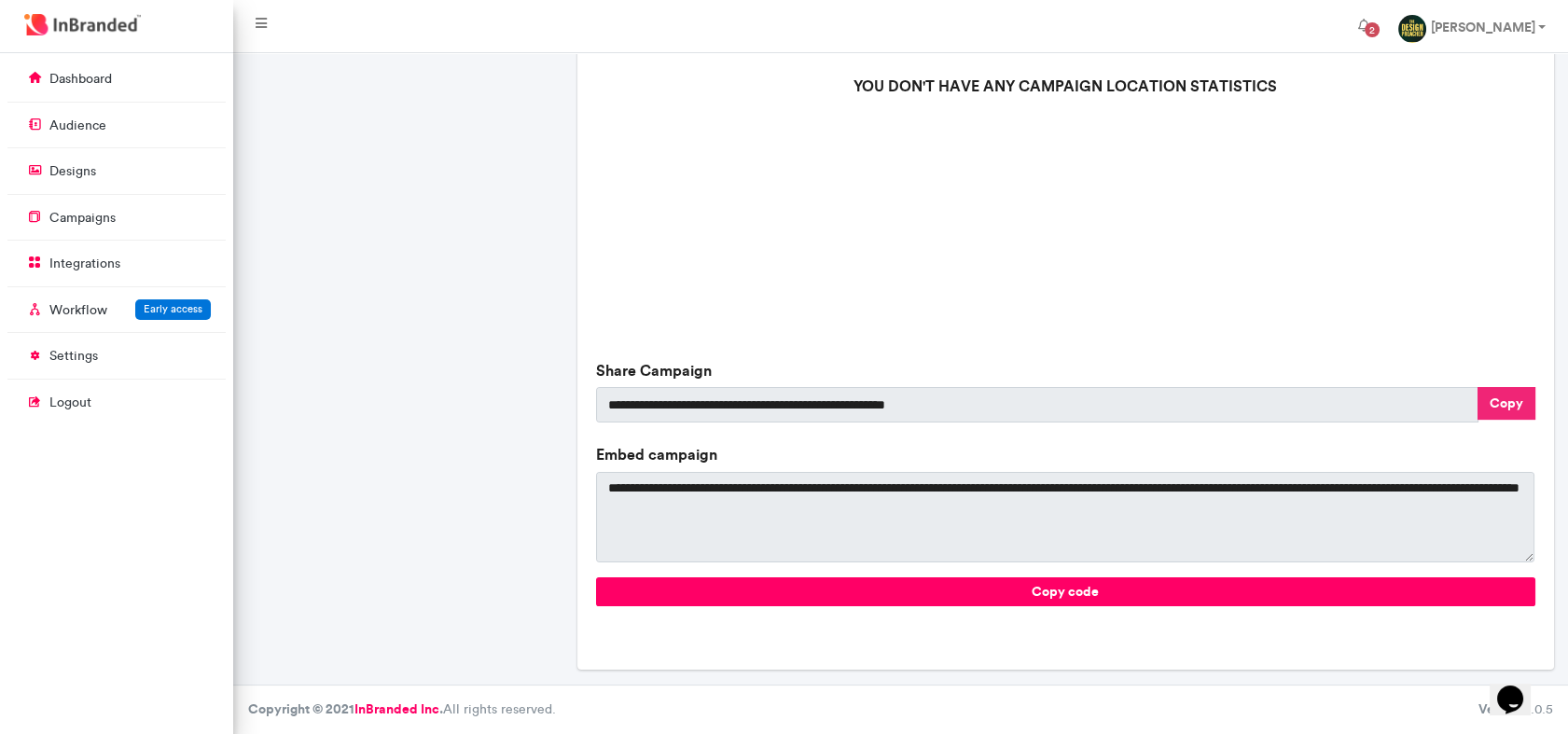 click on "Copy" at bounding box center (1506, 403) 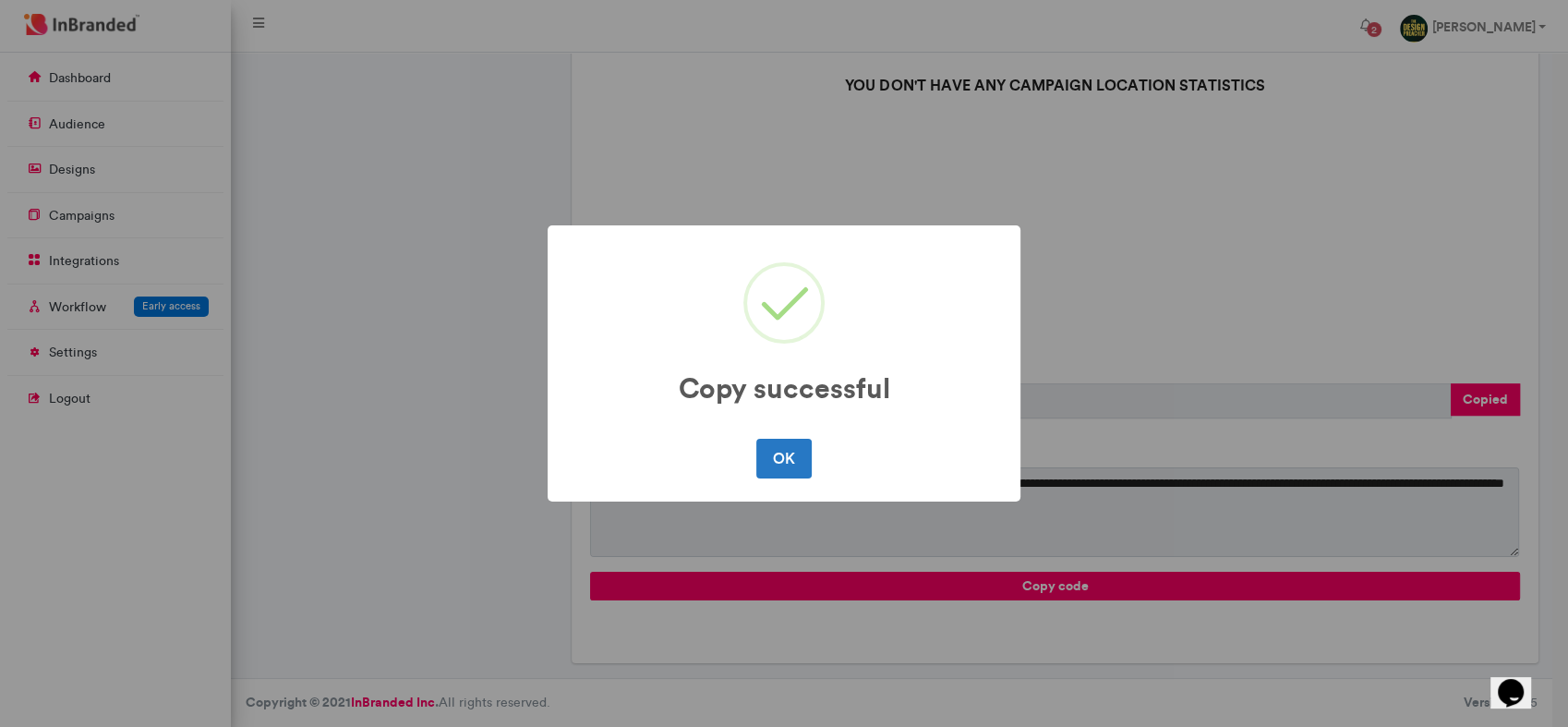 drag, startPoint x: 789, startPoint y: 455, endPoint x: 791, endPoint y: 485, distance: 30.066593 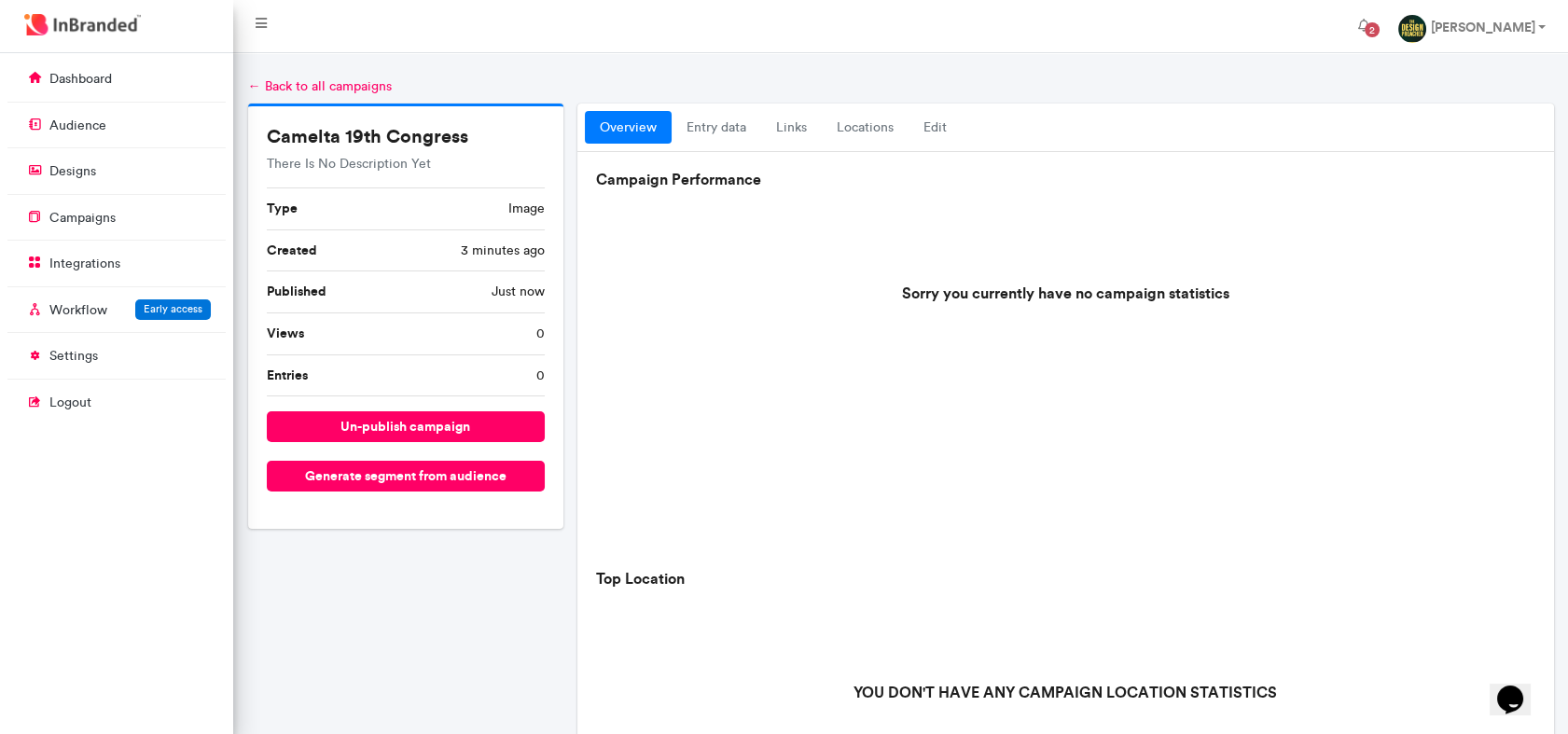 scroll, scrollTop: 0, scrollLeft: 0, axis: both 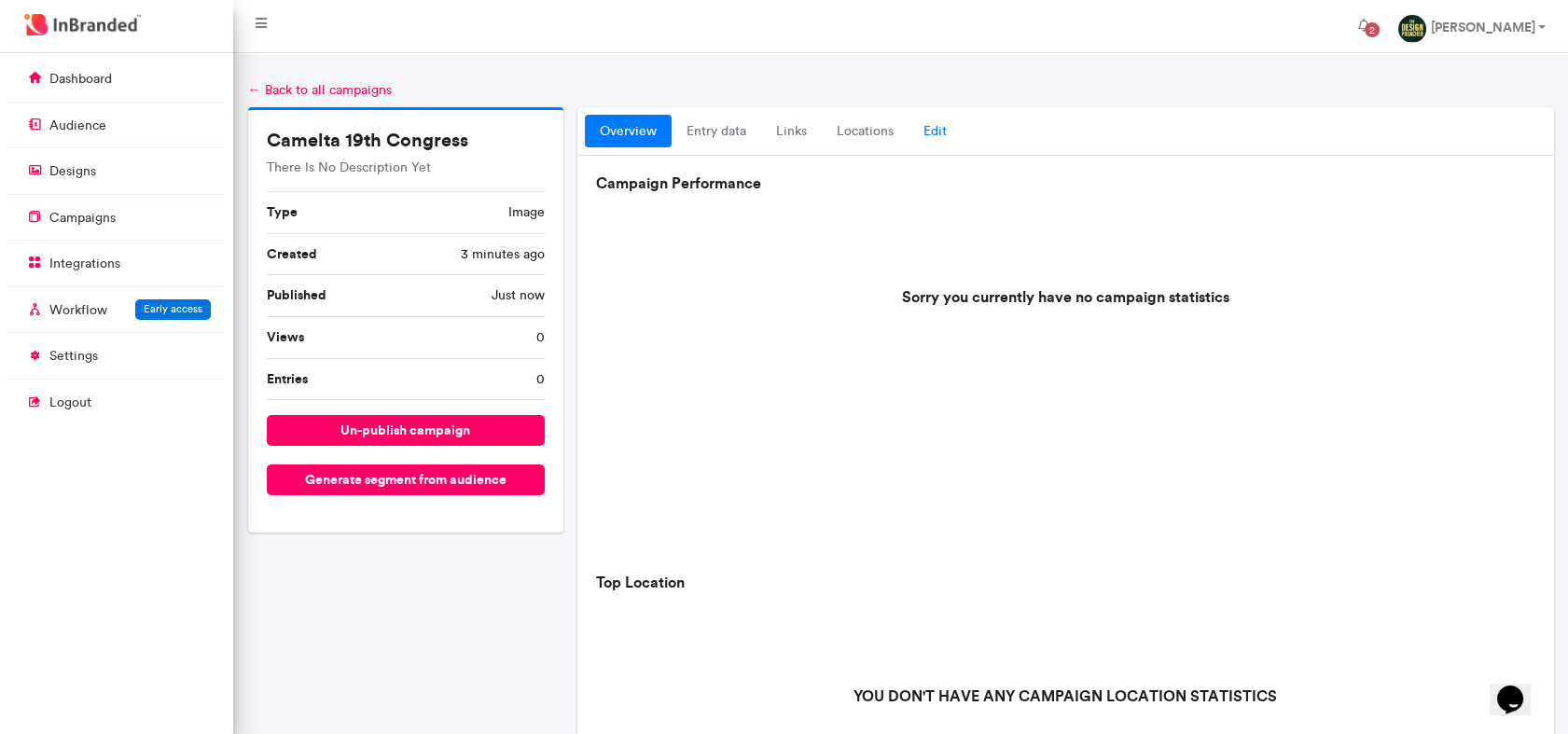 click on "Edit" at bounding box center (935, 132) 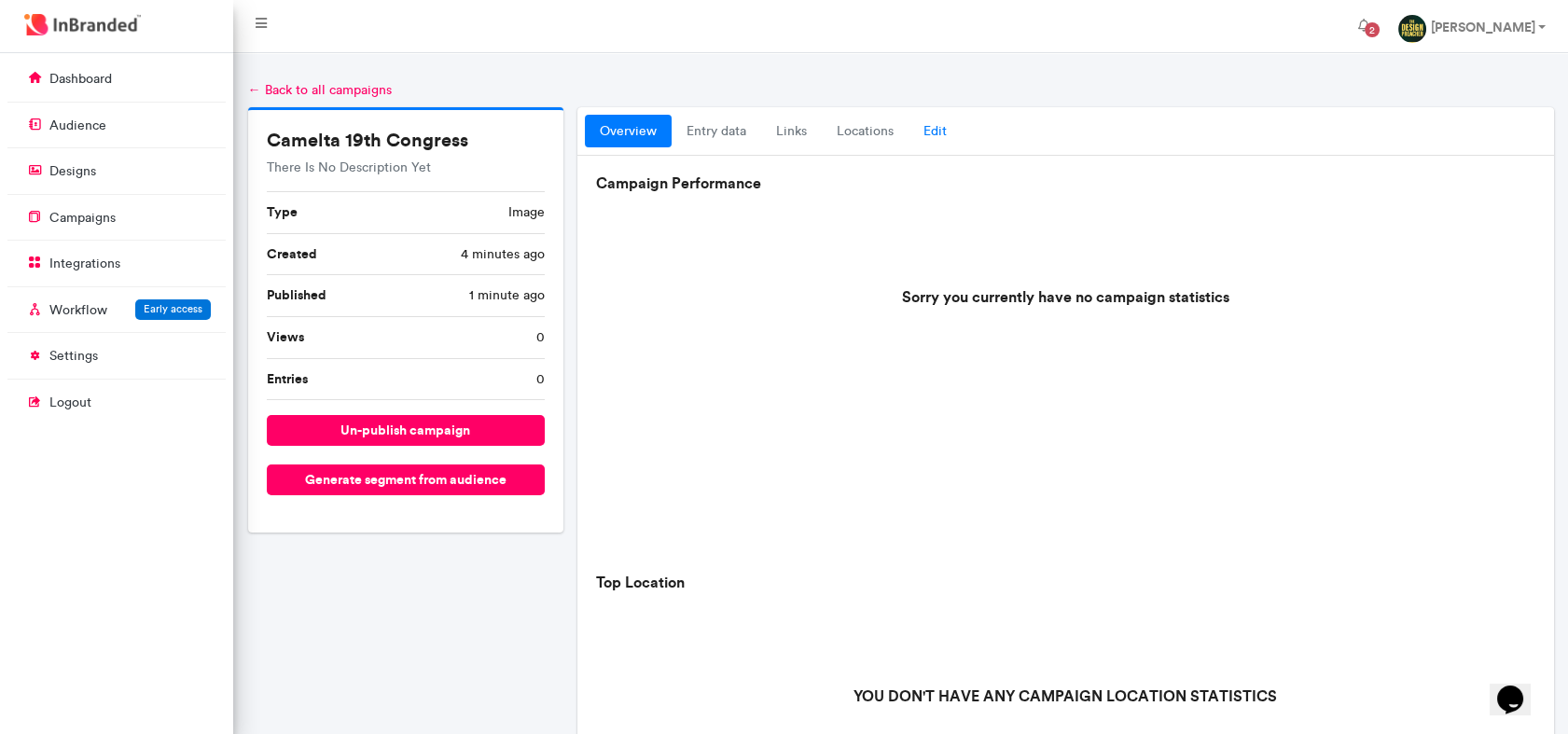 click on "Edit" at bounding box center [935, 132] 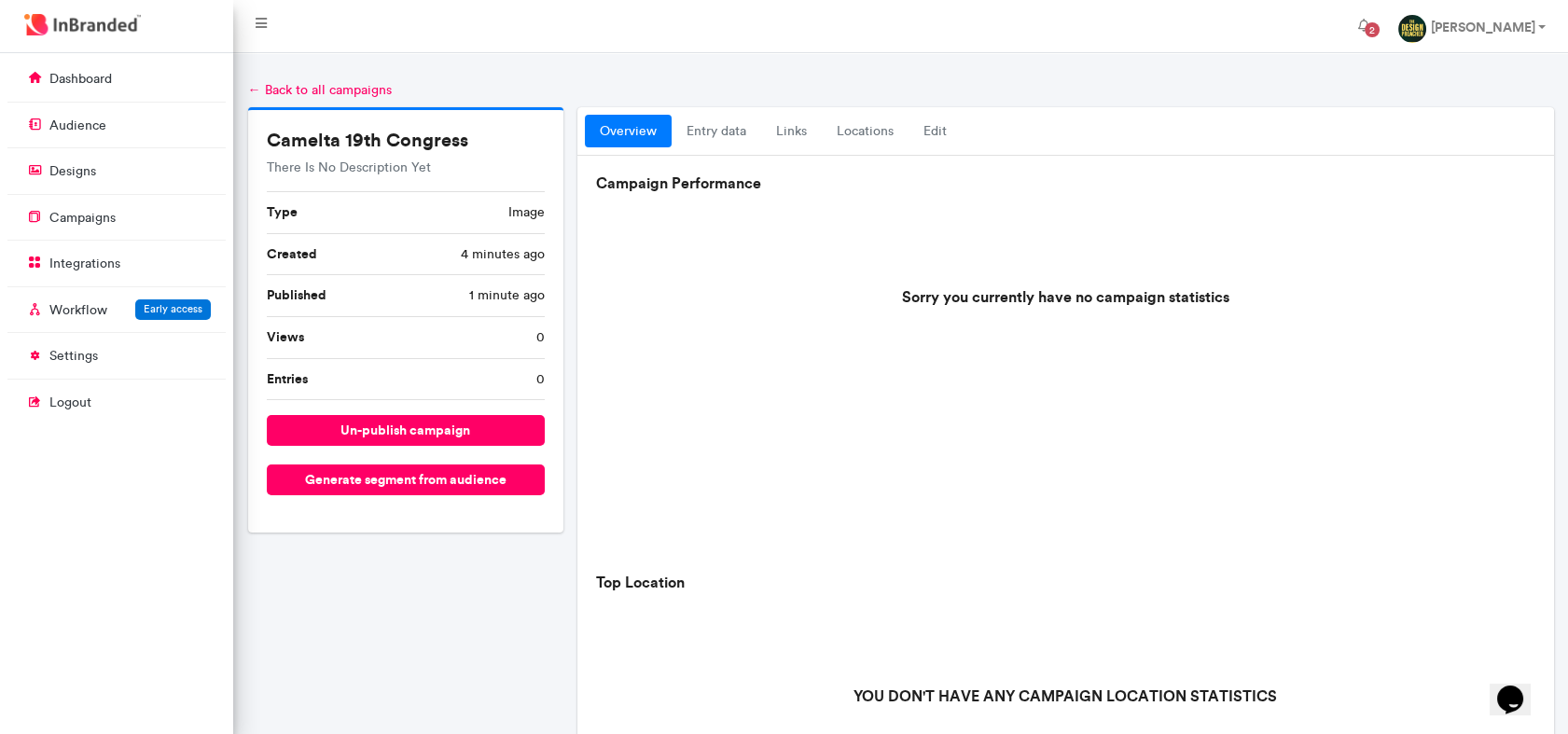click on "Sorry you currently have no campaign statistics" at bounding box center (1065, 426) 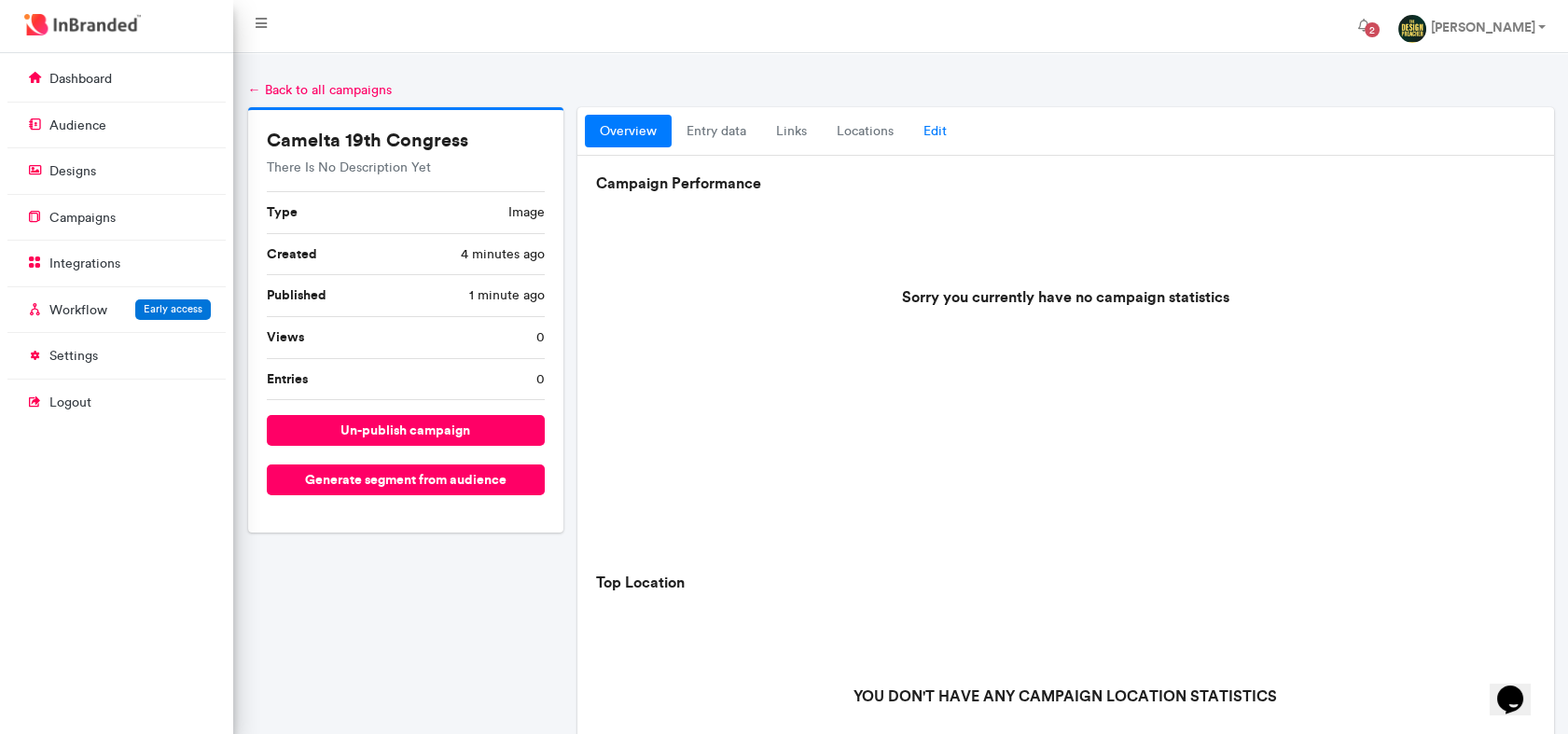click on "Edit" at bounding box center (935, 132) 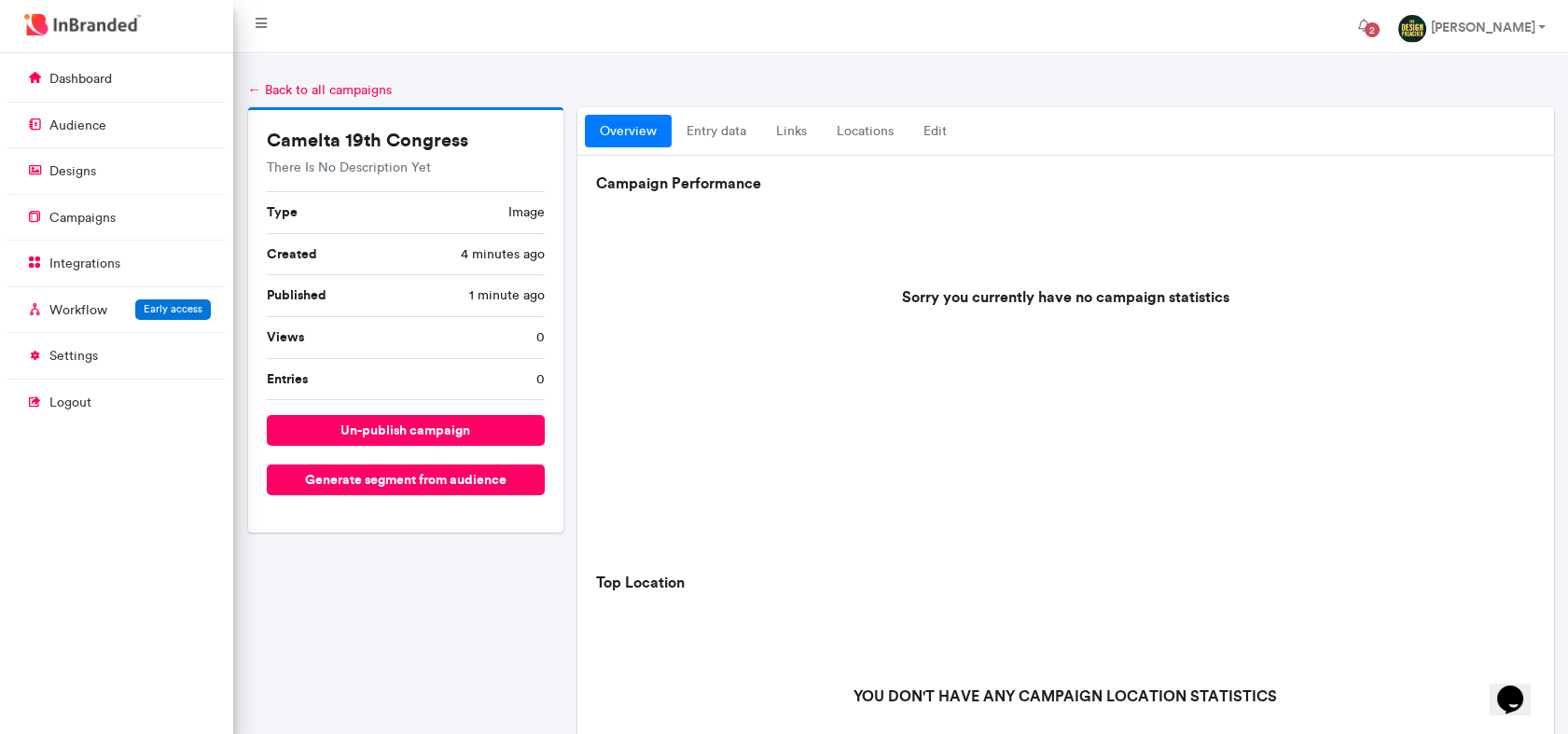 click on "overview" at bounding box center (628, 132) 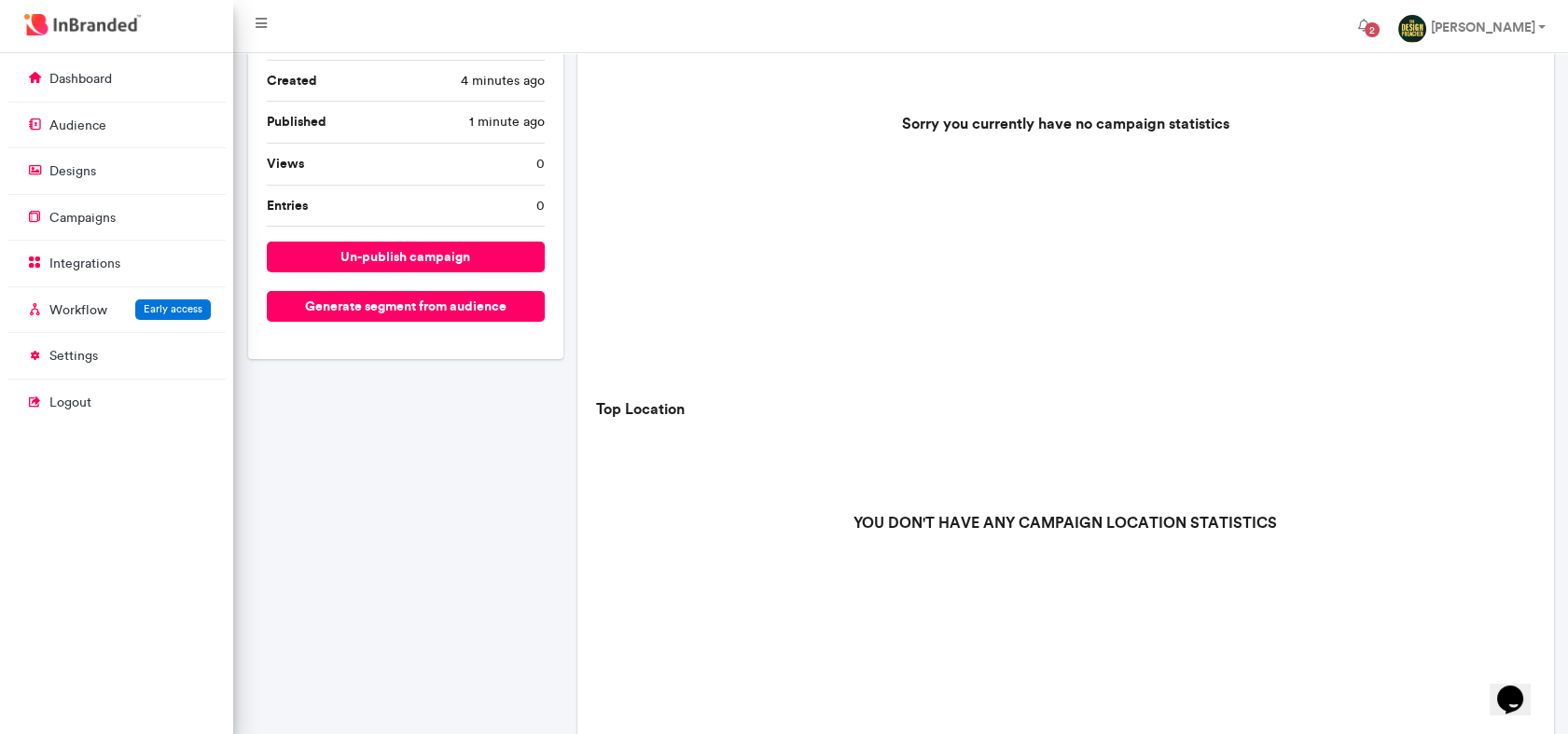 scroll, scrollTop: 0, scrollLeft: 0, axis: both 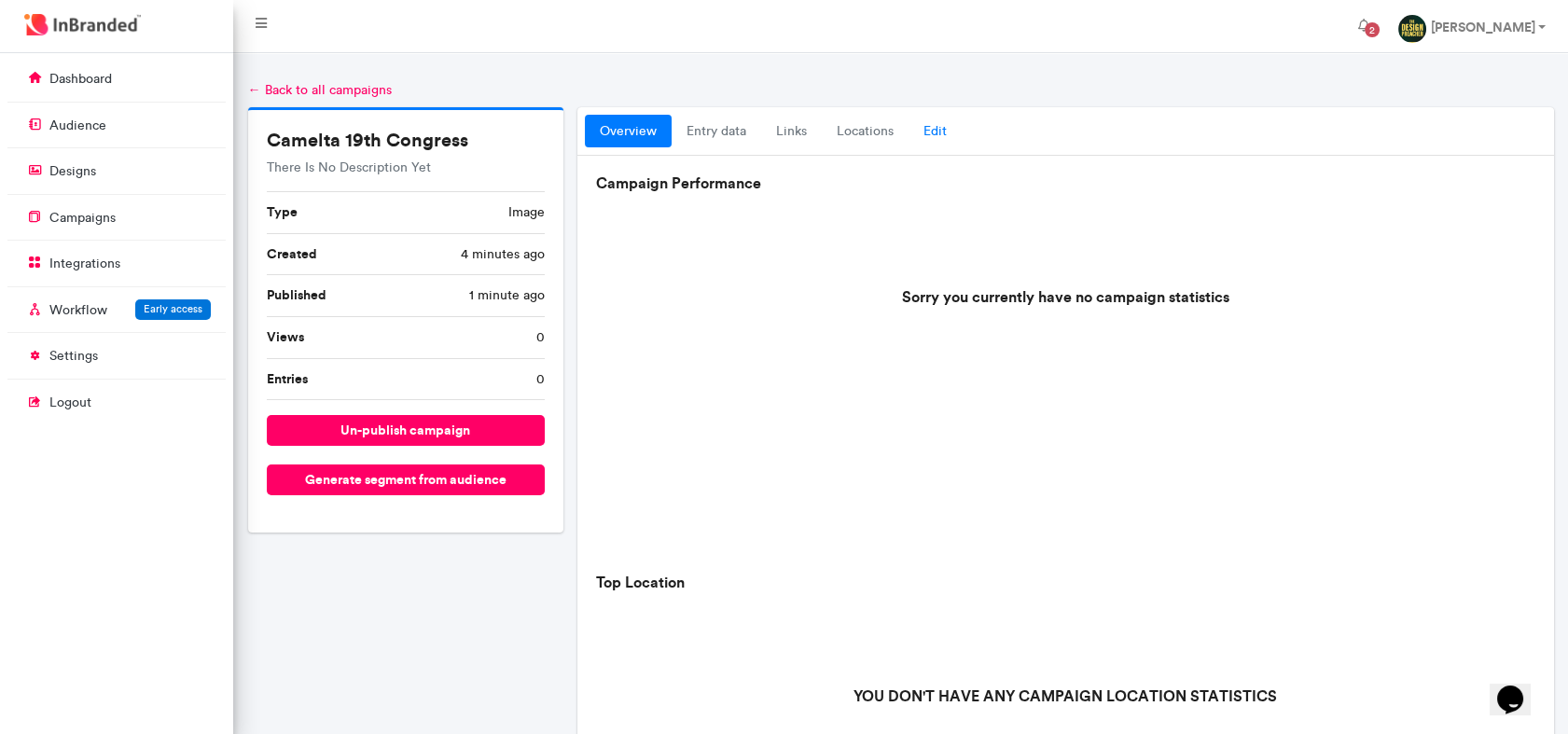 click on "Edit" at bounding box center (935, 132) 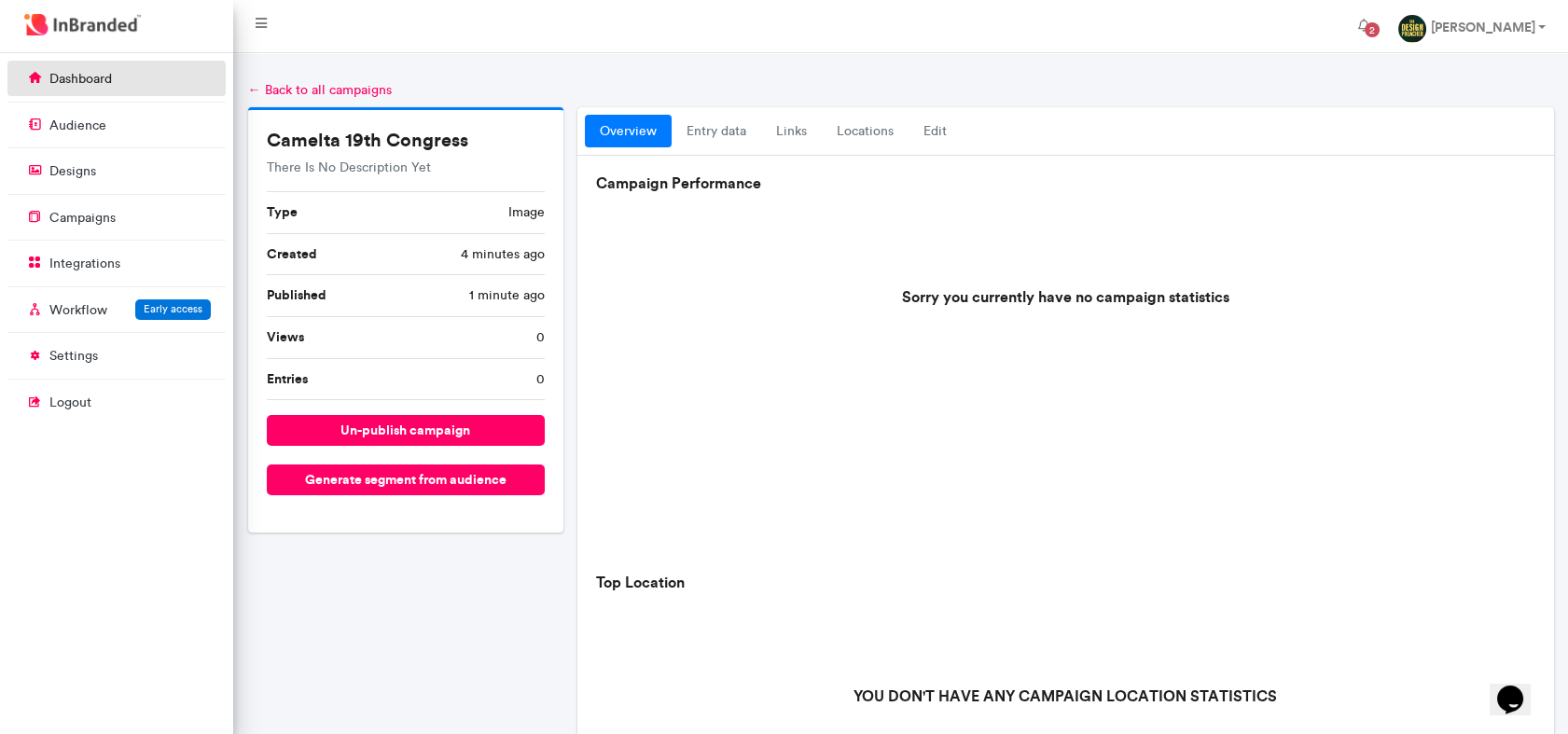 click at bounding box center [35, 77] 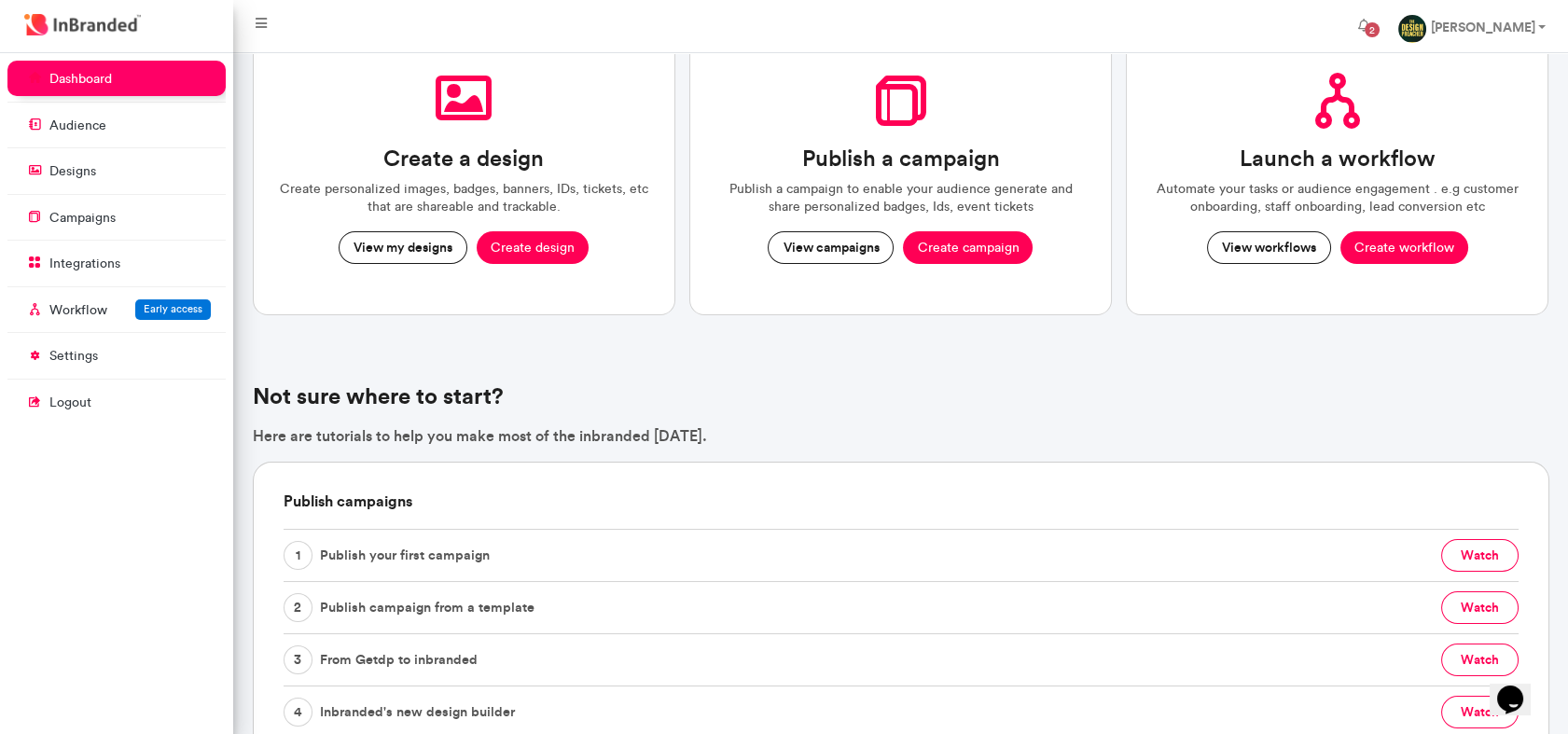 scroll, scrollTop: 0, scrollLeft: 0, axis: both 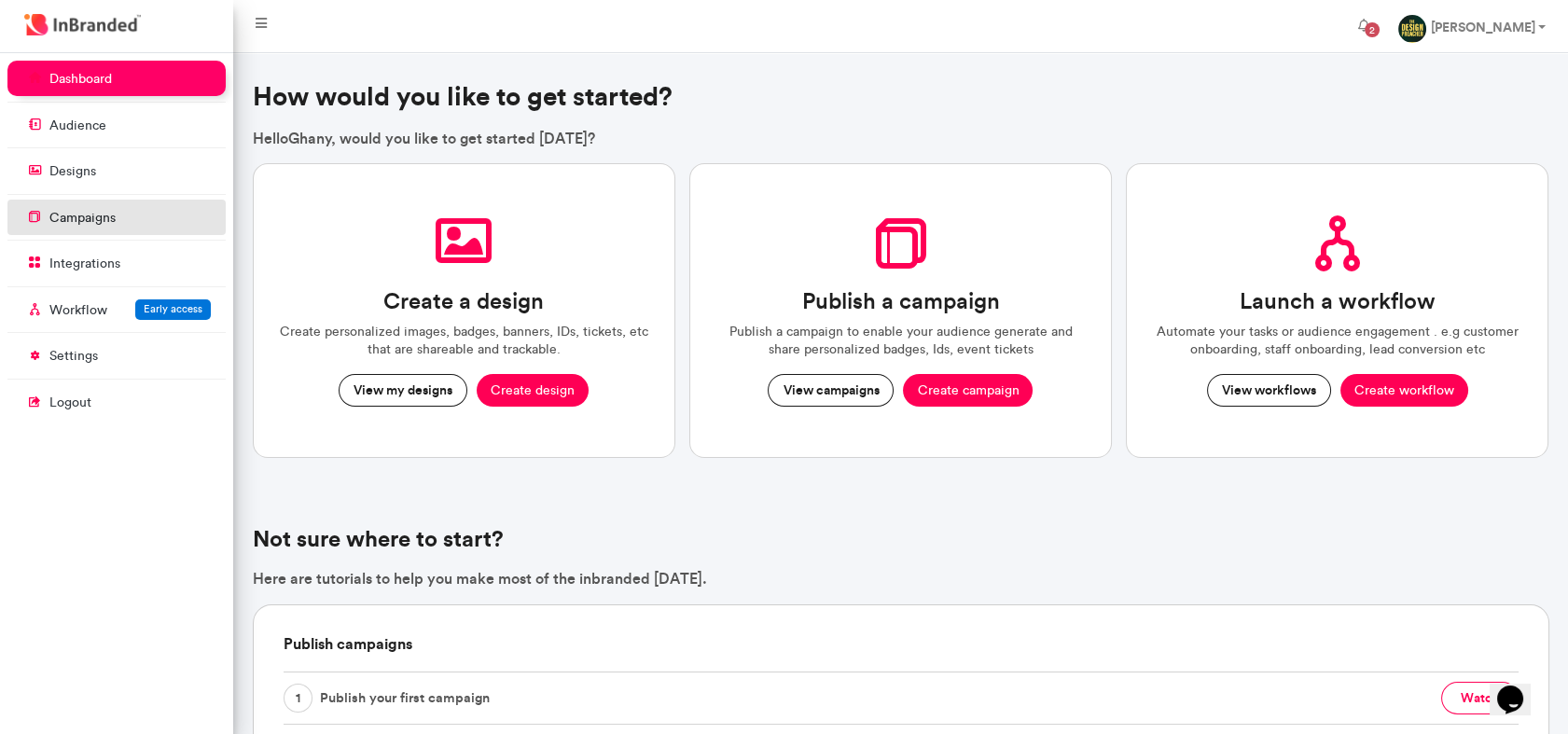 click on "campaigns" at bounding box center [82, 218] 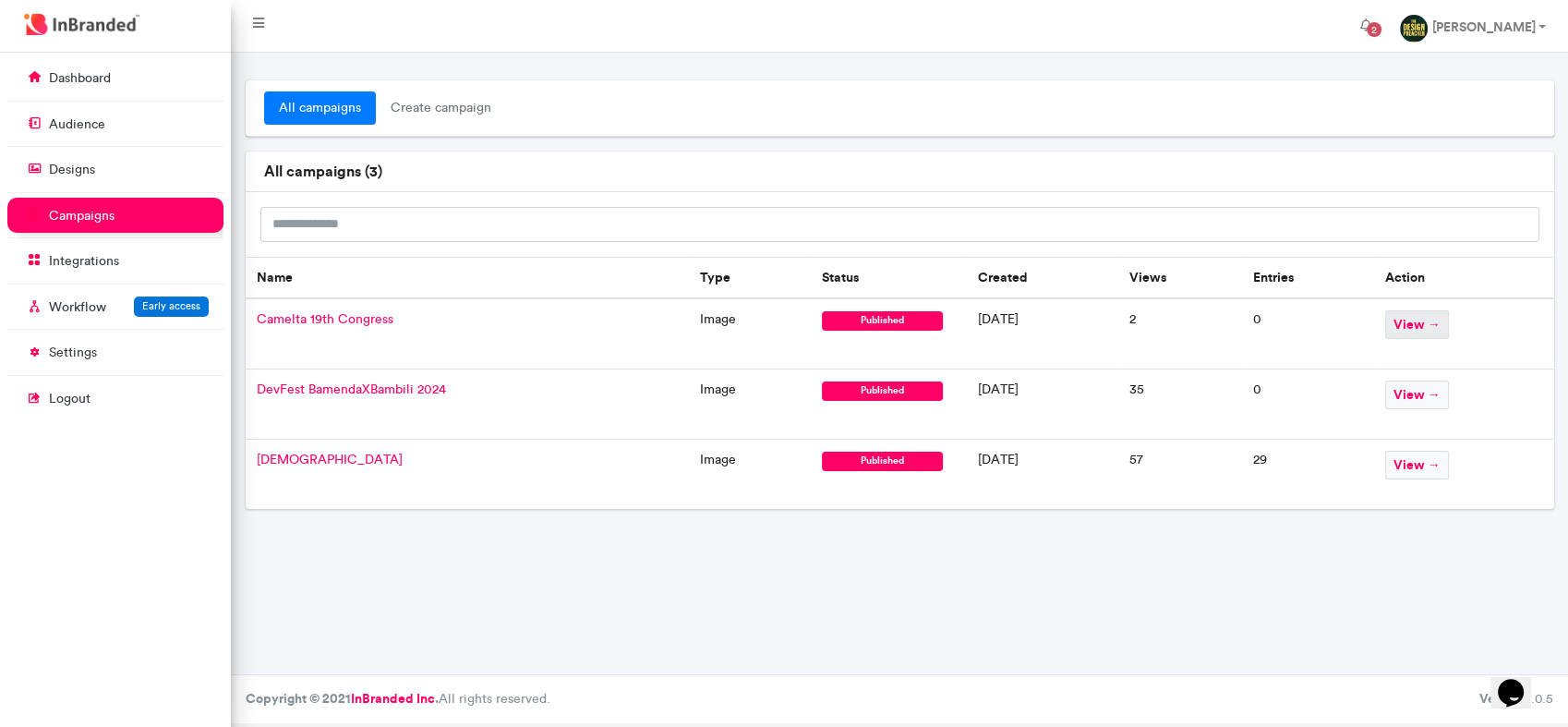click on "view →" at bounding box center (1417, 324) 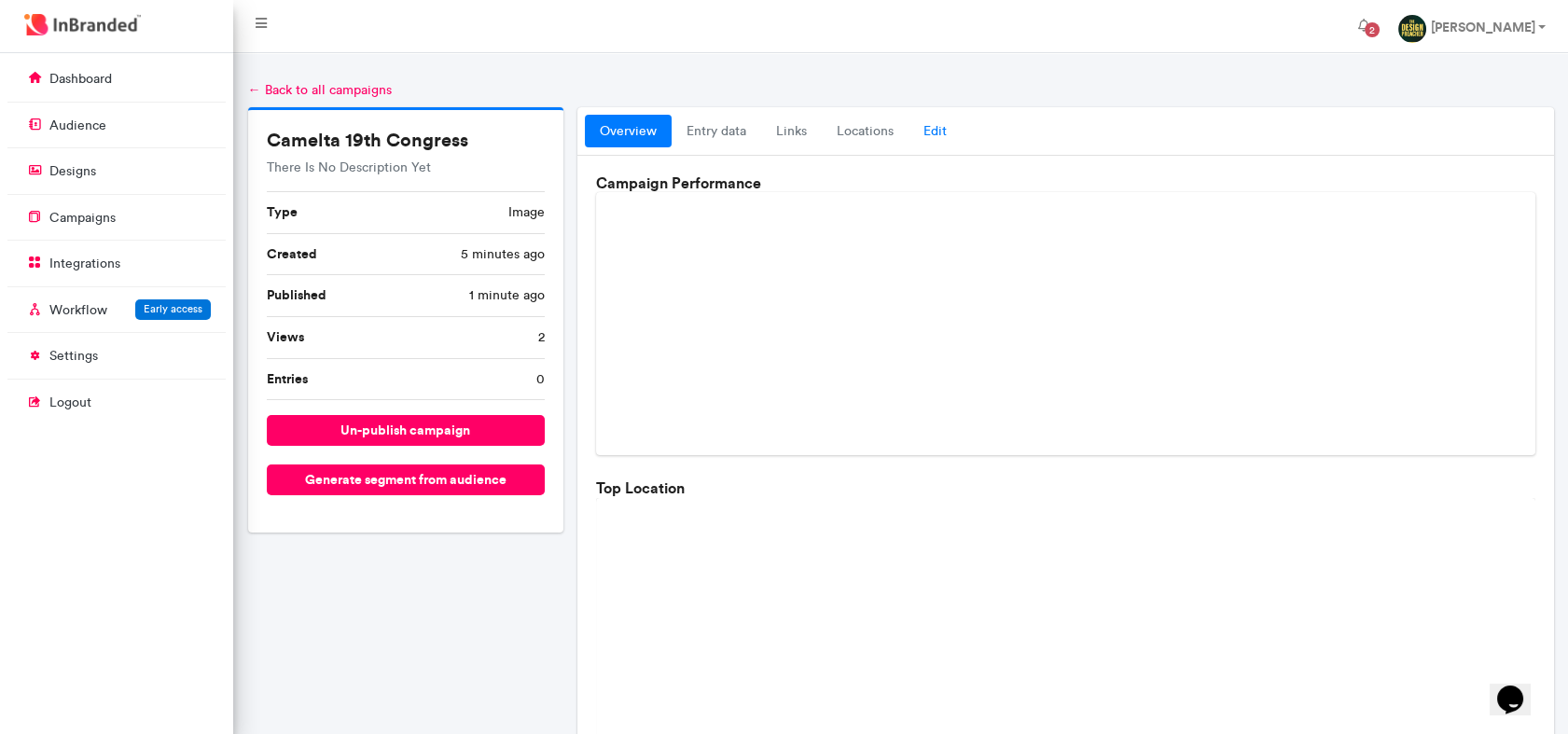 click on "Edit" at bounding box center [935, 132] 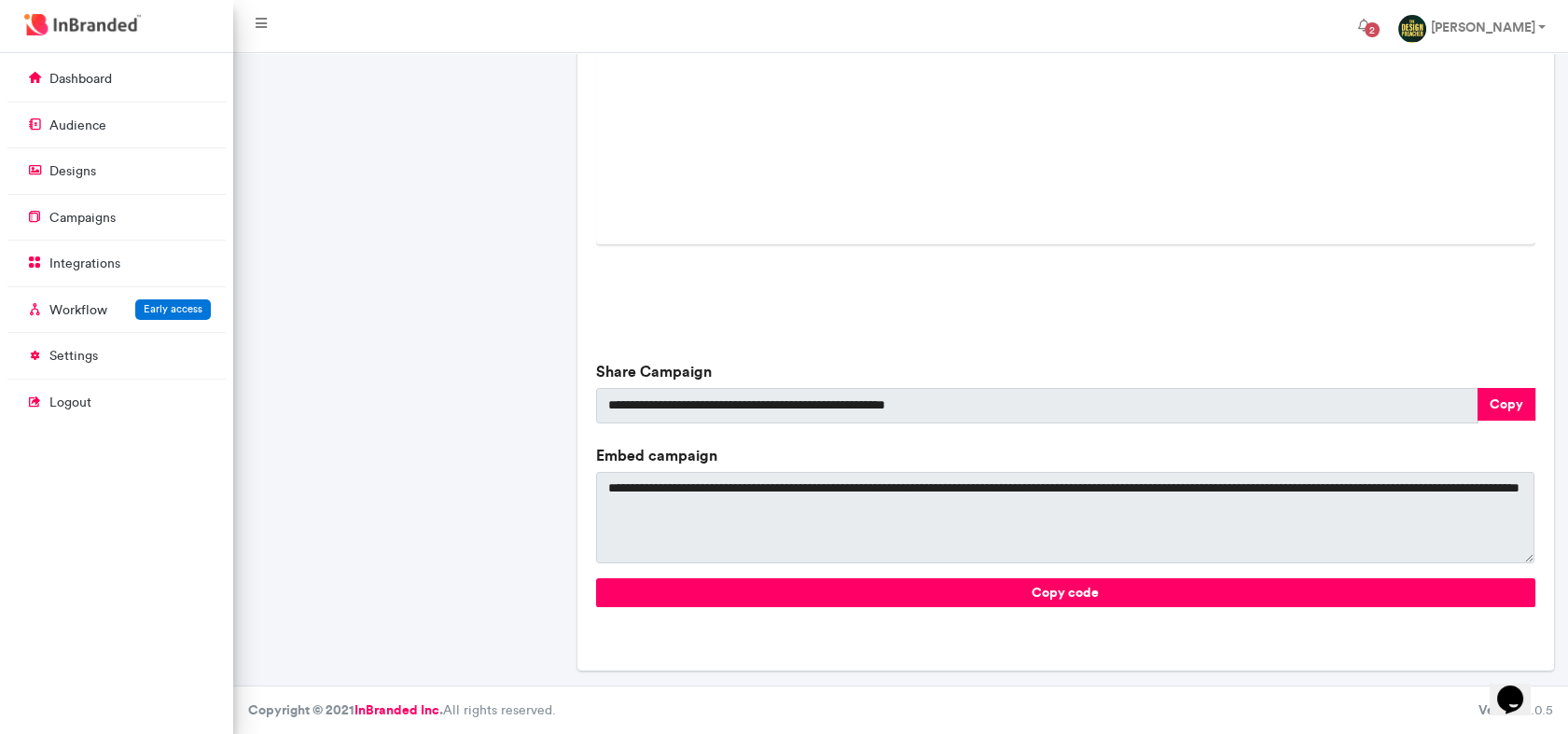 scroll, scrollTop: 0, scrollLeft: 0, axis: both 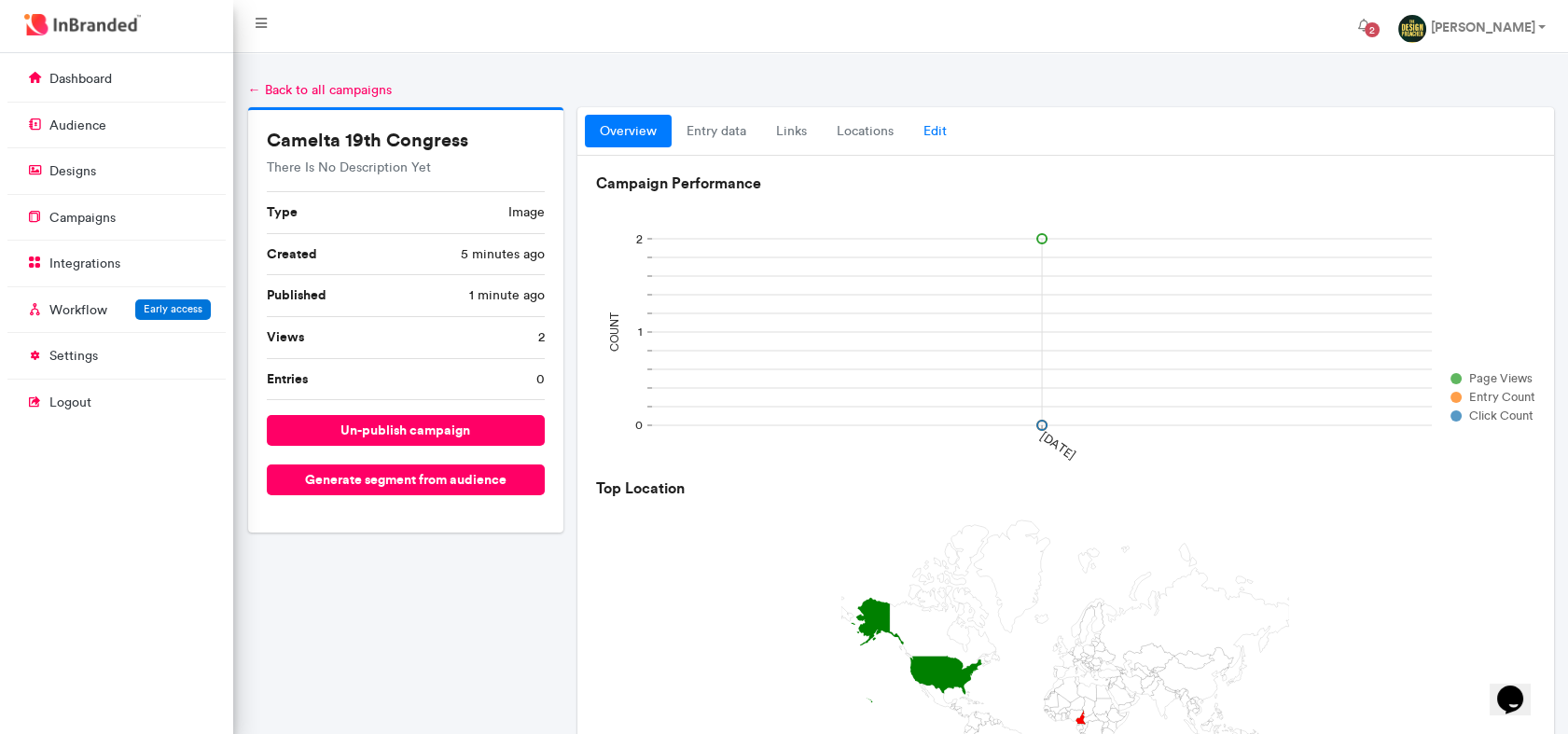 click on "Edit" at bounding box center (935, 132) 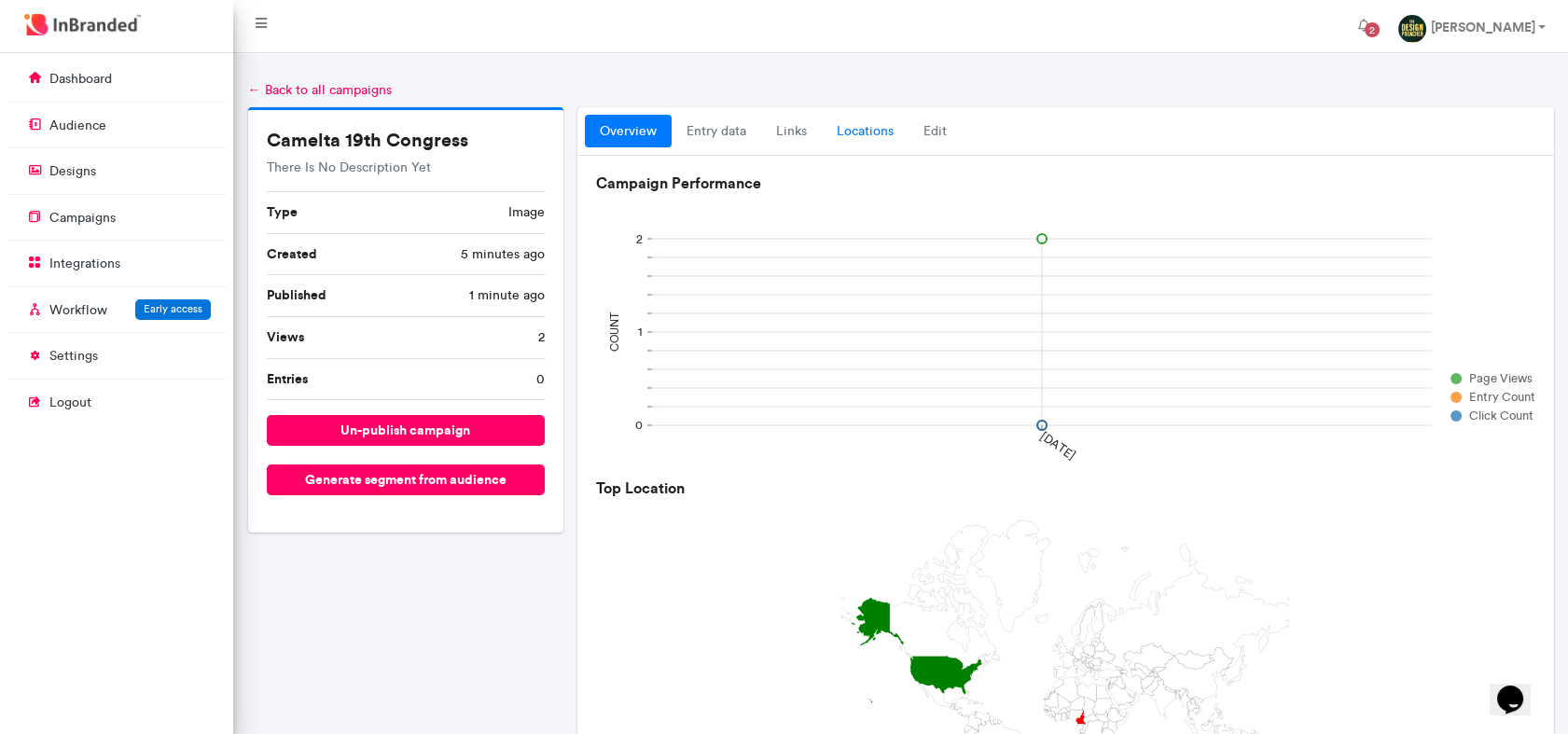 click on "locations" at bounding box center (865, 132) 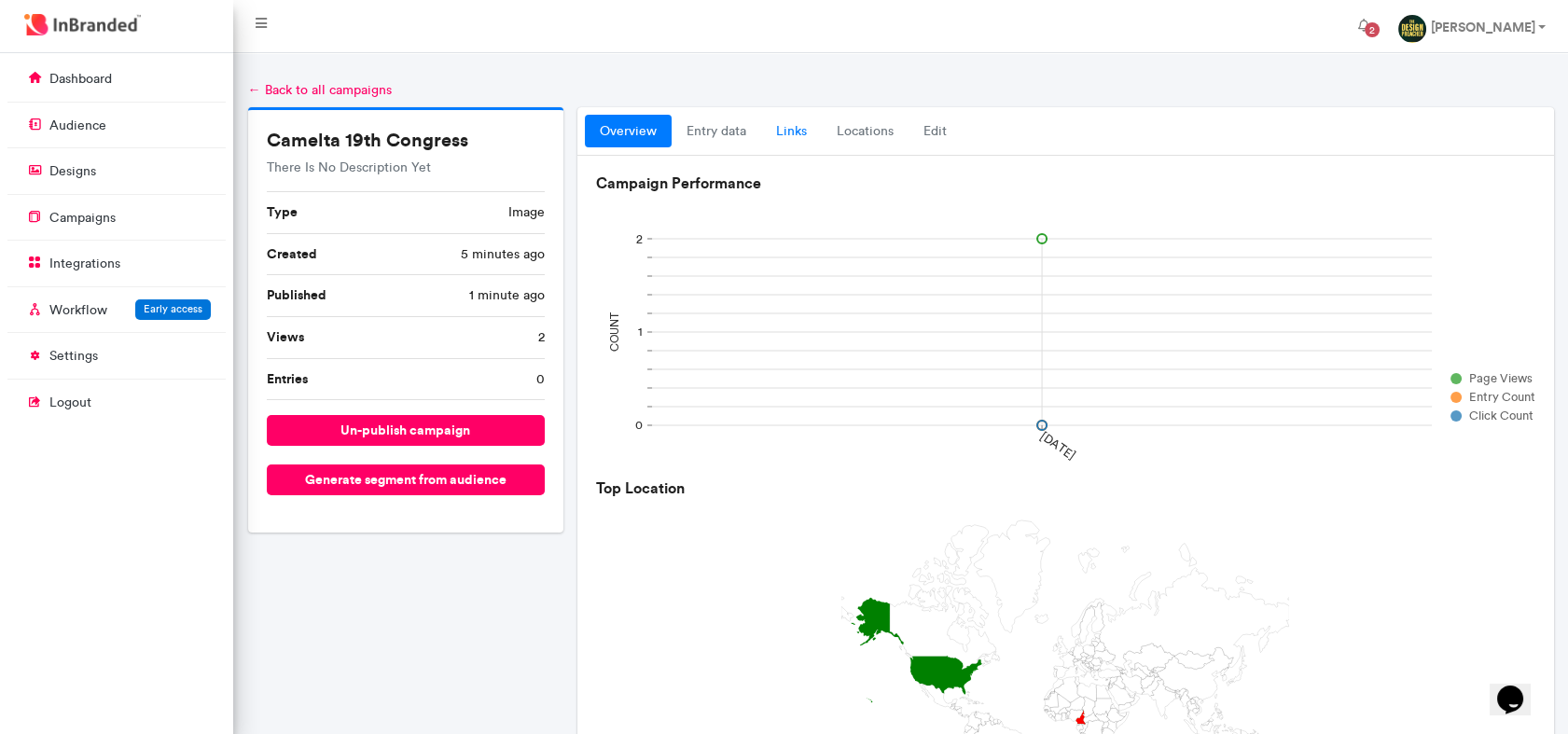 click on "links" at bounding box center (791, 132) 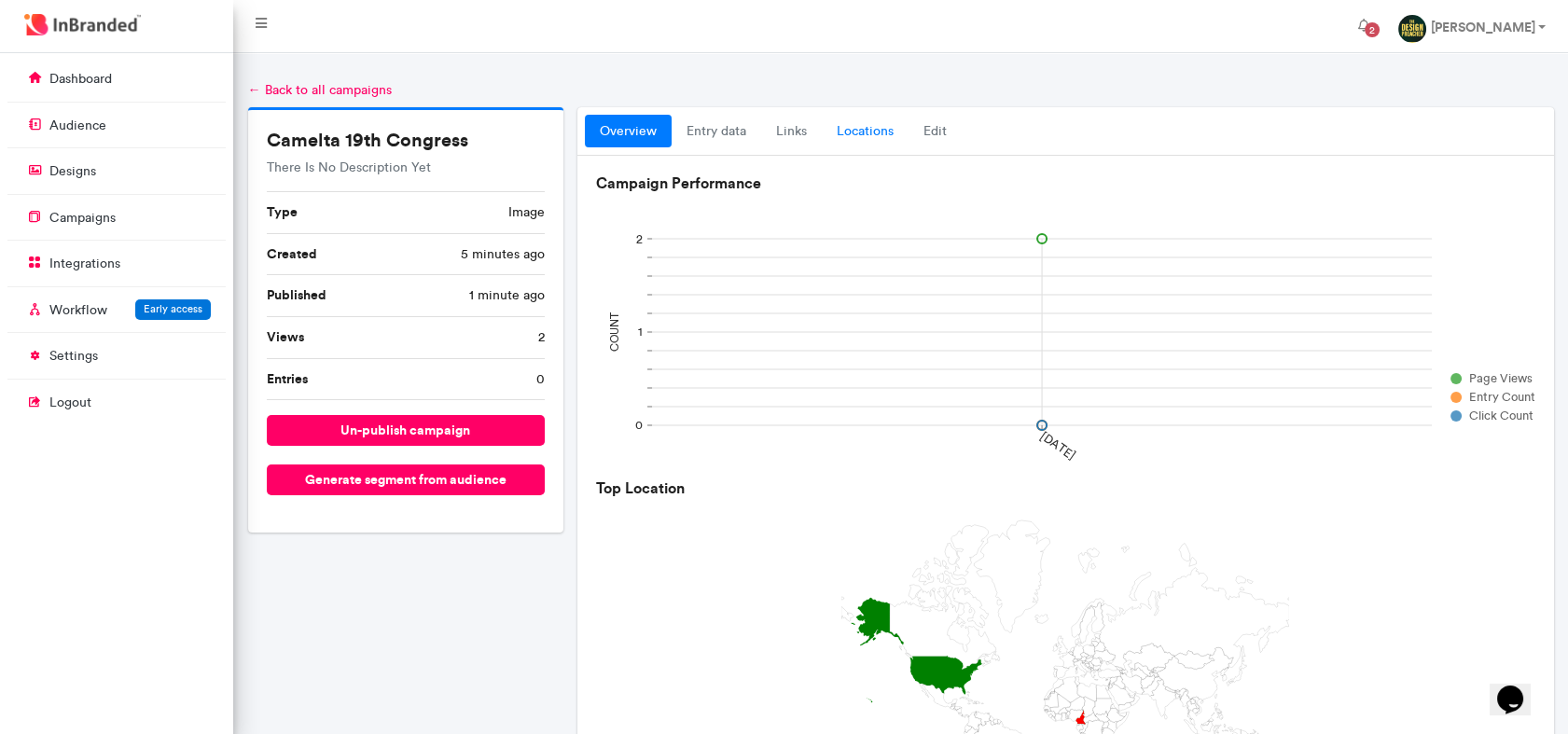 click on "locations" at bounding box center (865, 132) 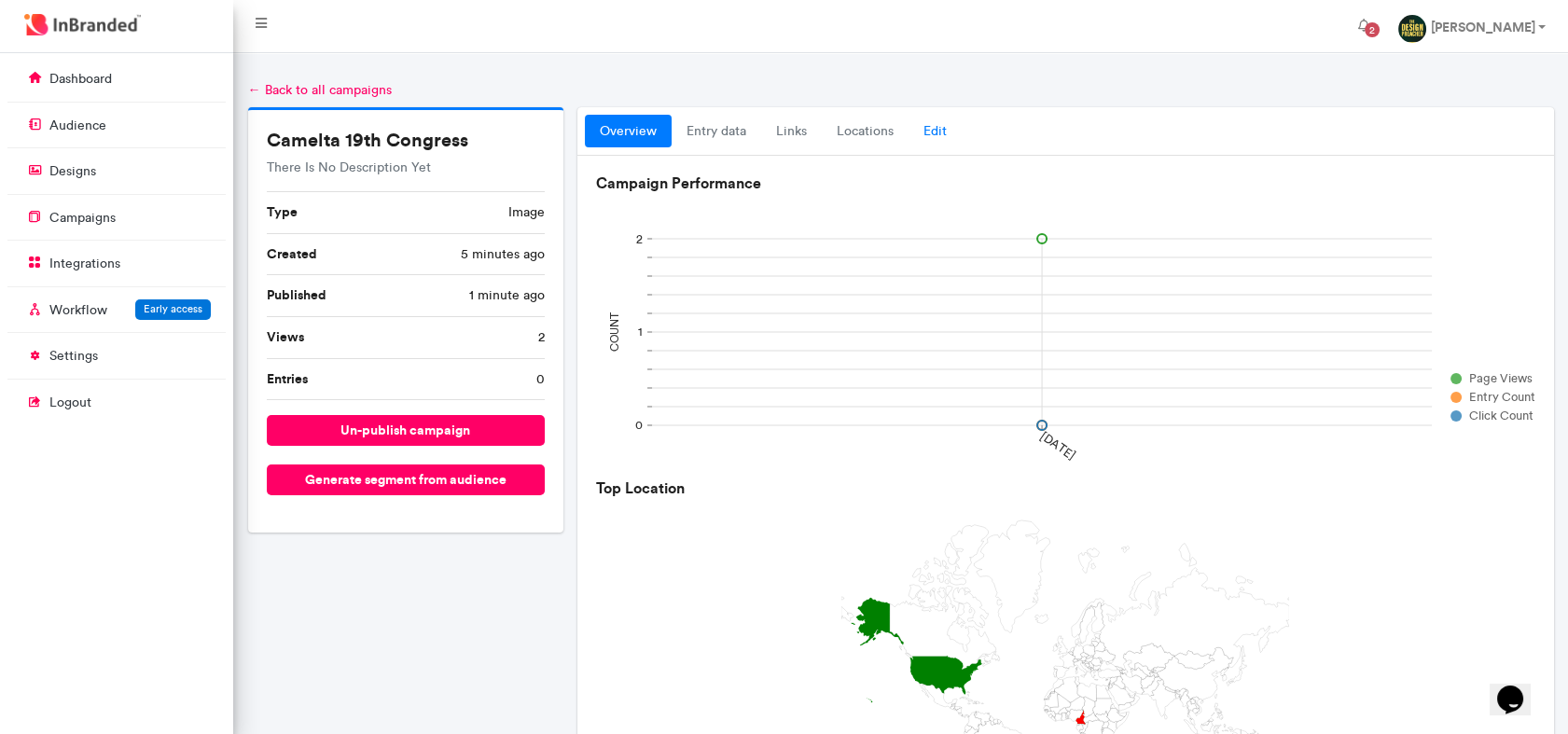 click on "Edit" at bounding box center (935, 132) 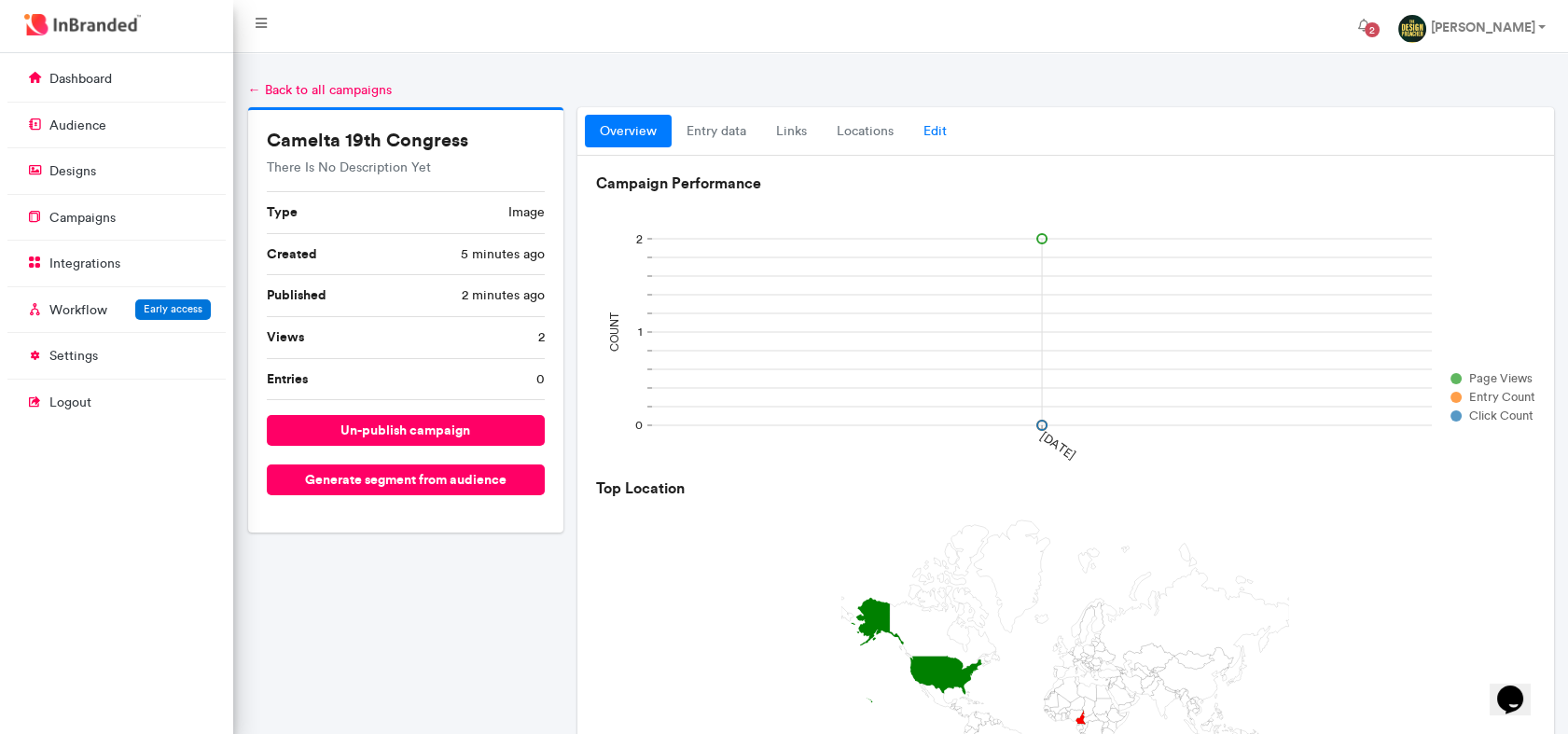 click on "Edit" at bounding box center [935, 132] 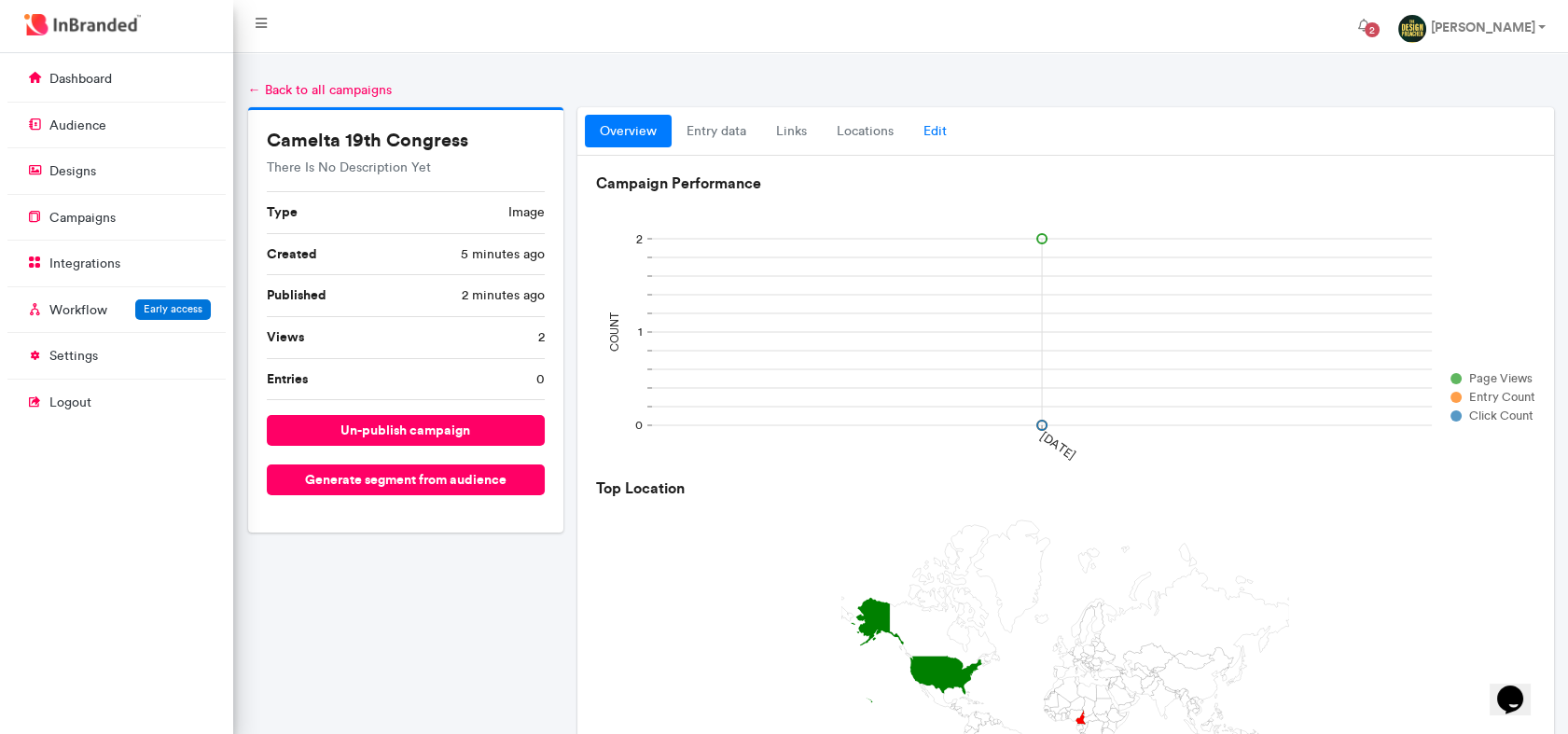 click on "Edit" at bounding box center (935, 132) 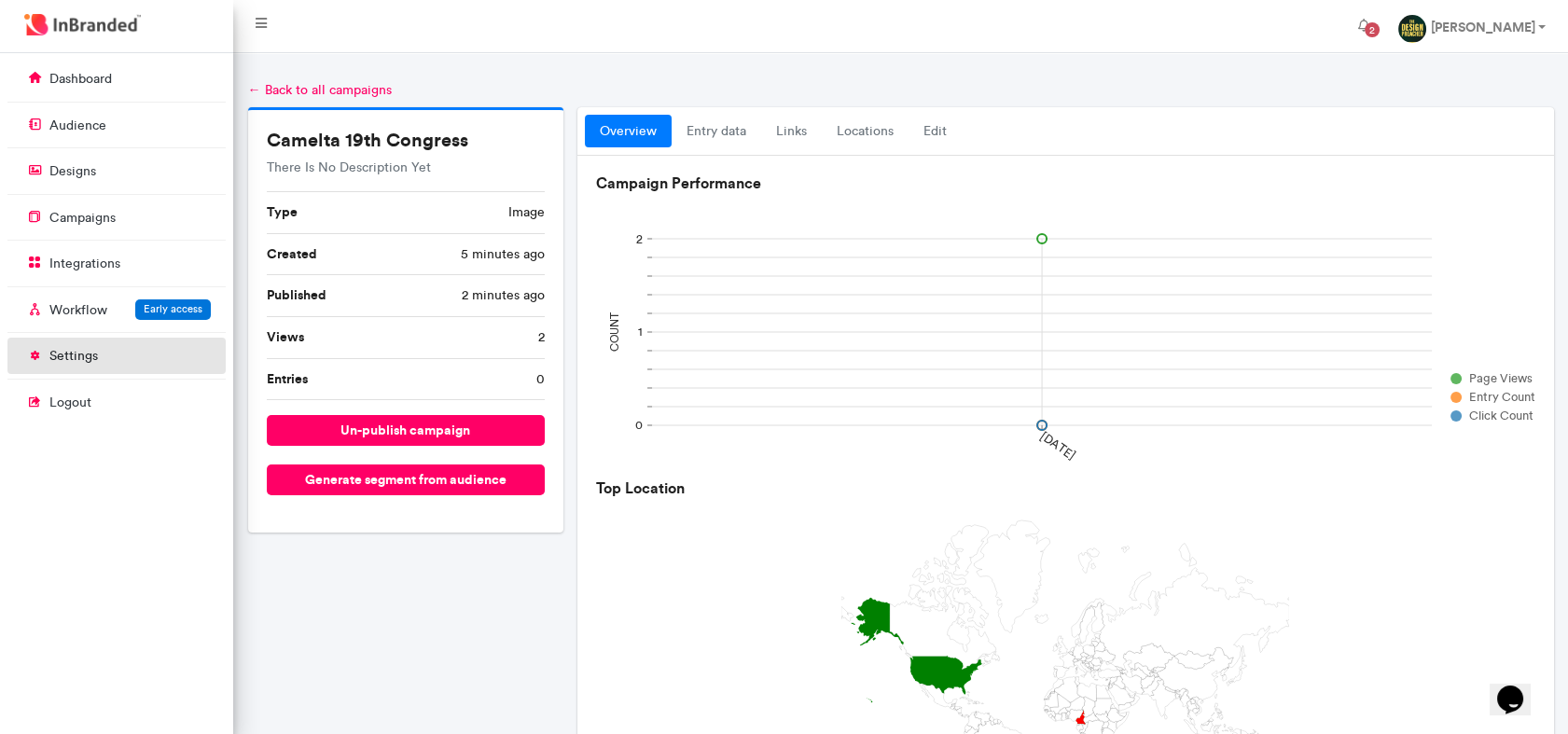 click on "settings" at bounding box center [117, 355] 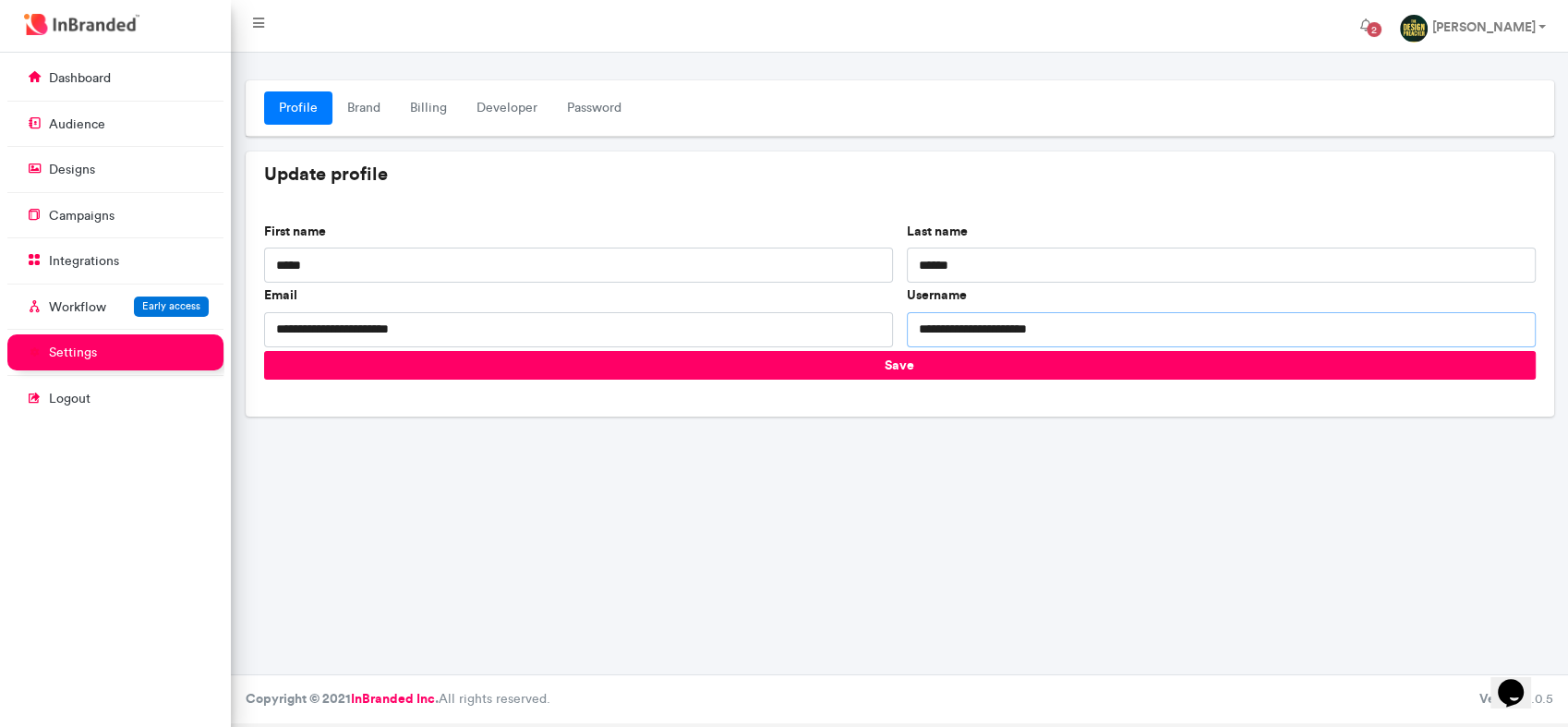 click on "**********" at bounding box center [1221, 330] 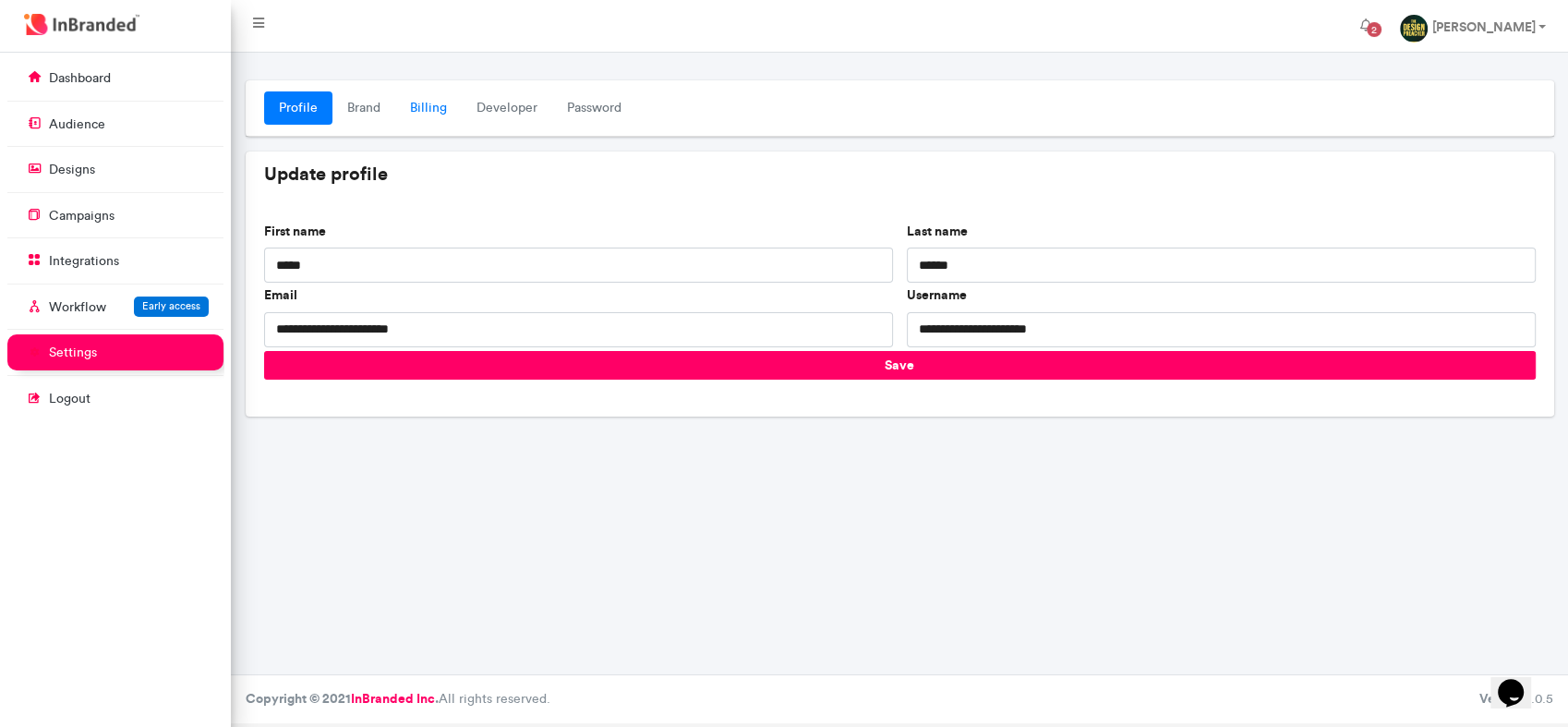 click on "Billing" at bounding box center [428, 108] 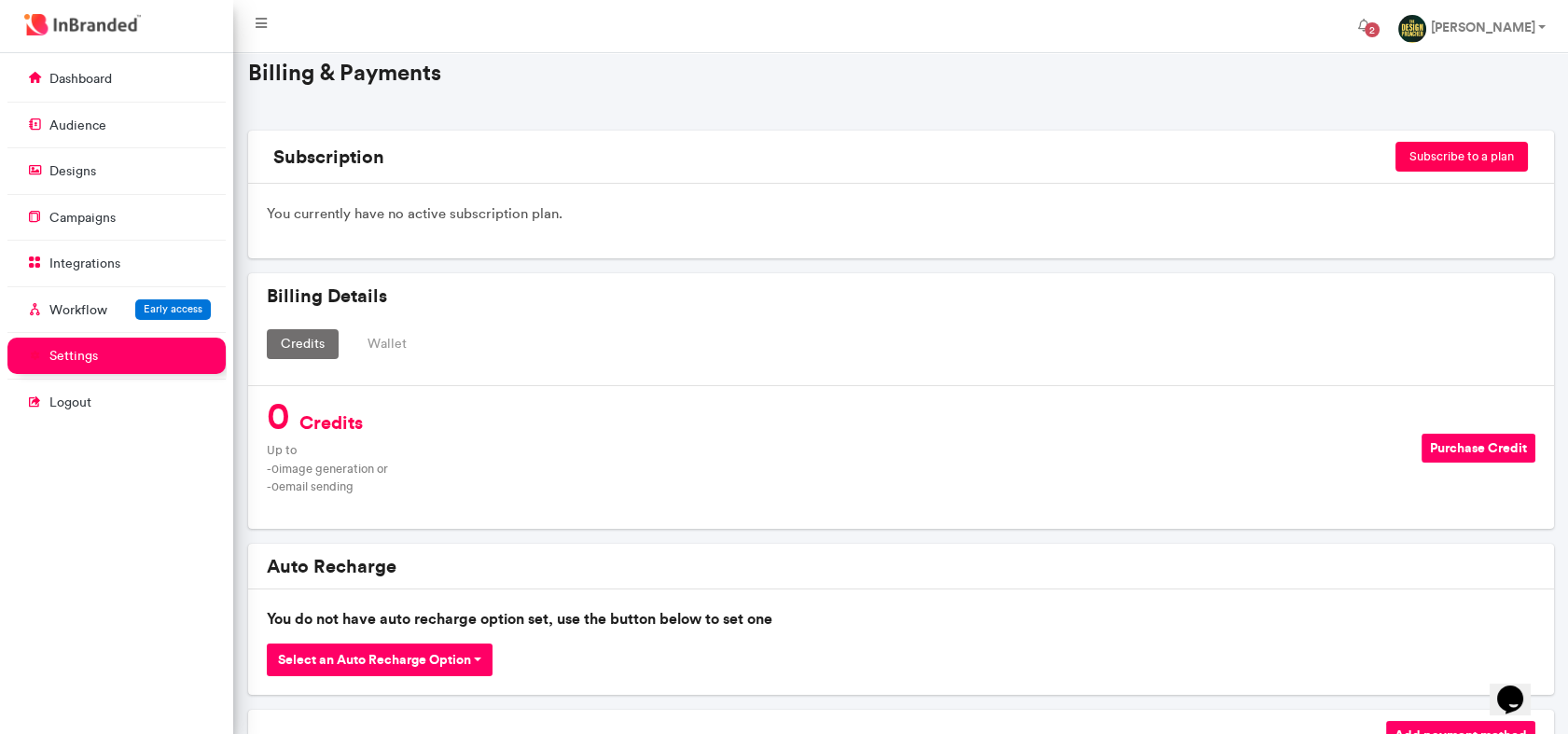 scroll, scrollTop: 0, scrollLeft: 0, axis: both 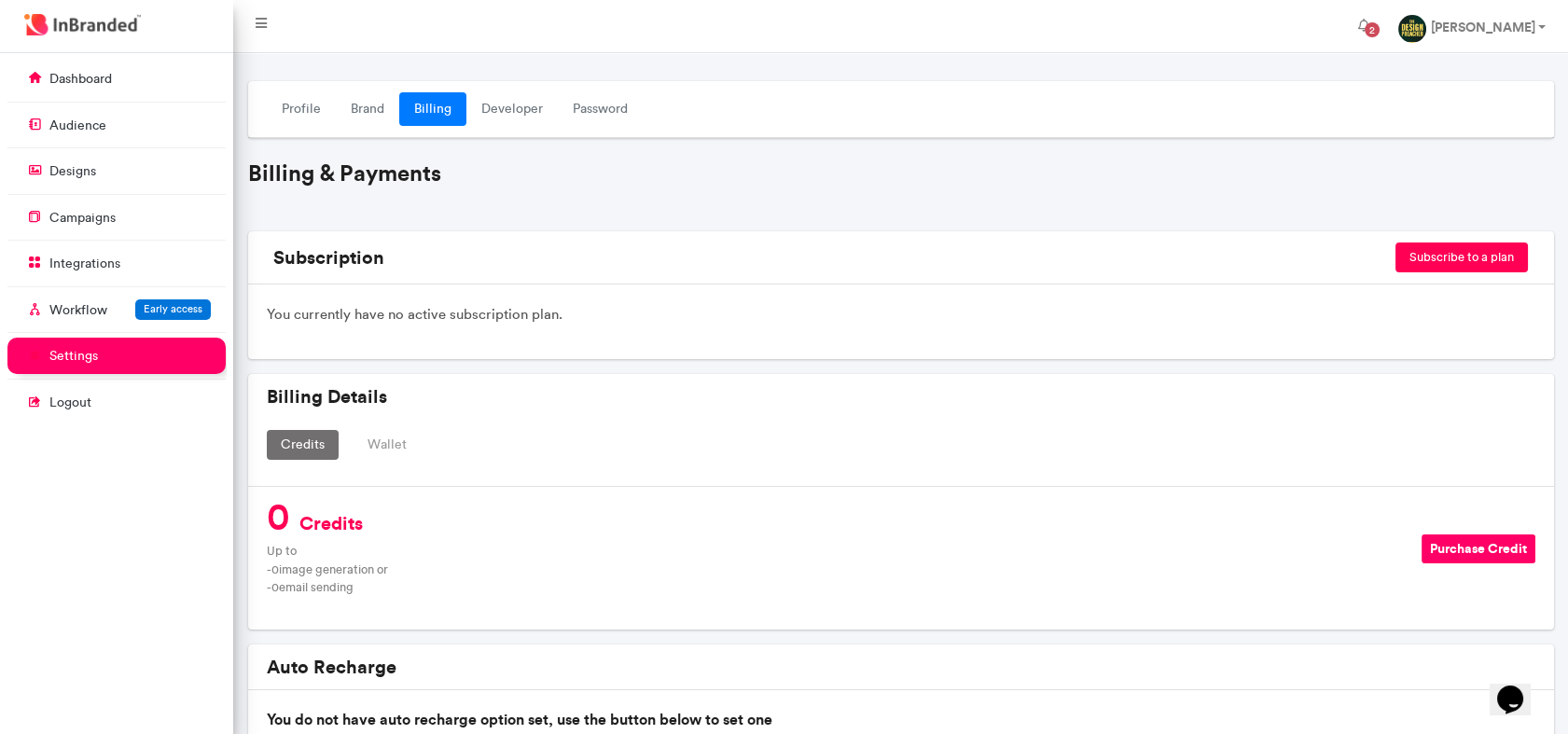 click on "Subscribe to a plan" at bounding box center (1462, 257) 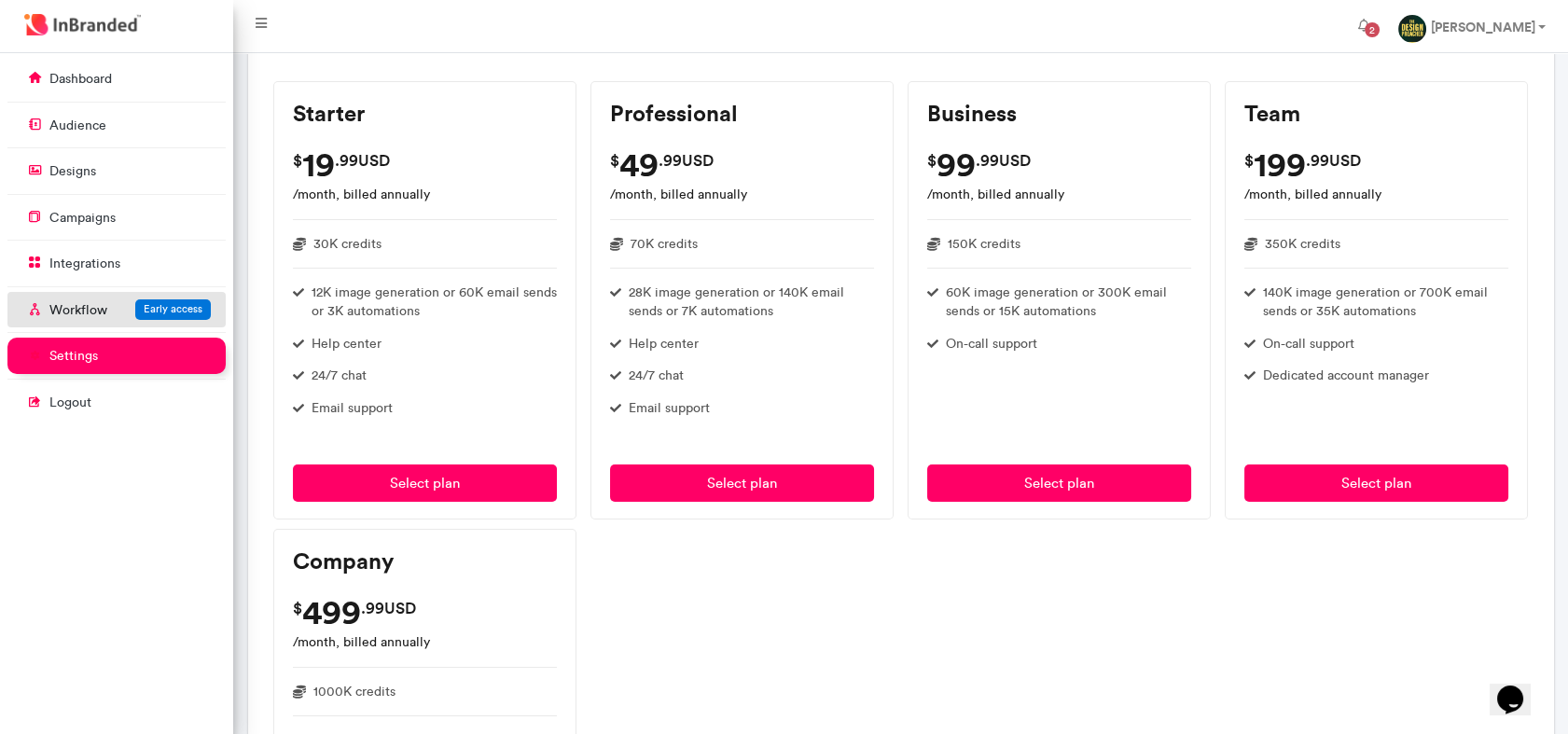 scroll, scrollTop: 104, scrollLeft: 0, axis: vertical 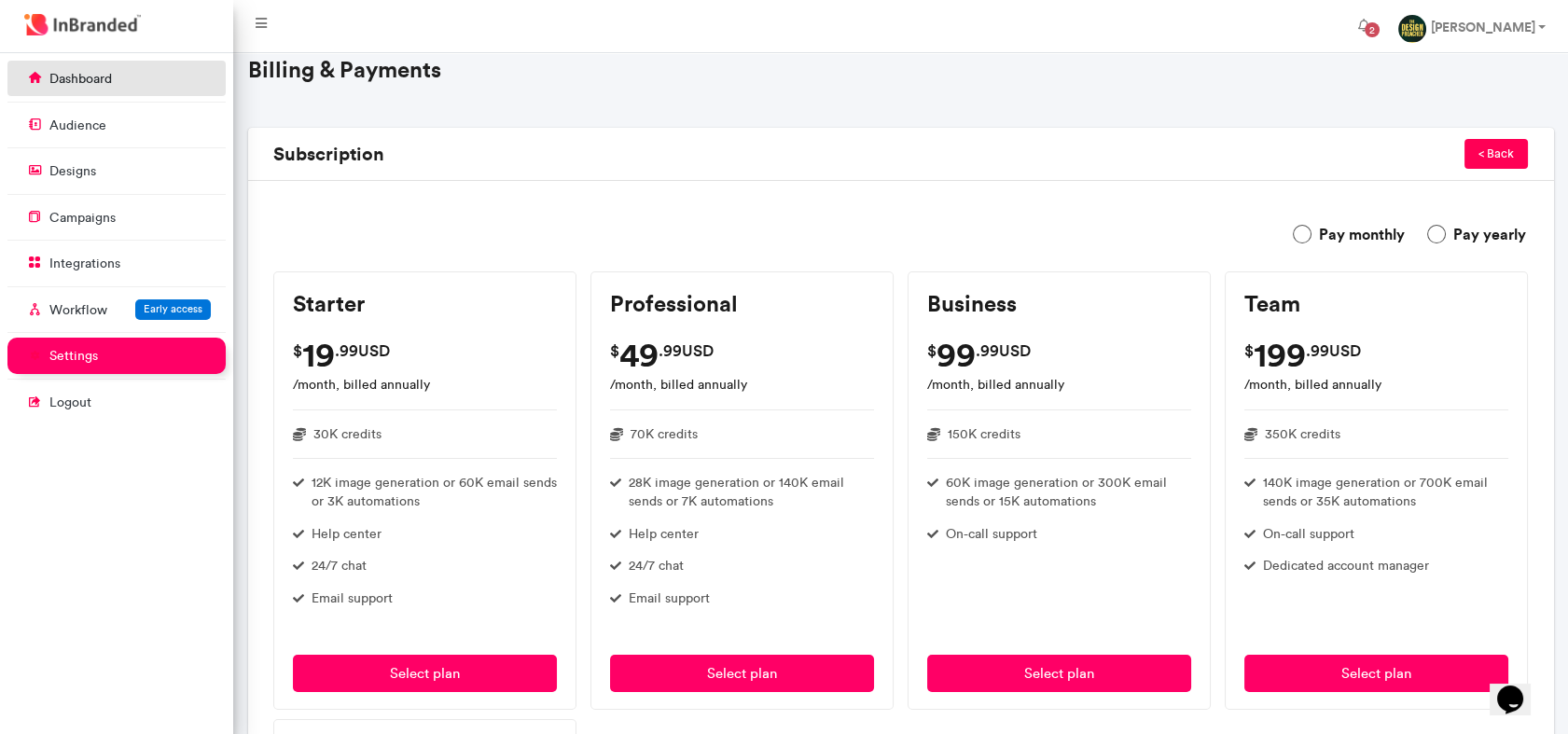click on "dashboard" at bounding box center [80, 79] 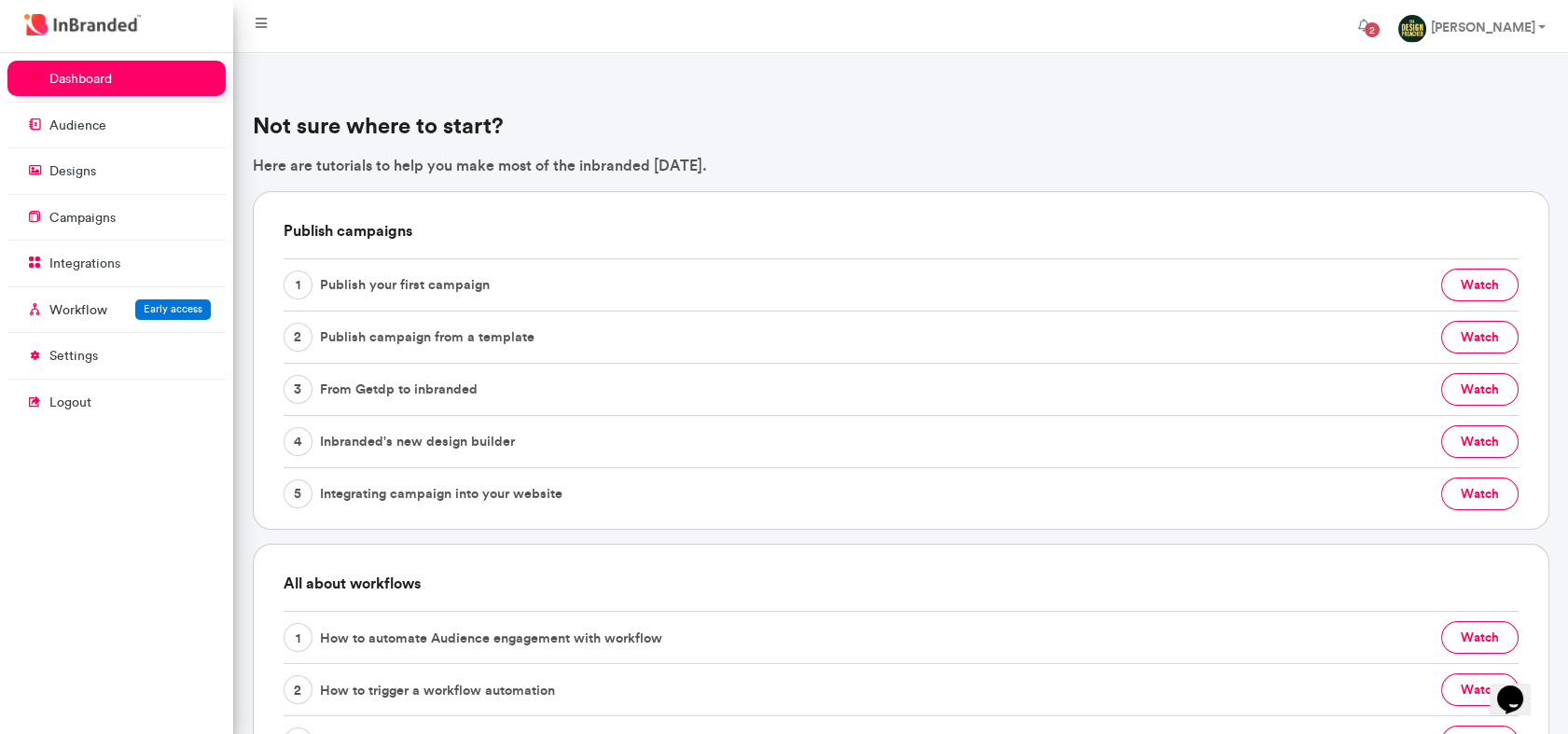 scroll, scrollTop: 414, scrollLeft: 0, axis: vertical 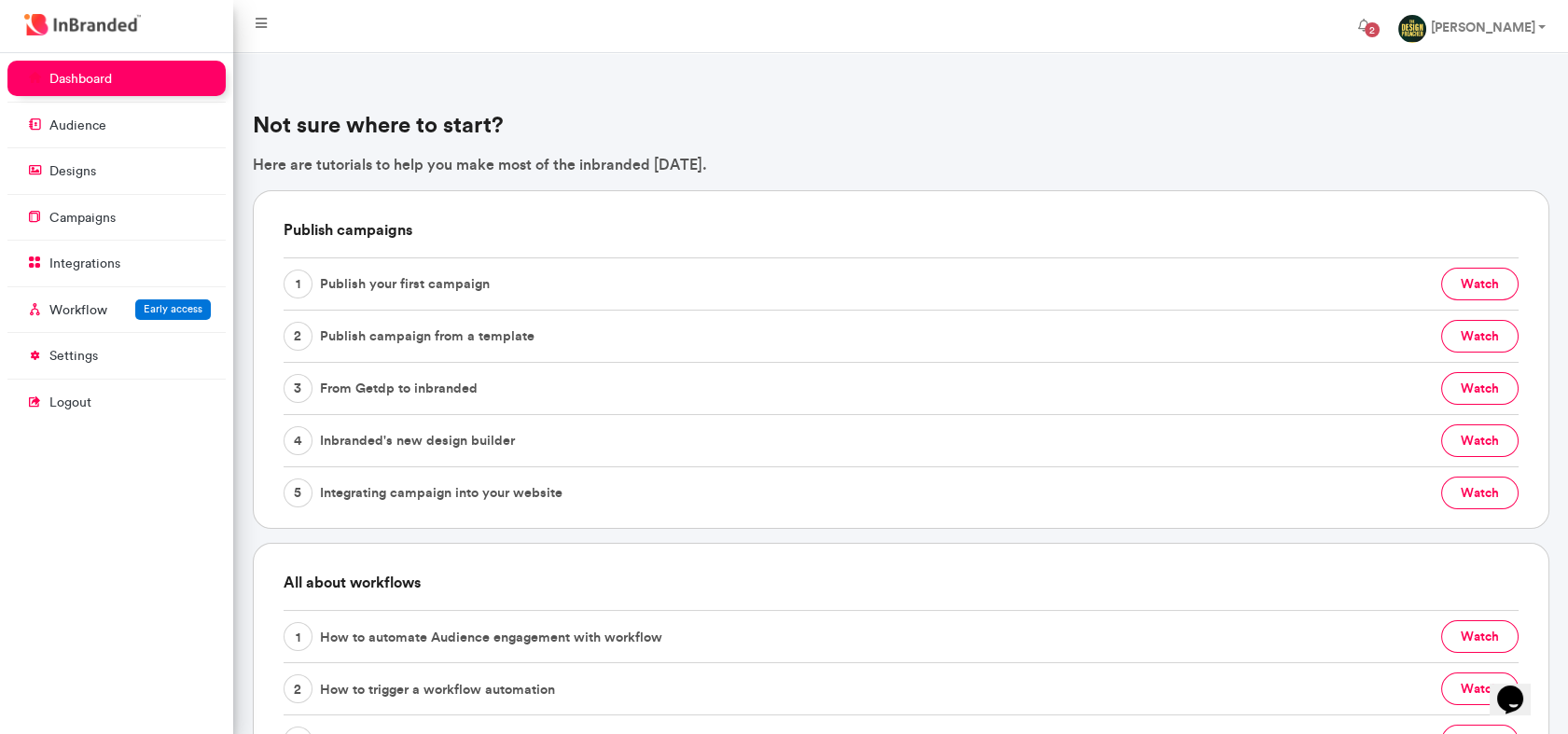 click on "dashboard audience designs campaigns integrations Workflow Early access settings logout" at bounding box center [117, 242] 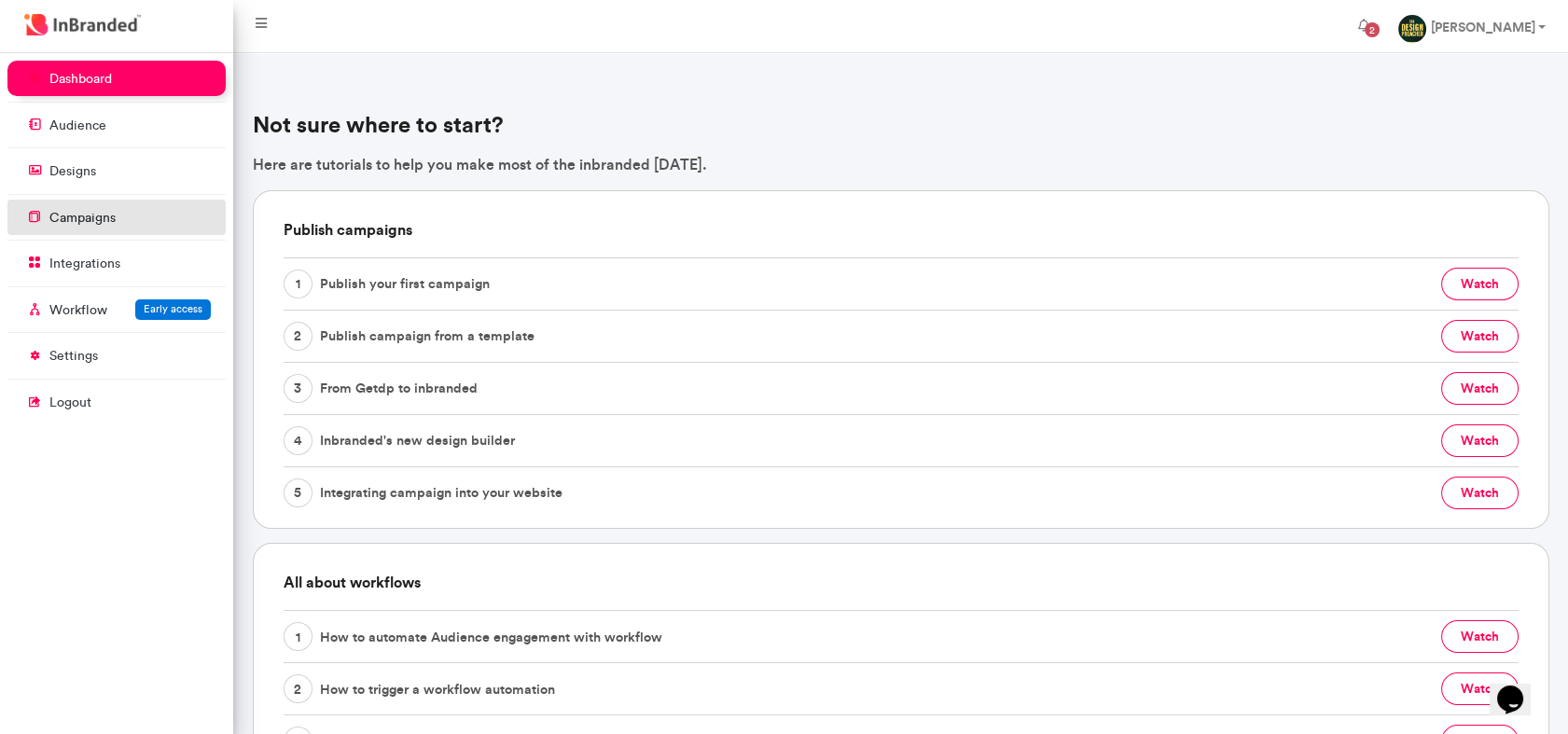 click on "campaigns" at bounding box center [82, 218] 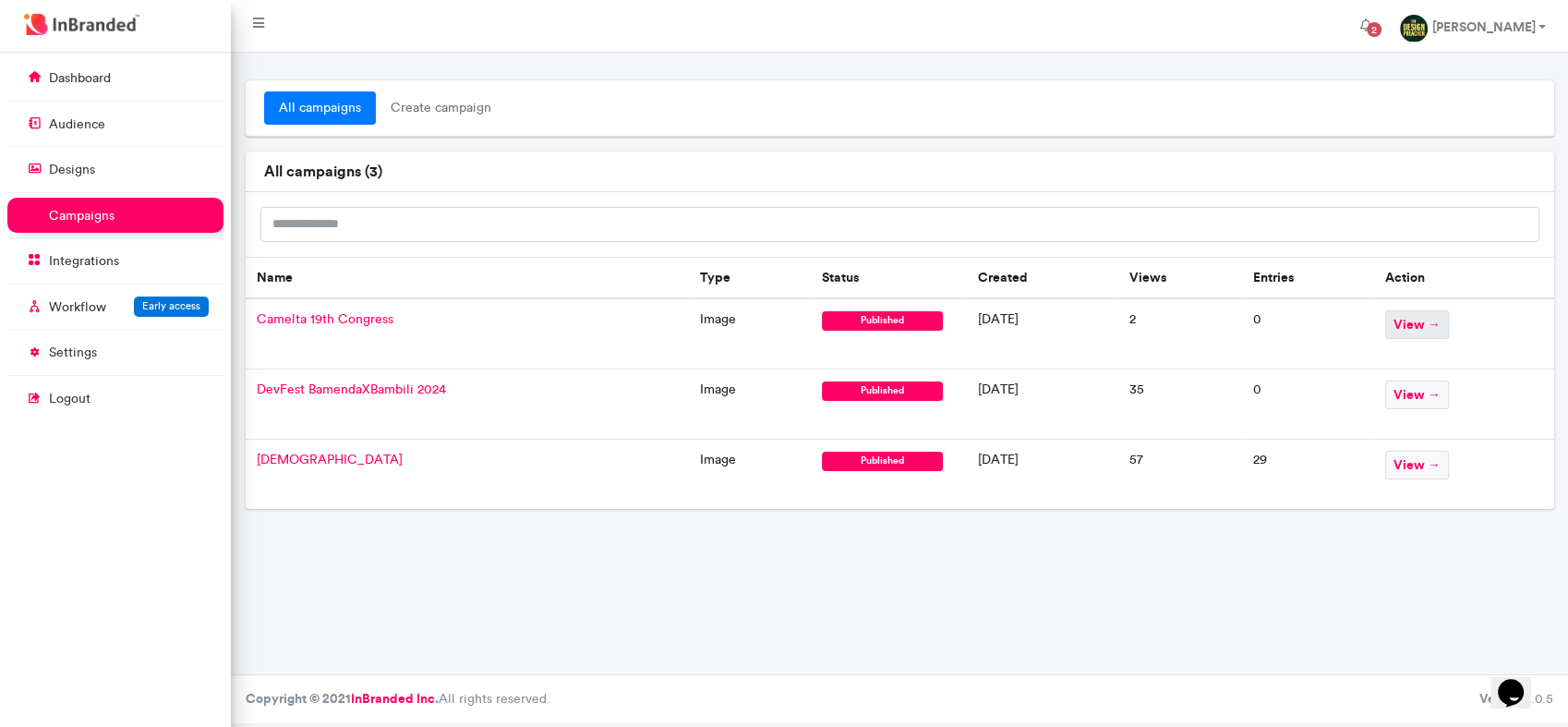 click on "view →" at bounding box center [1417, 324] 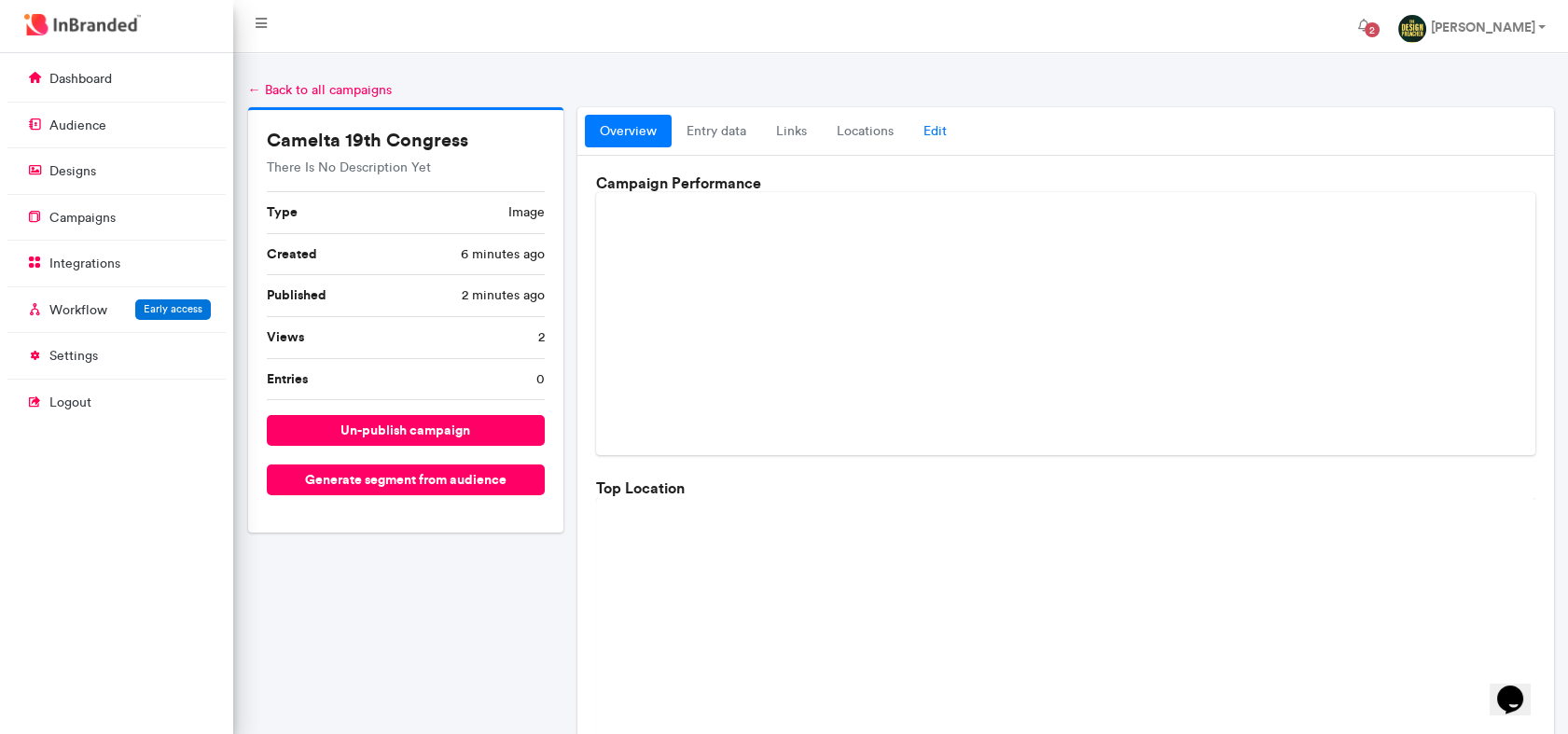 click on "Edit" at bounding box center [935, 132] 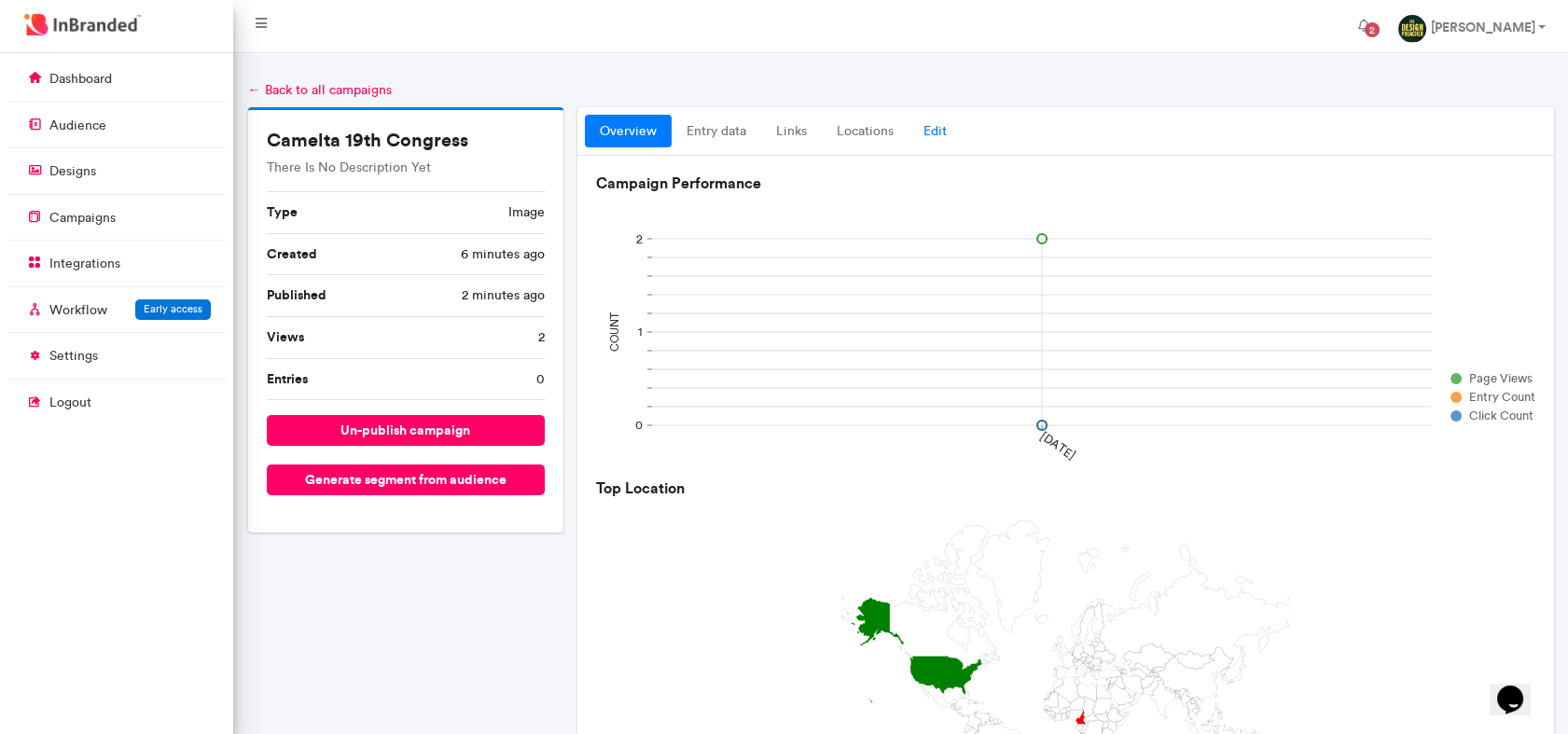 click on "Edit" at bounding box center (935, 132) 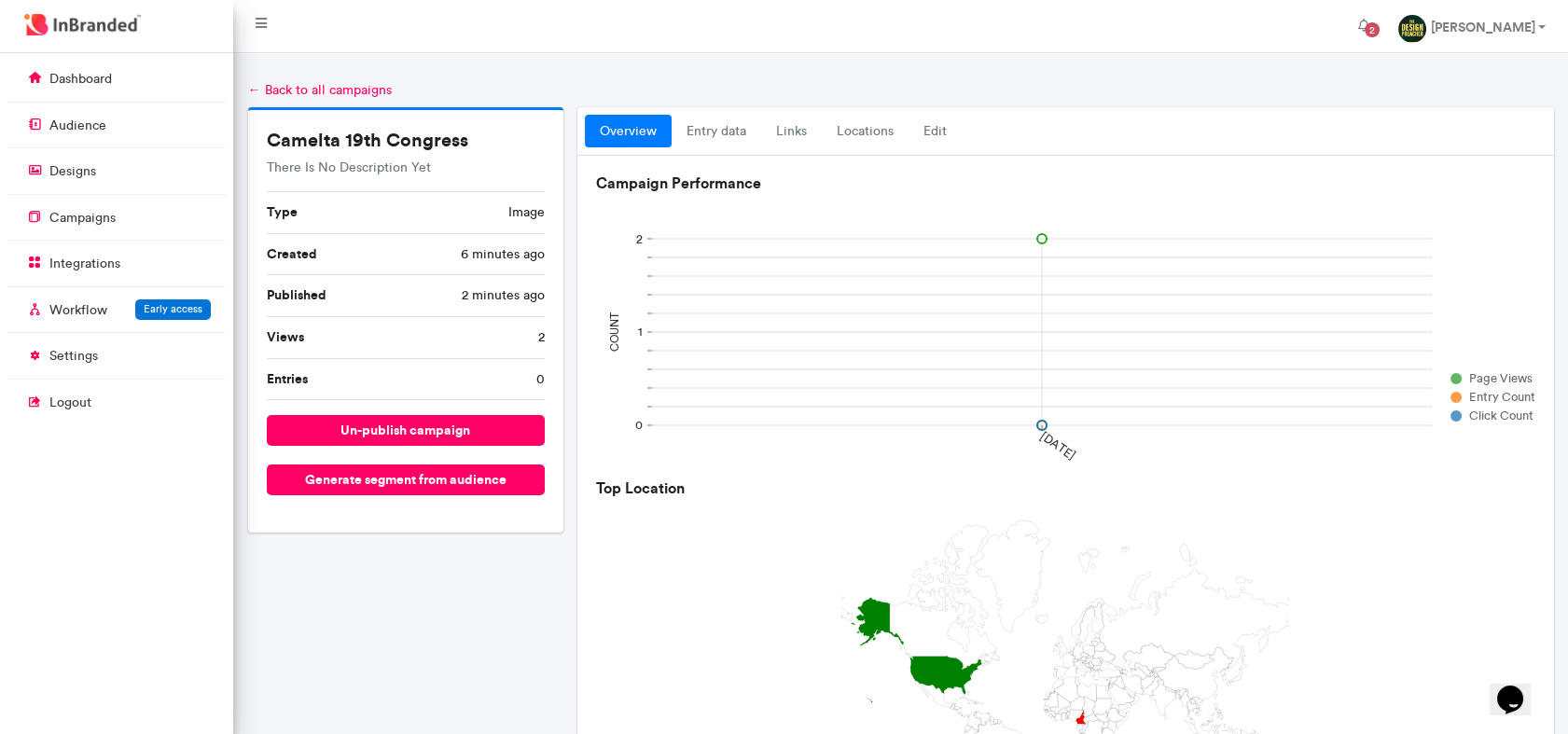 click on "overview" at bounding box center [628, 132] 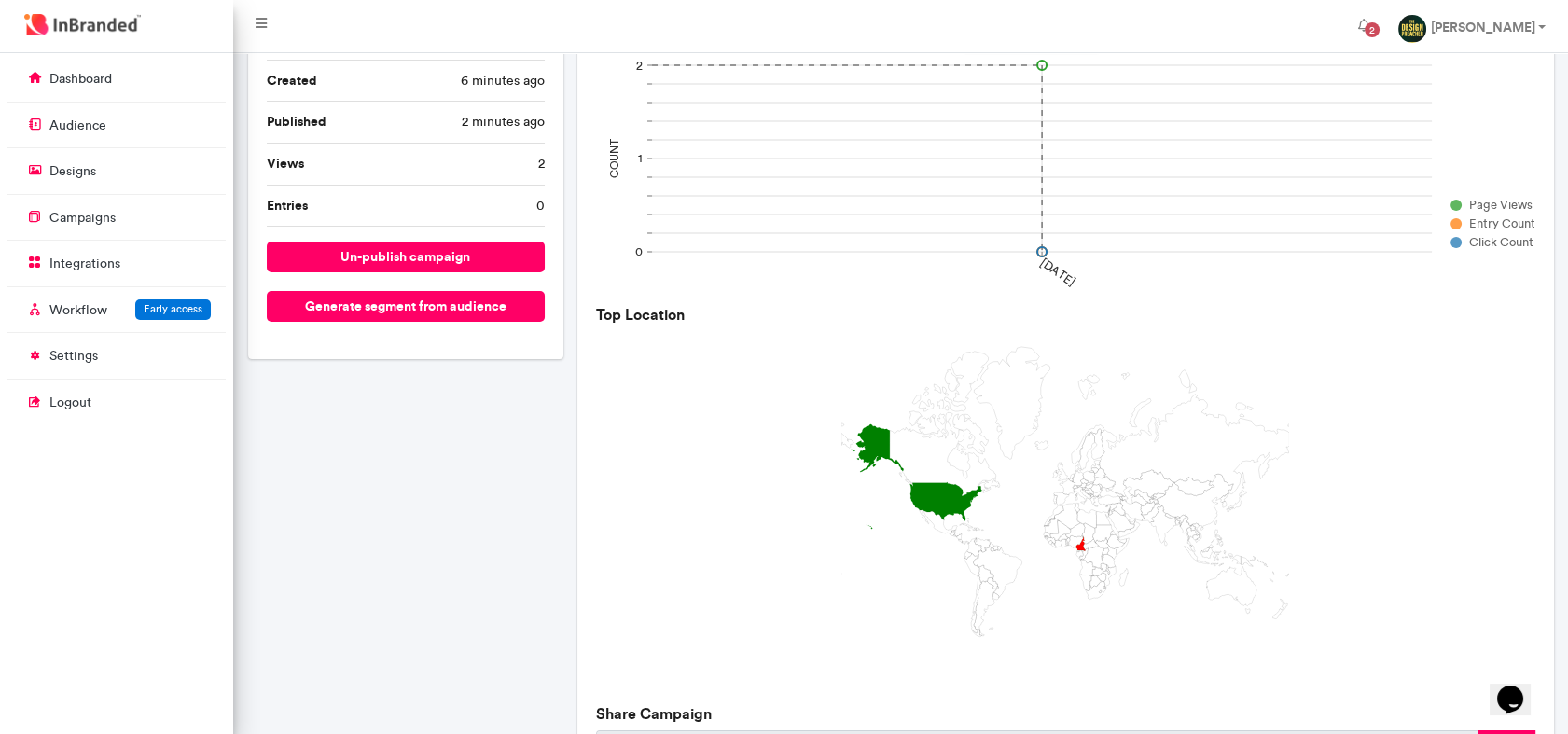 click 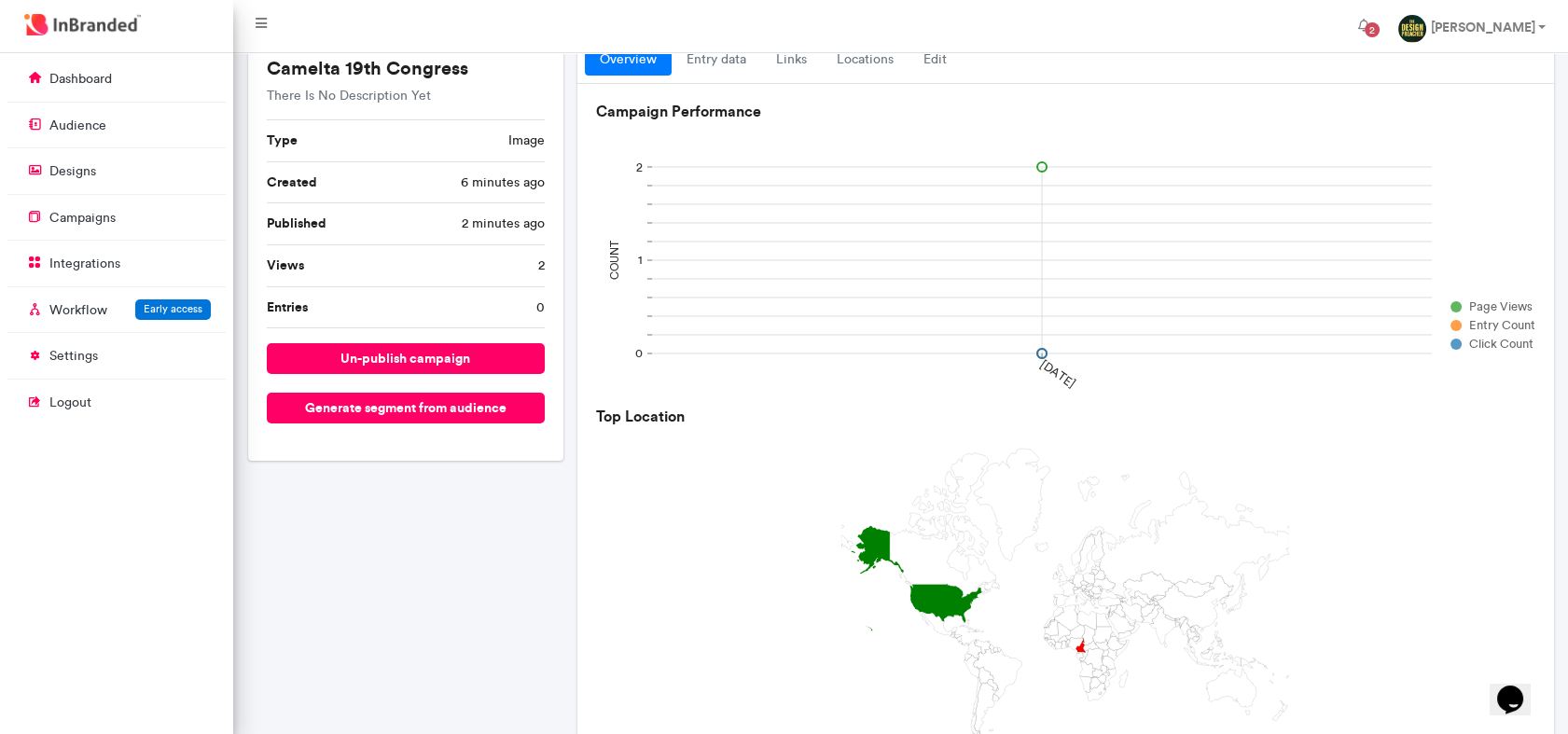 scroll, scrollTop: 0, scrollLeft: 0, axis: both 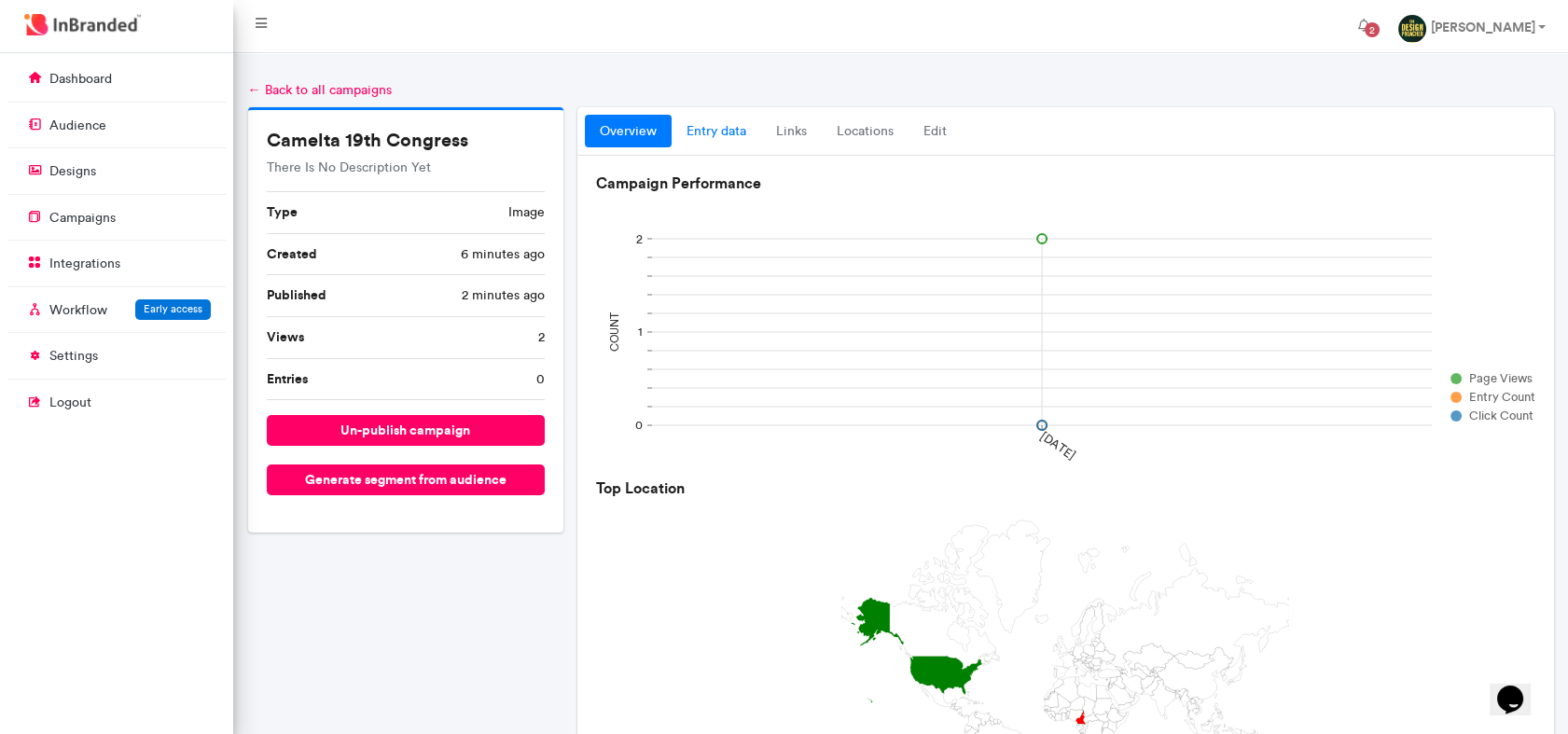 click on "entry data" at bounding box center [716, 132] 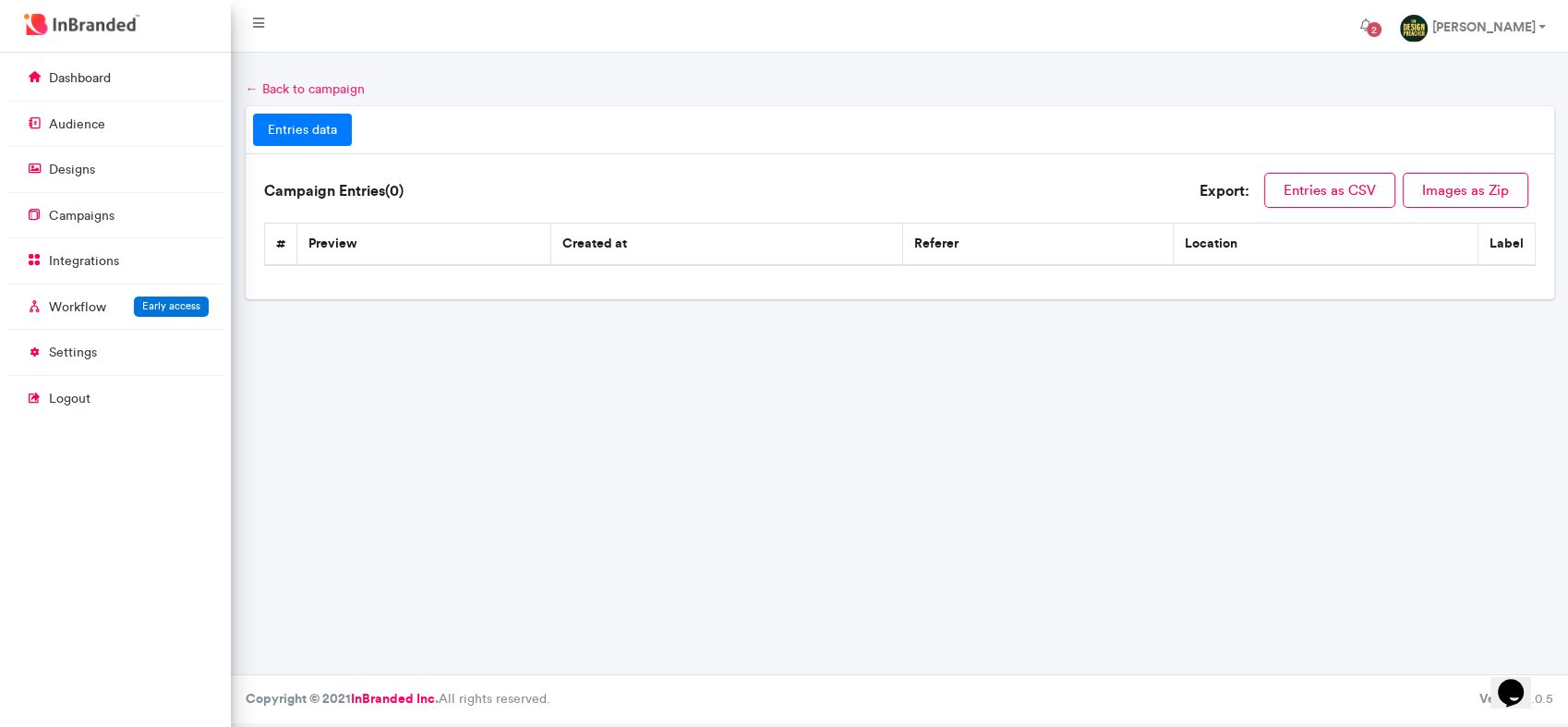 click on "← Back to campaign" at bounding box center (305, 89) 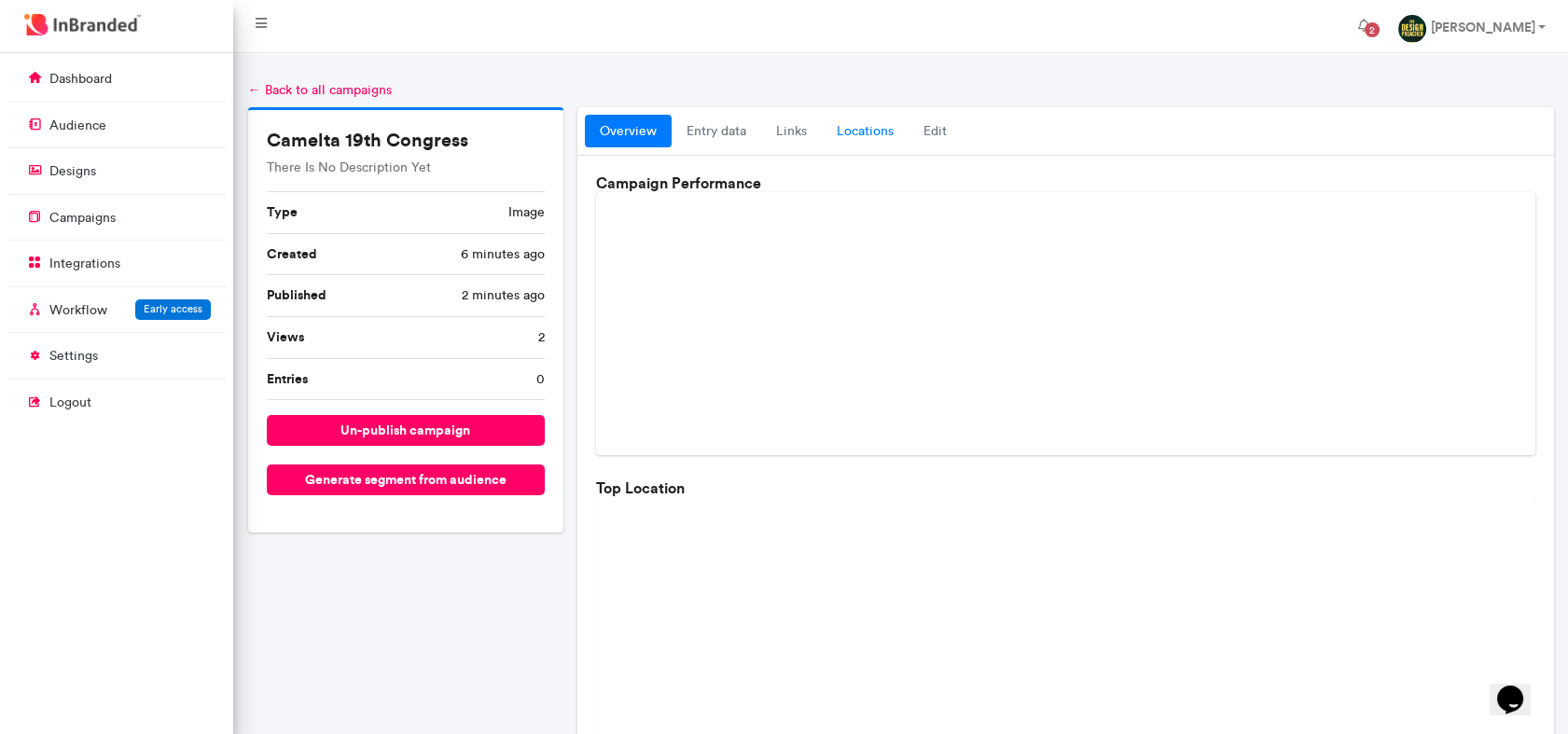 click on "locations" at bounding box center [865, 132] 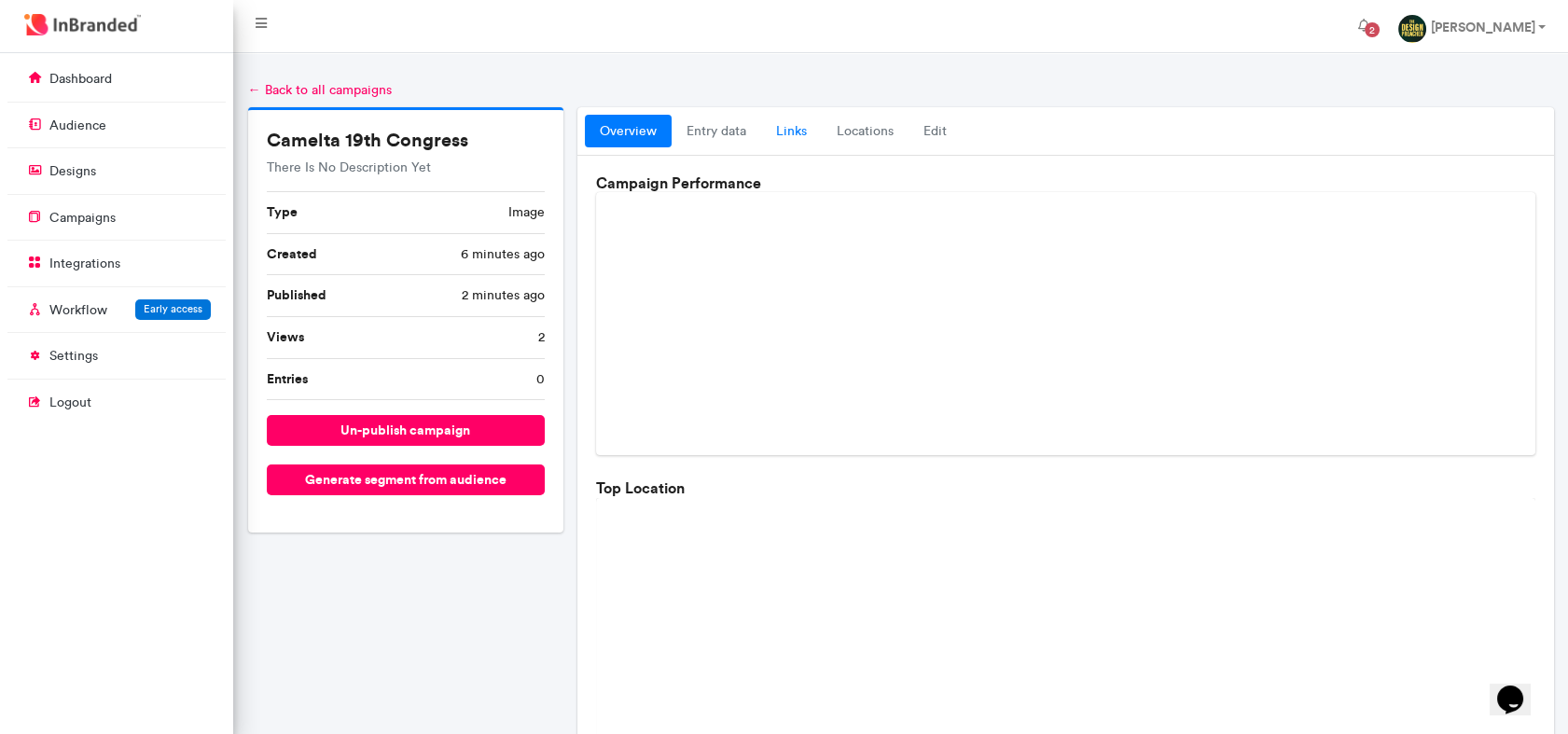 click on "links" at bounding box center [791, 132] 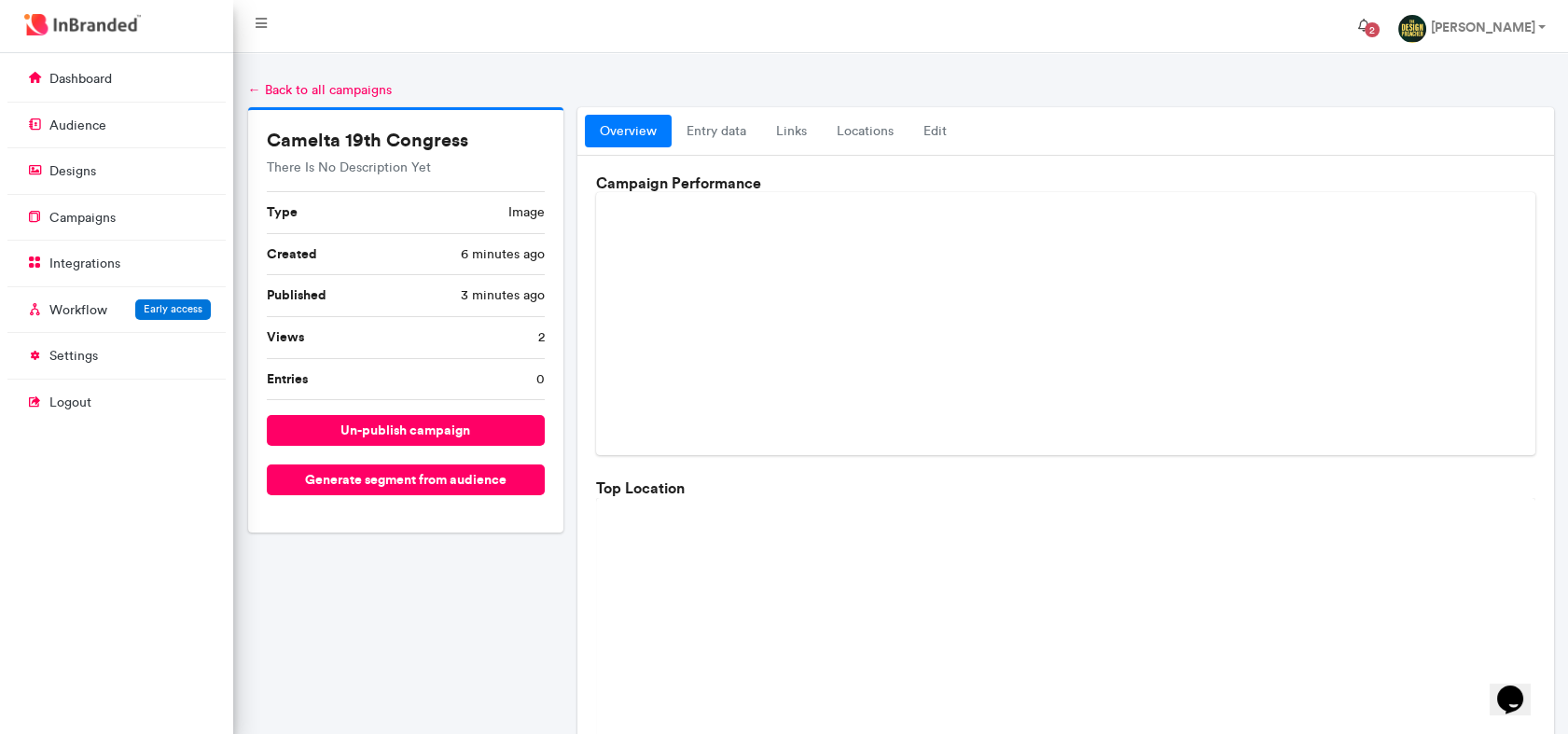 click on "2" at bounding box center [1372, 30] 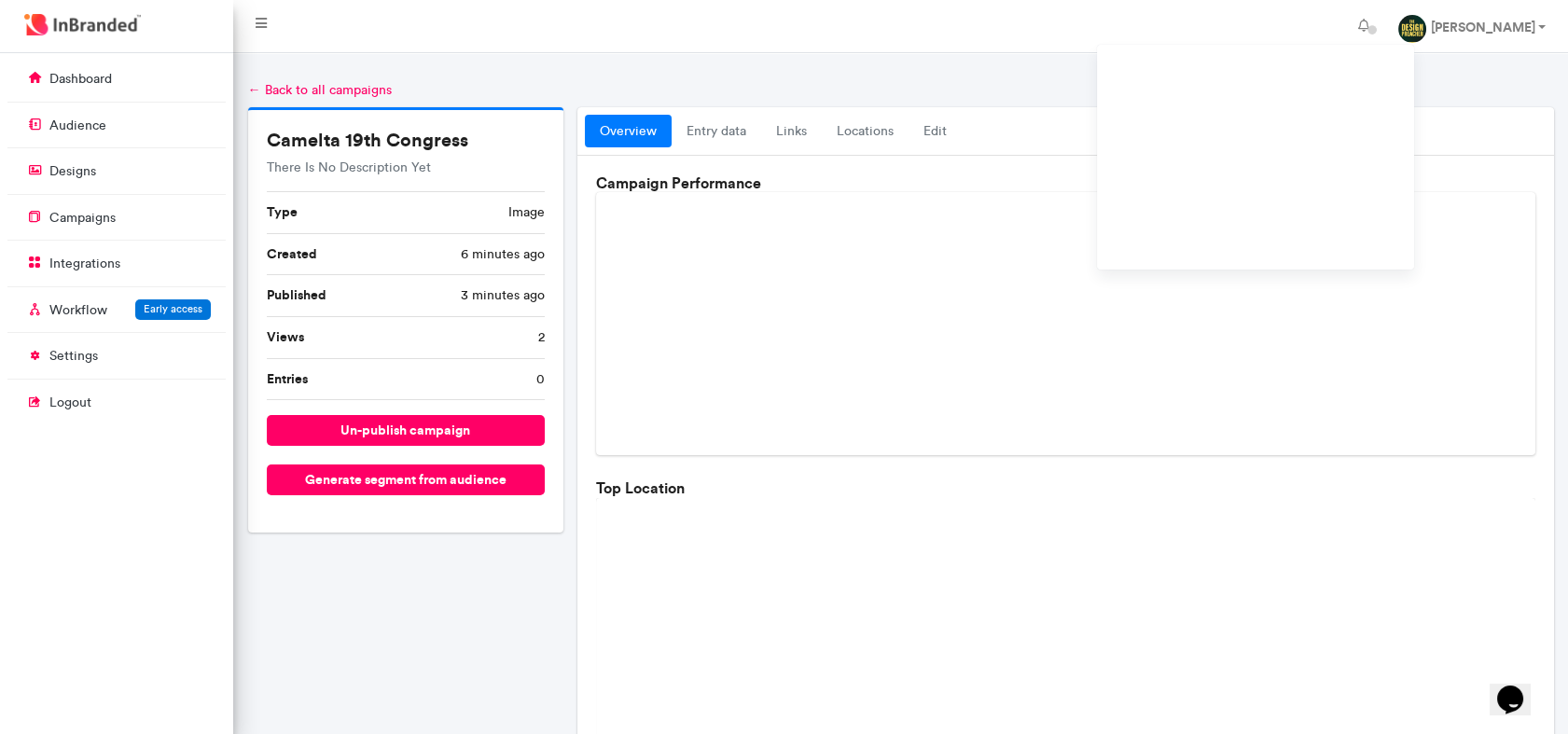 click at bounding box center [900, 67] 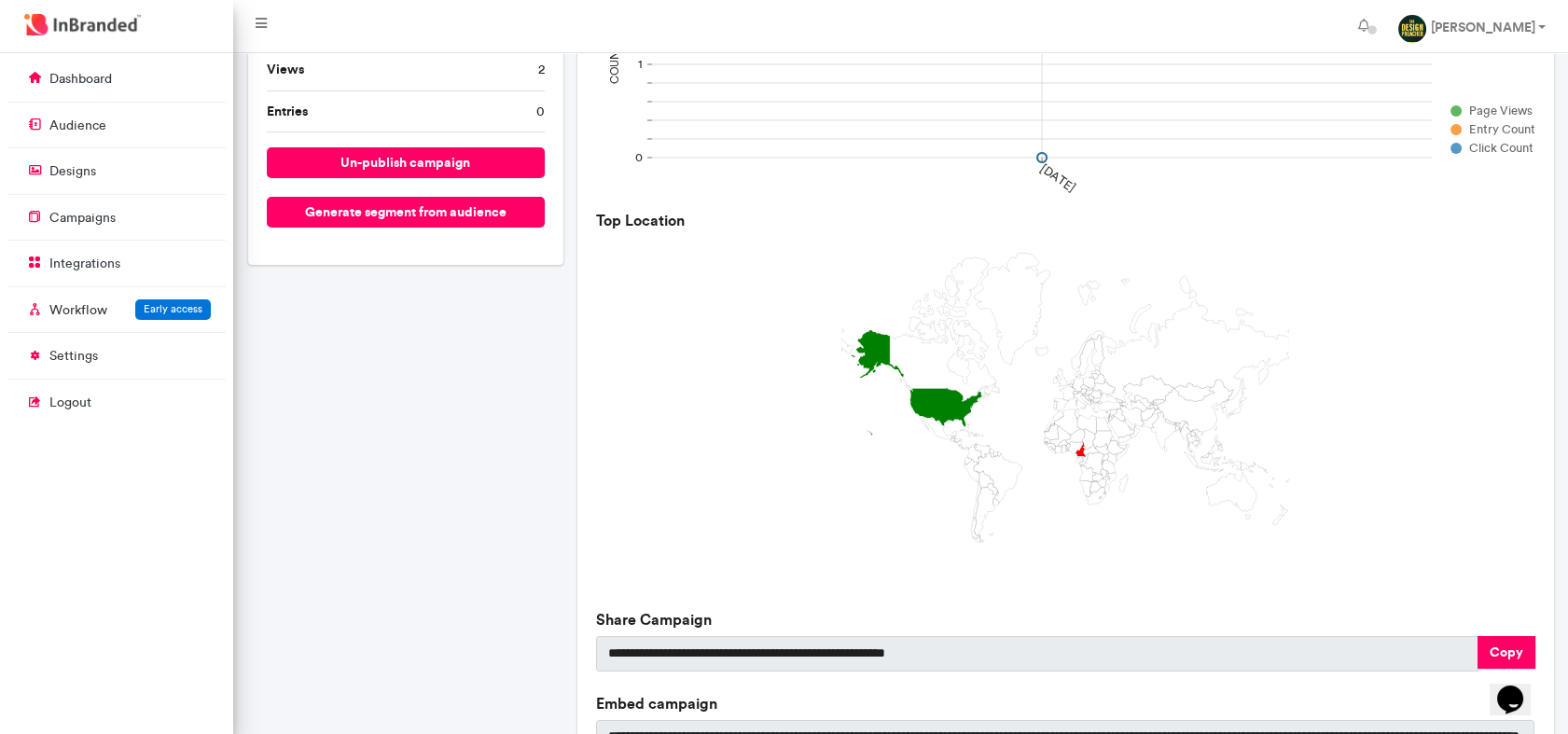 scroll, scrollTop: 311, scrollLeft: 0, axis: vertical 